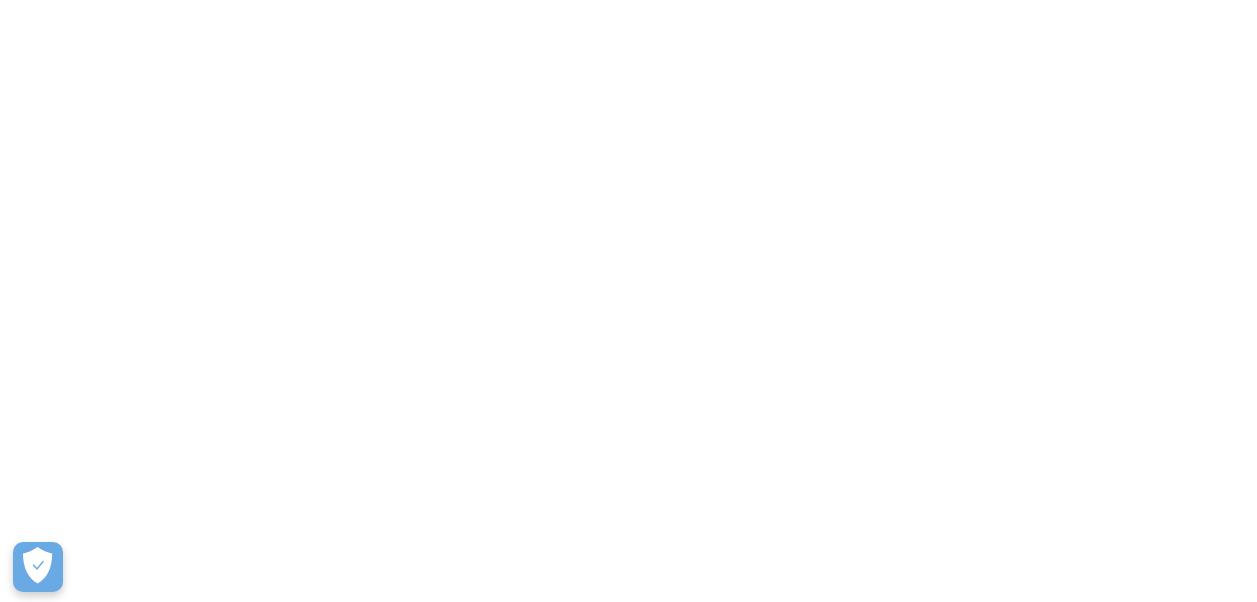 scroll, scrollTop: 0, scrollLeft: 0, axis: both 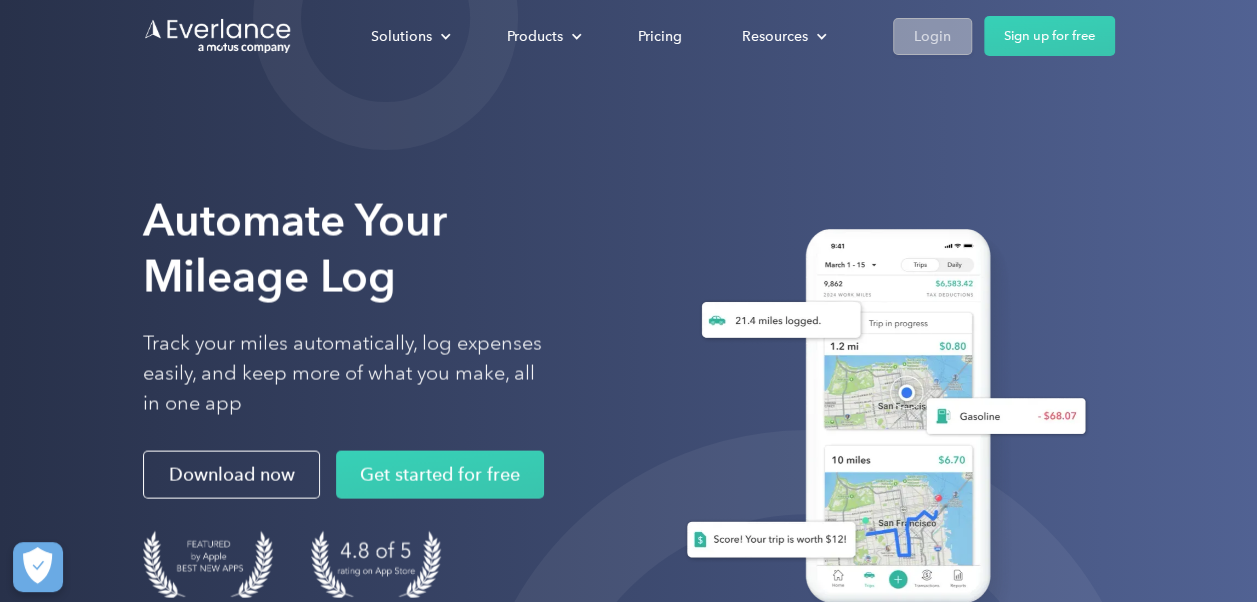 click on "Login" at bounding box center [932, 36] 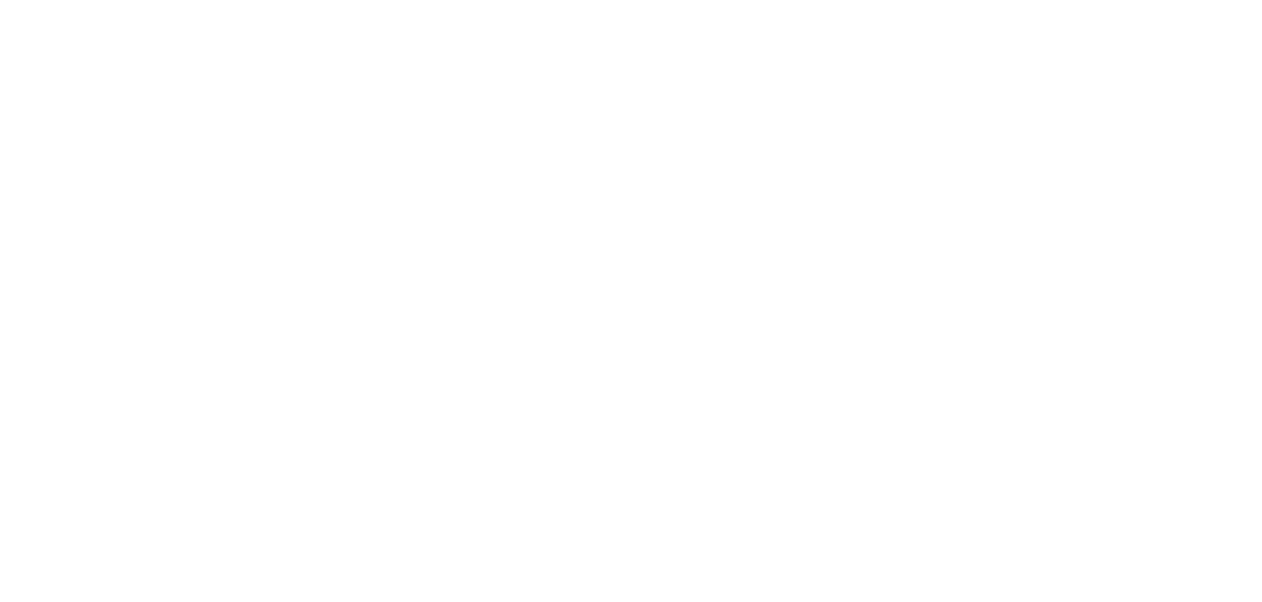 scroll, scrollTop: 0, scrollLeft: 0, axis: both 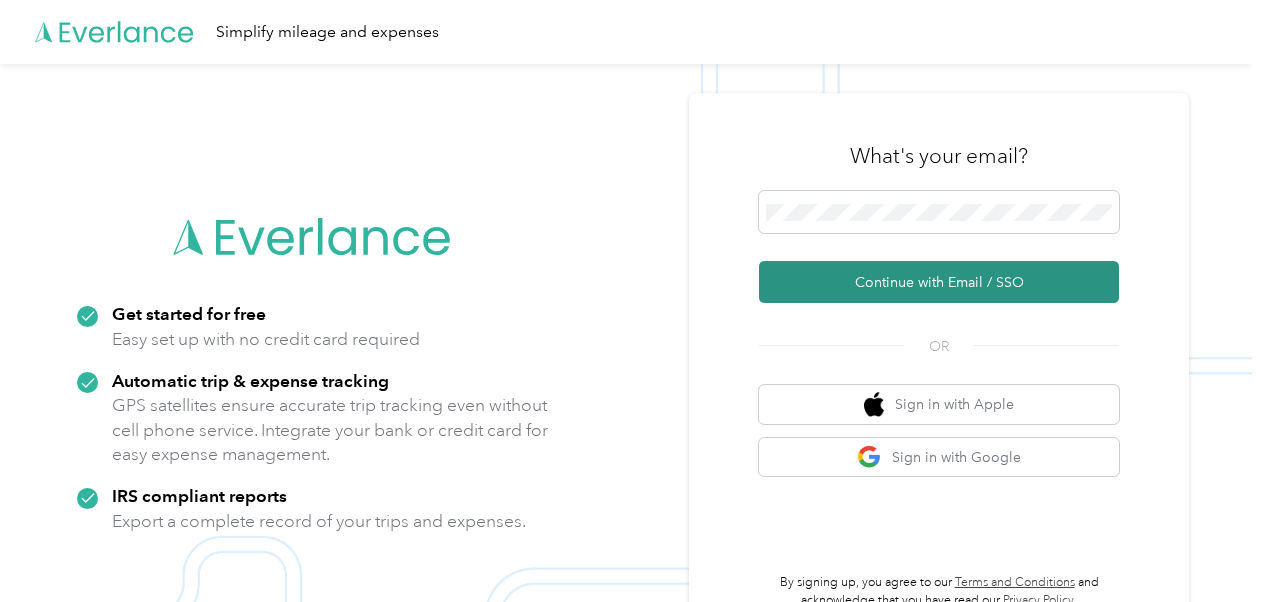 click on "Continue with Email / SSO" at bounding box center (939, 282) 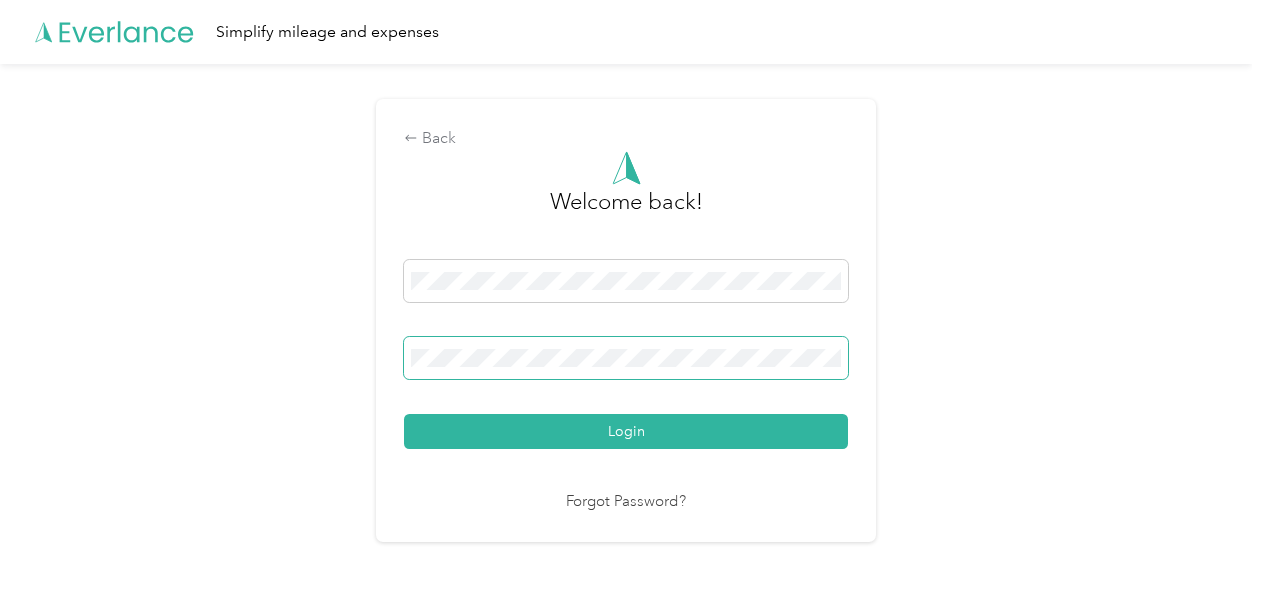 click on "Login" at bounding box center (626, 431) 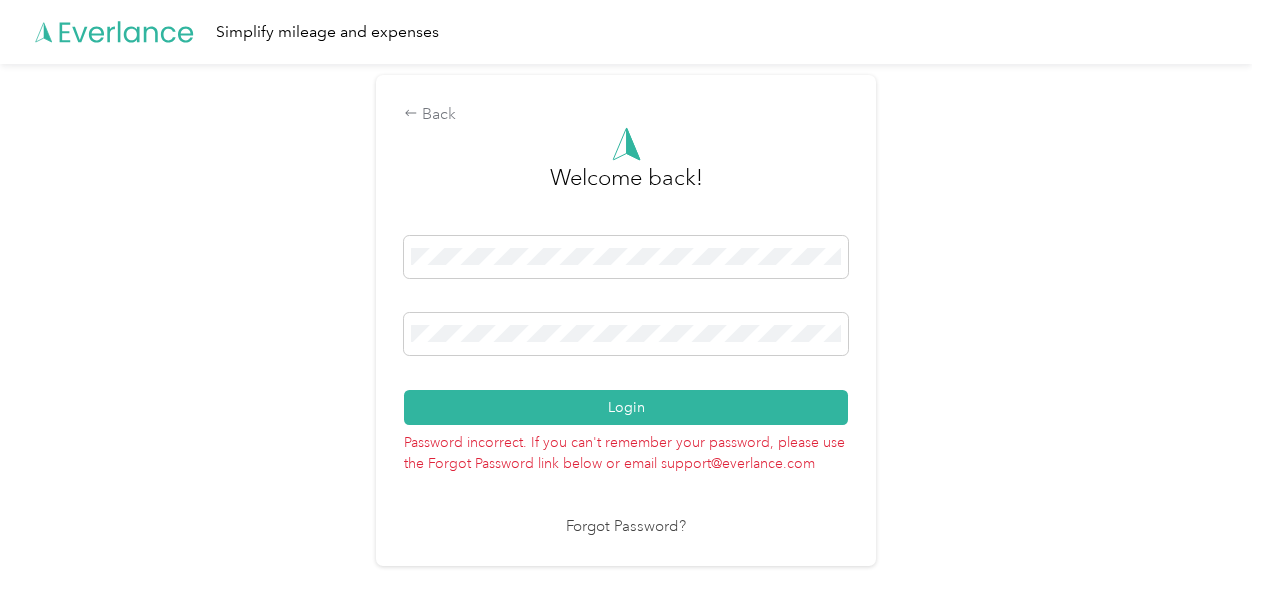 click on "Login" at bounding box center [626, 407] 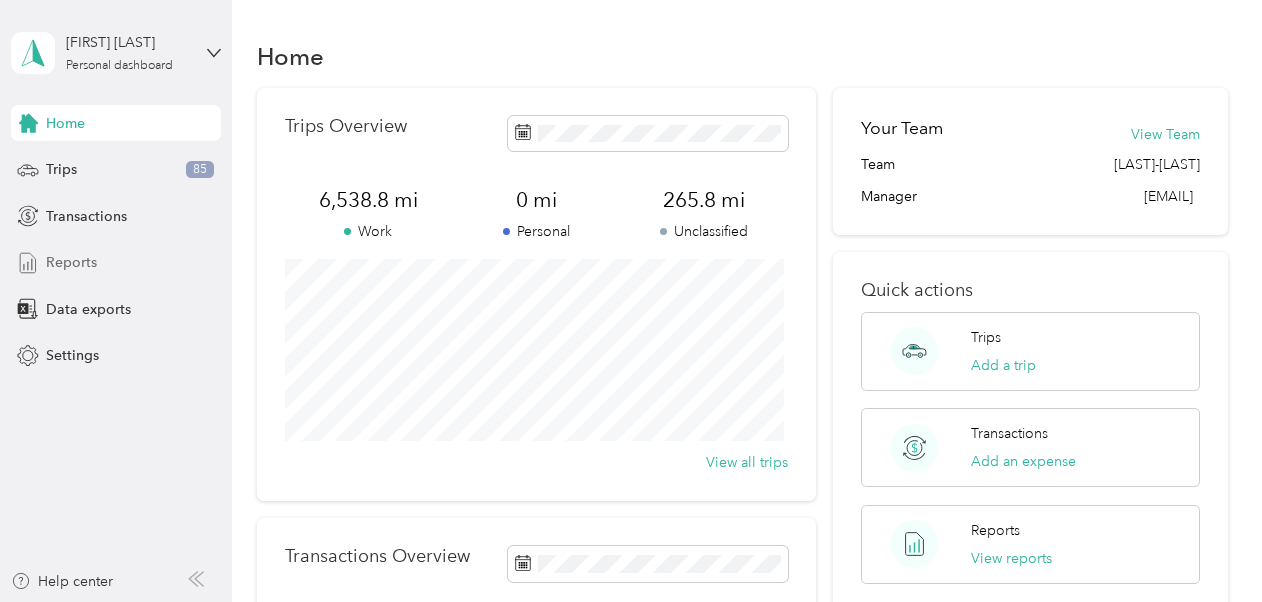 click on "Reports" at bounding box center [71, 262] 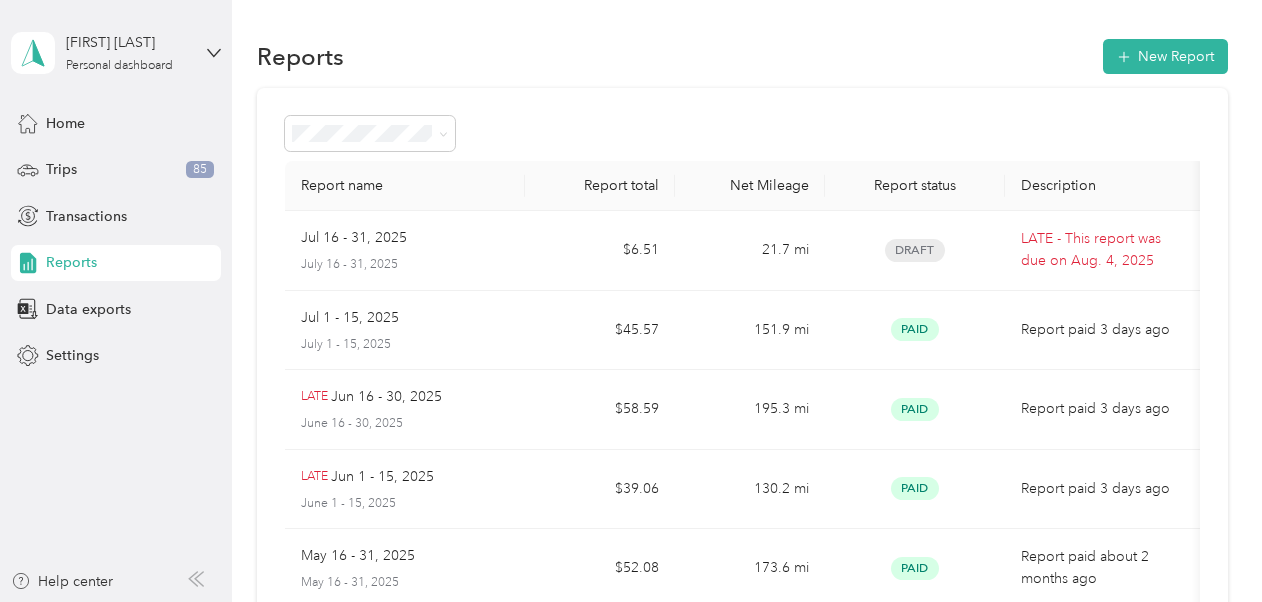 click on "Reports New Report" at bounding box center (742, 56) 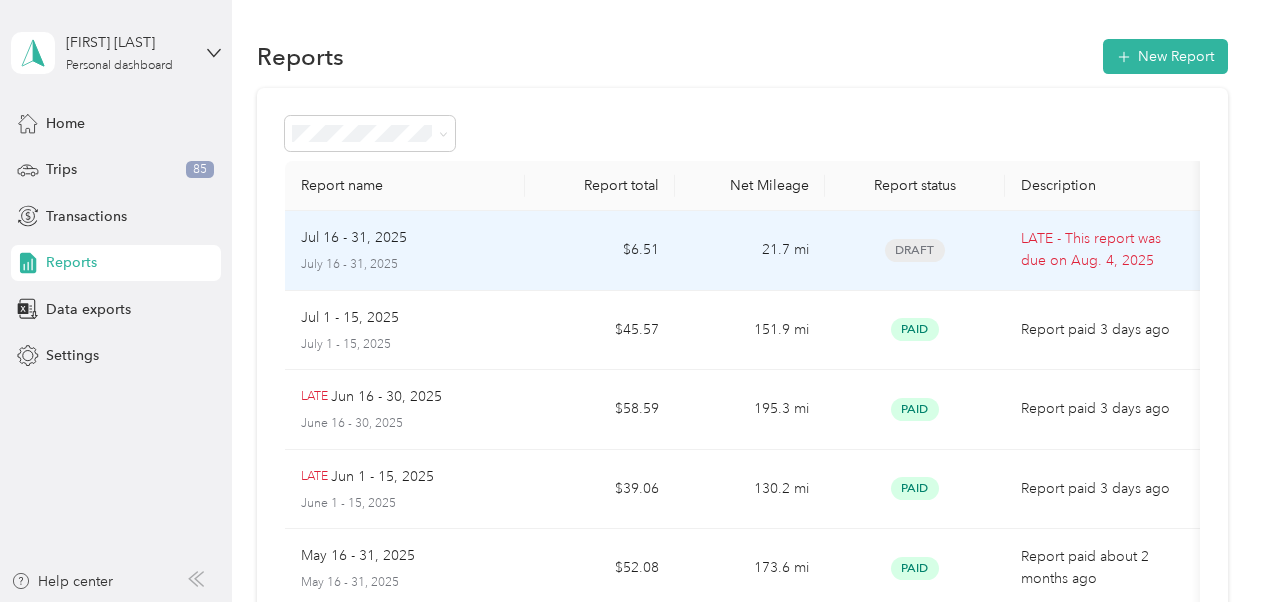 click on "July 16 - 31, 2025" at bounding box center [405, 265] 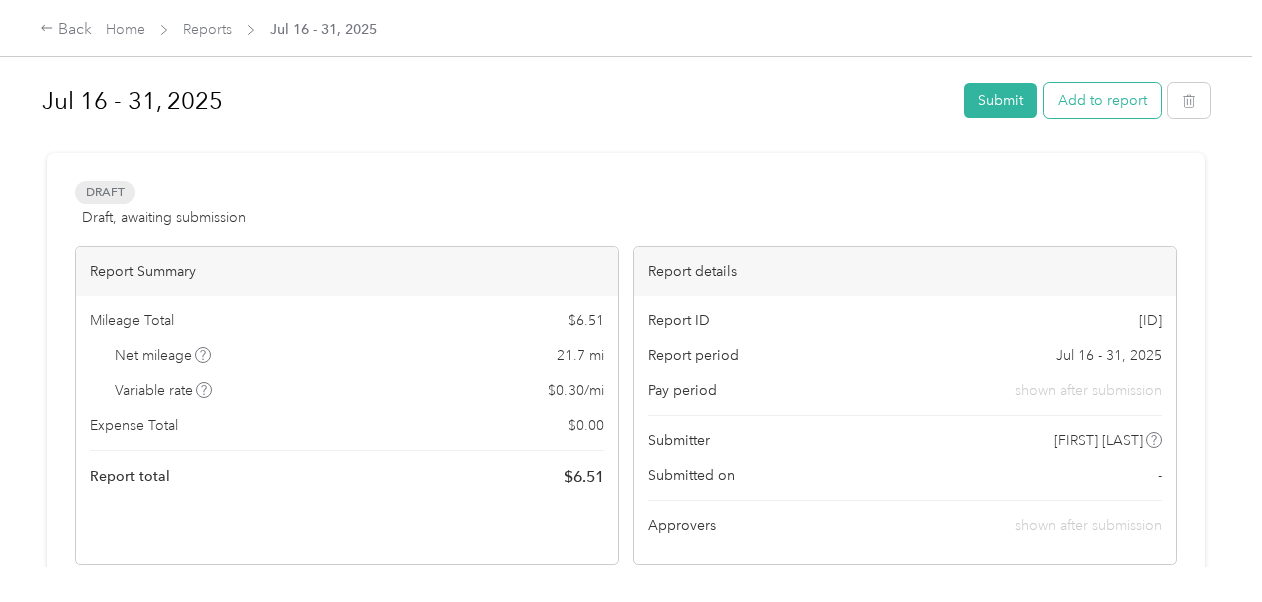 click on "Add to report" at bounding box center (1102, 100) 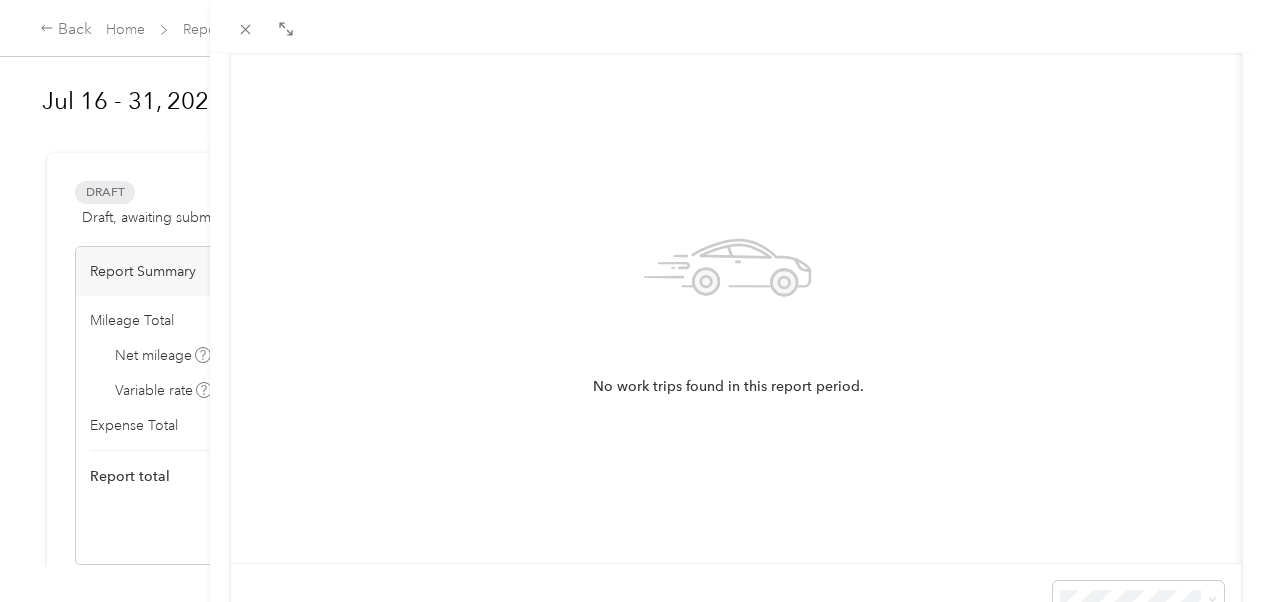 scroll, scrollTop: 0, scrollLeft: 0, axis: both 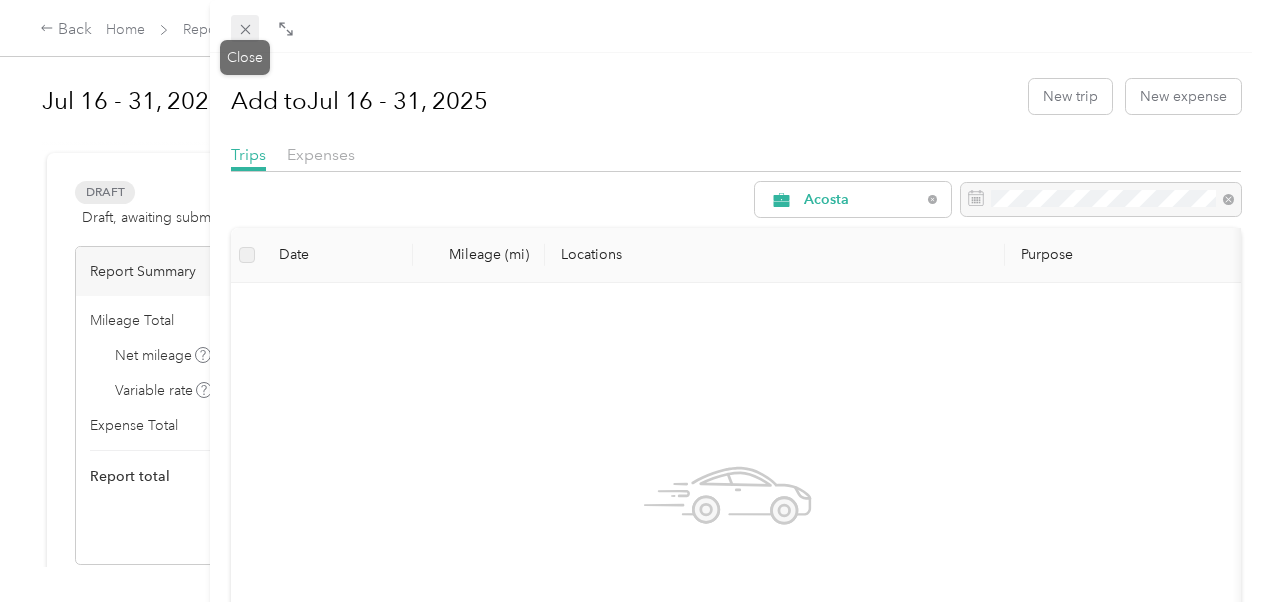 click 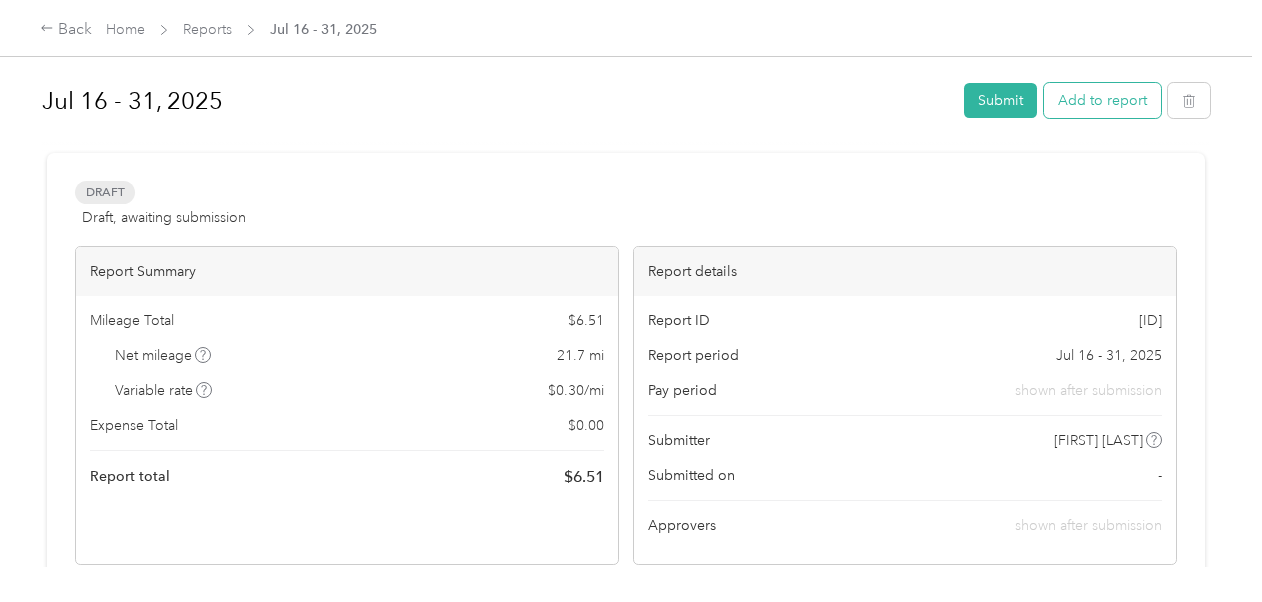 click on "Add to report" at bounding box center [1102, 100] 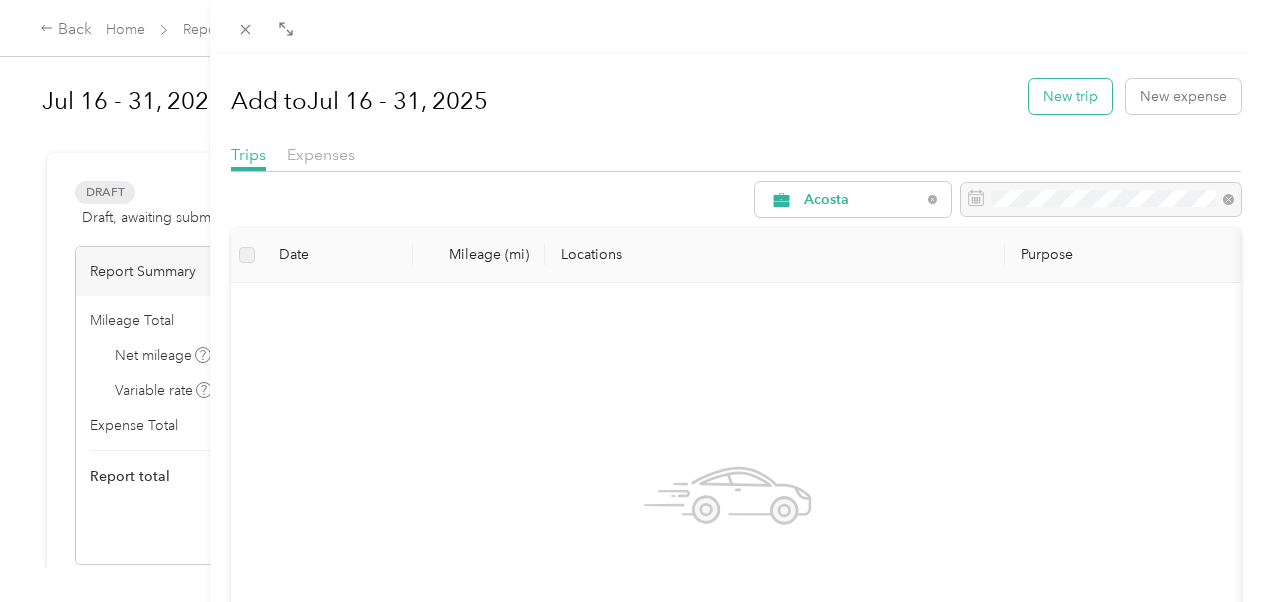 click on "New trip" at bounding box center [1070, 96] 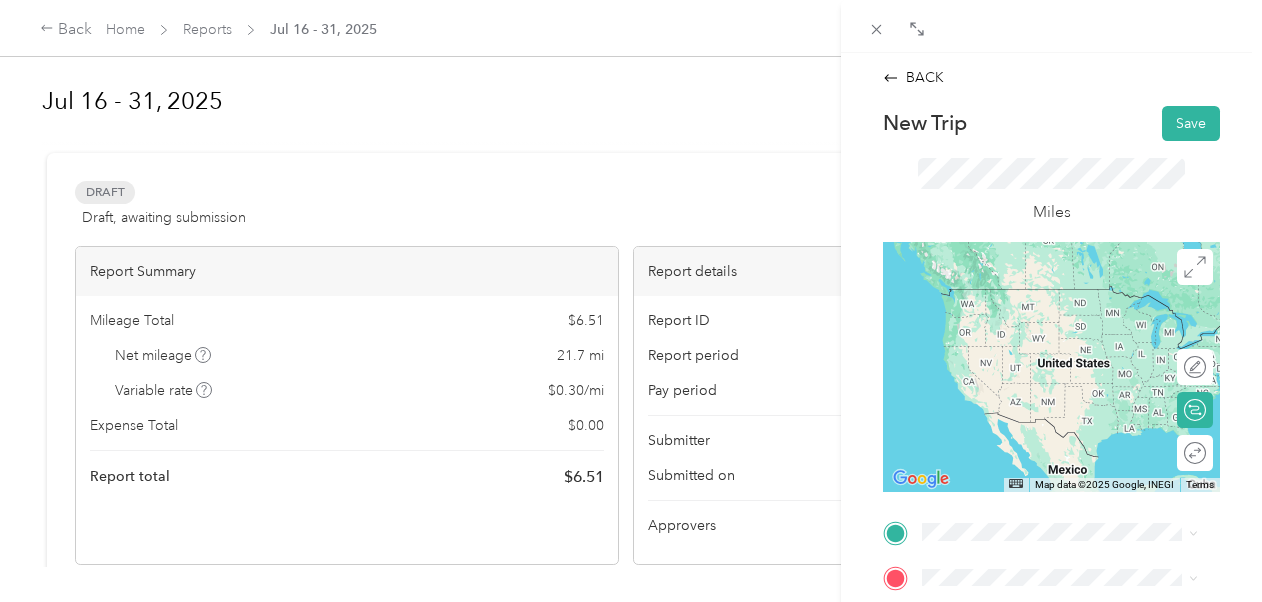 click on "[NUMBER] [STREET], [CITY], [STATE], [COUNTRY]" at bounding box center [1048, 318] 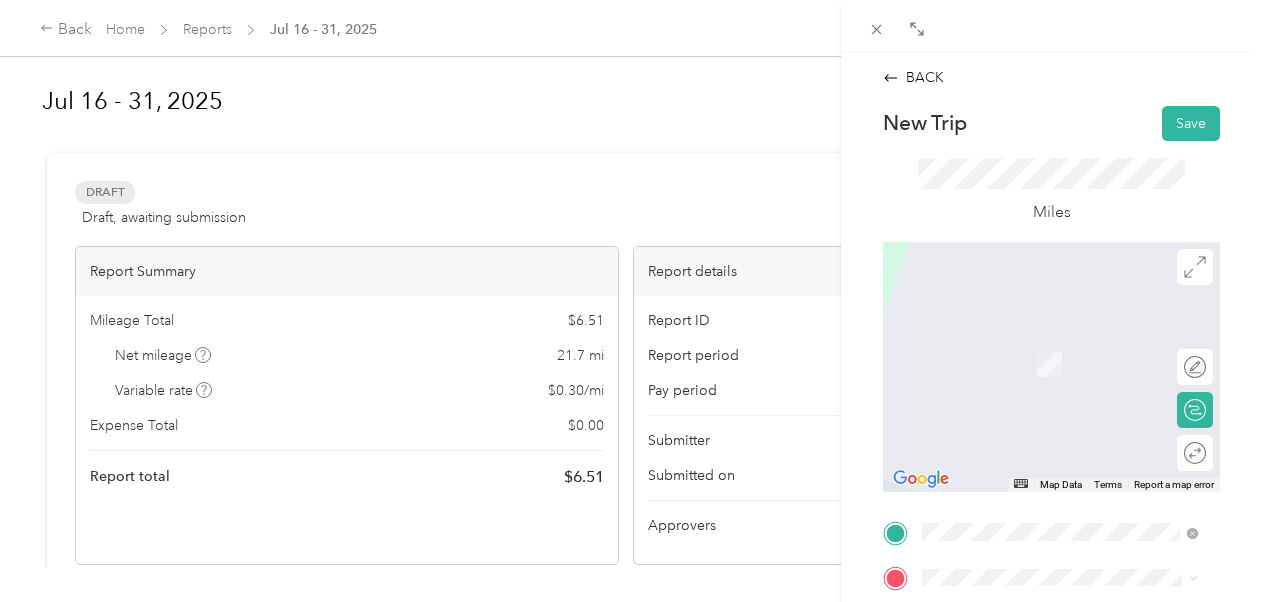 click on "TEAM [BRAND] [NUMBER] [STREET], [POSTAL_CODE], [CITY], [STATE], [COUNTRY]" at bounding box center (1075, 601) 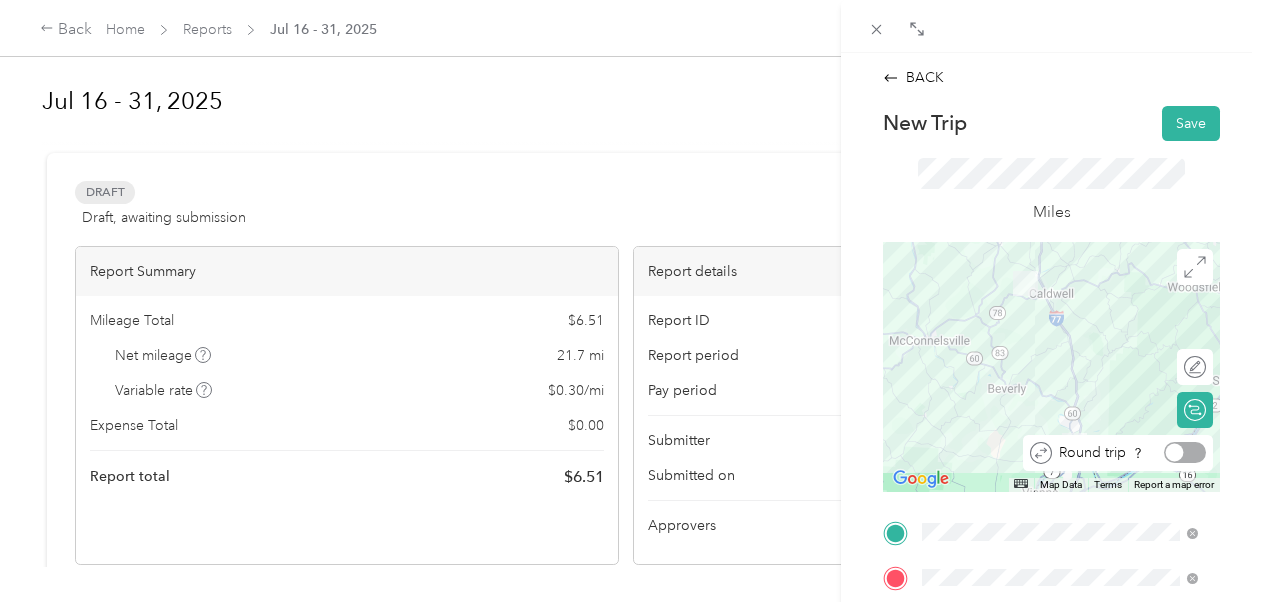 click at bounding box center [1185, 452] 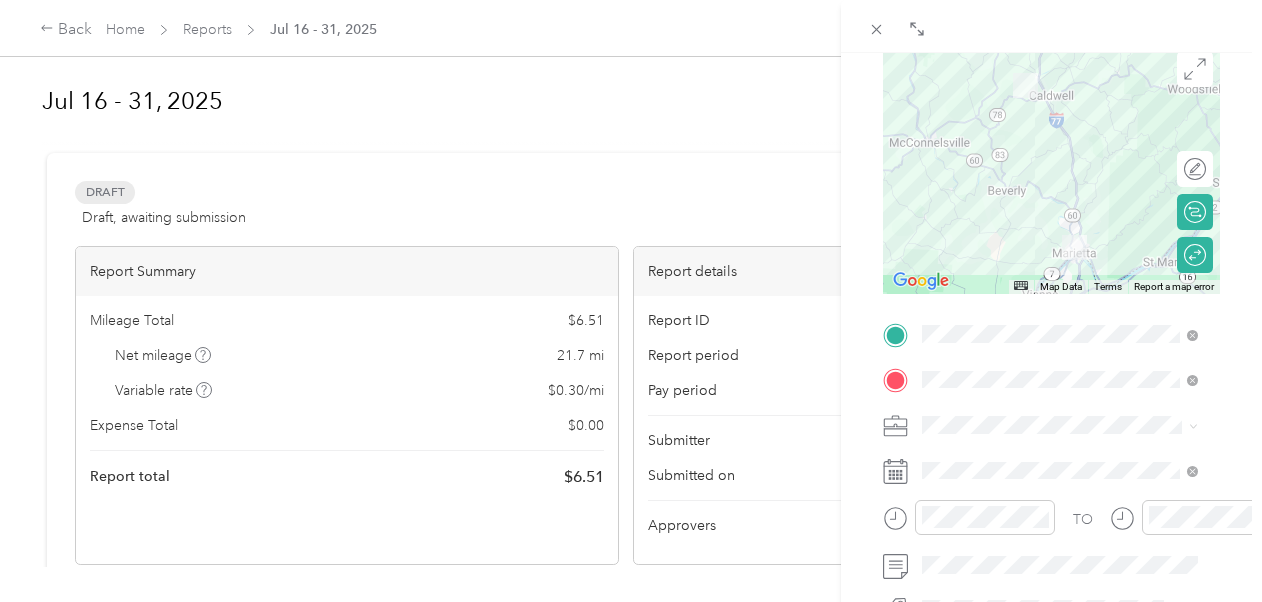scroll, scrollTop: 202, scrollLeft: 0, axis: vertical 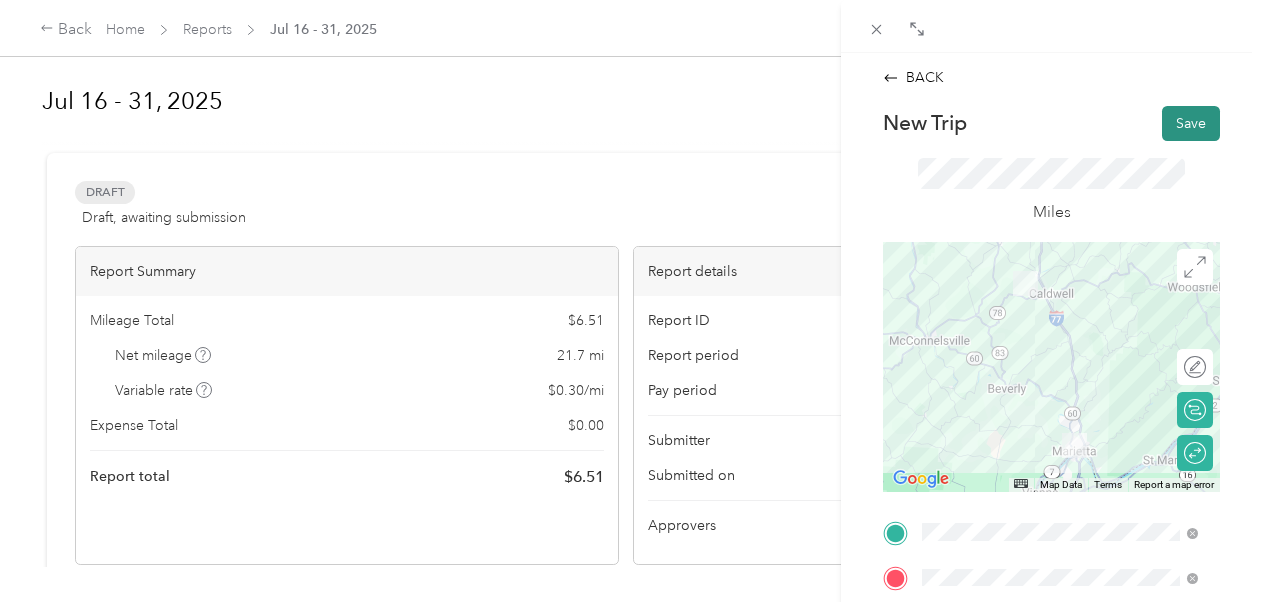 click on "Save" at bounding box center [1191, 123] 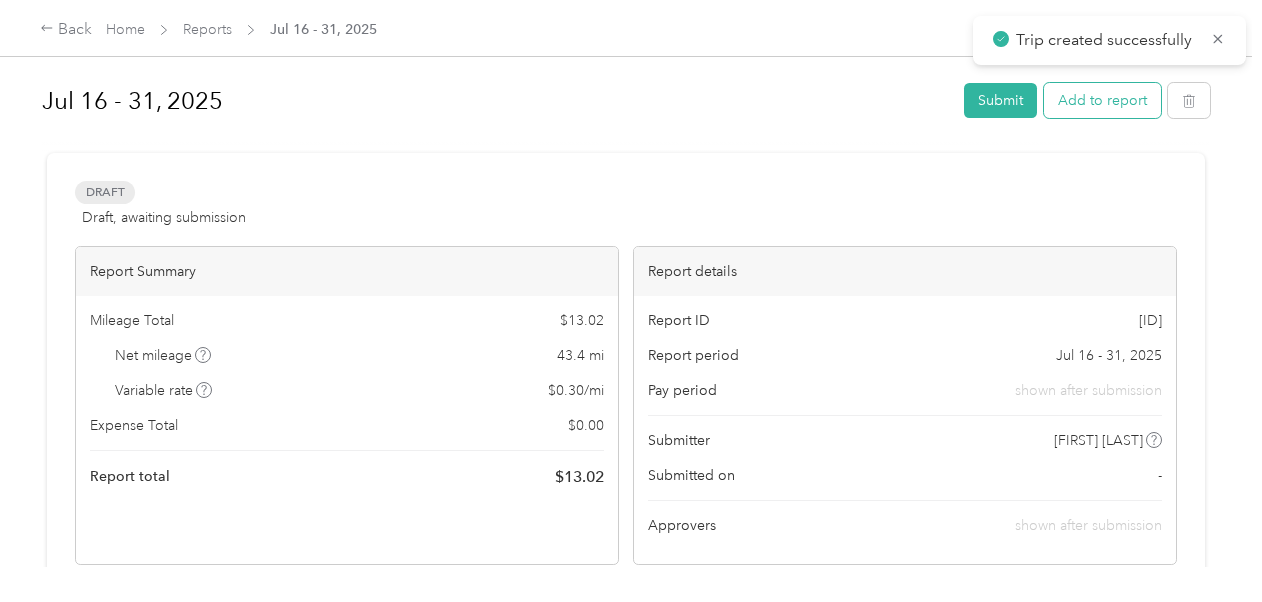 click on "Add to report" at bounding box center [1102, 100] 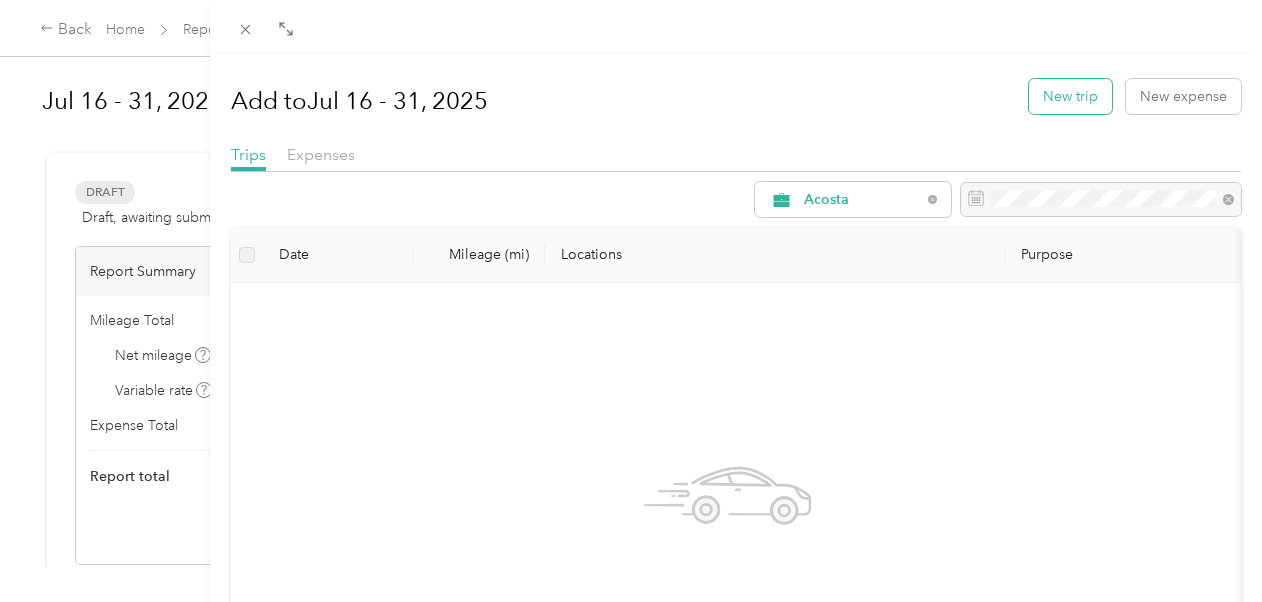 click on "New trip" at bounding box center [1070, 96] 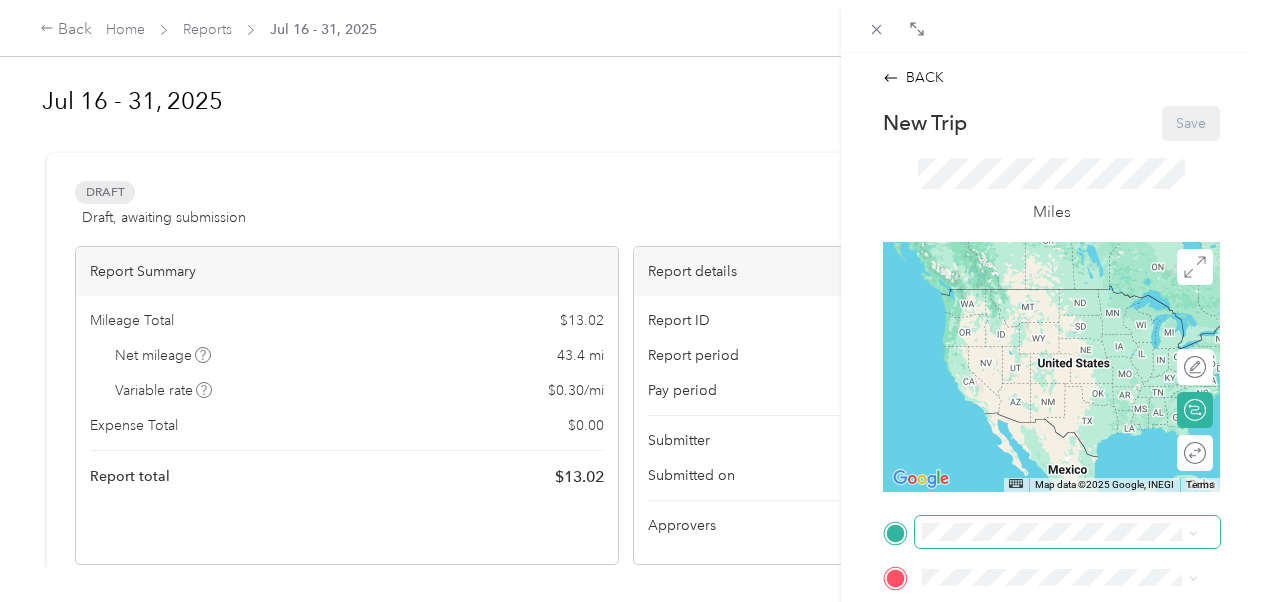 click at bounding box center (1067, 532) 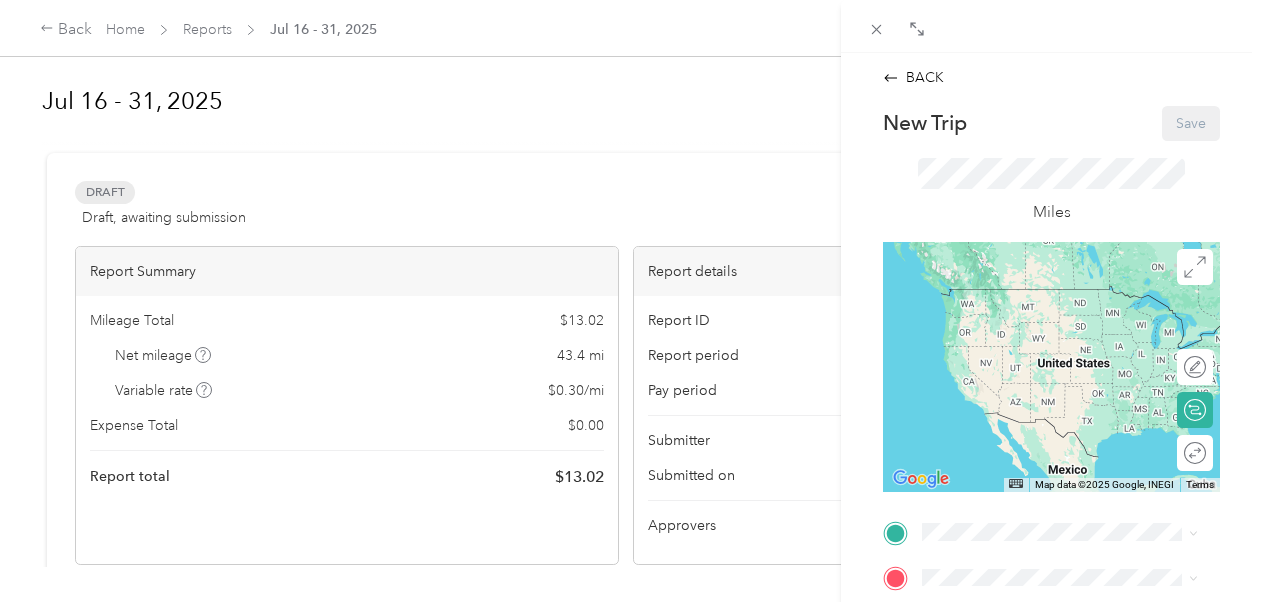 click on "TEAM [BRAND] [NUMBER] [STREET], [POSTAL_CODE], [CITY], [STATE], [COUNTRY]" at bounding box center [1075, 552] 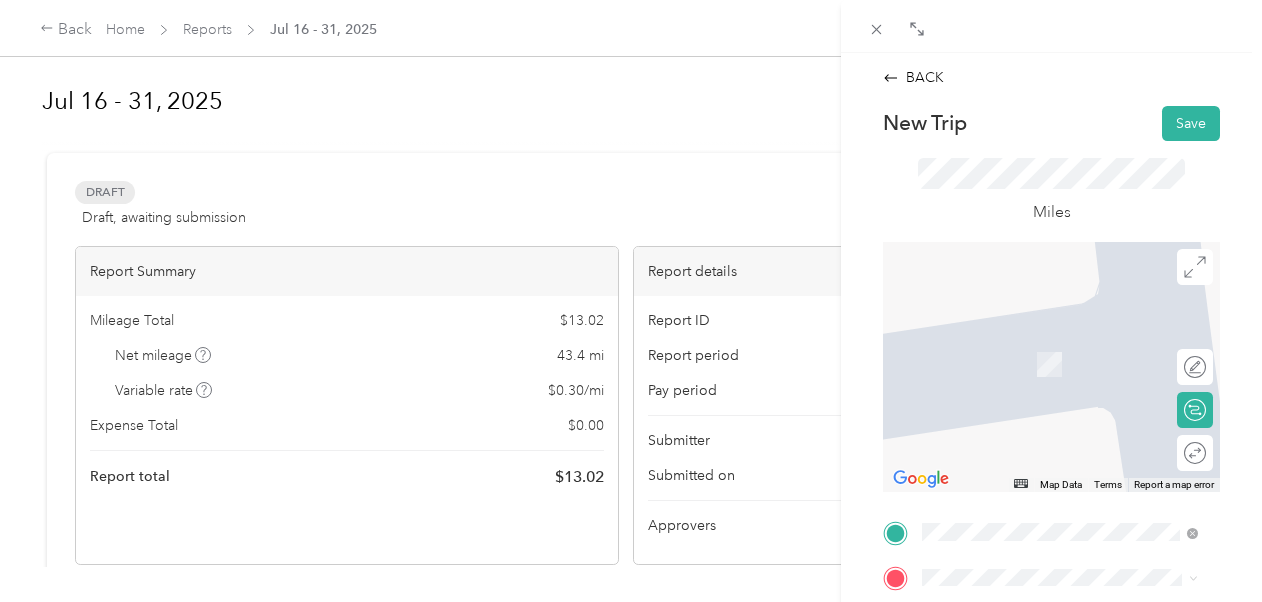 click on "Base [NUMBER] [STREET], [CITY], [STATE], [COUNTRY]" at bounding box center (1075, 353) 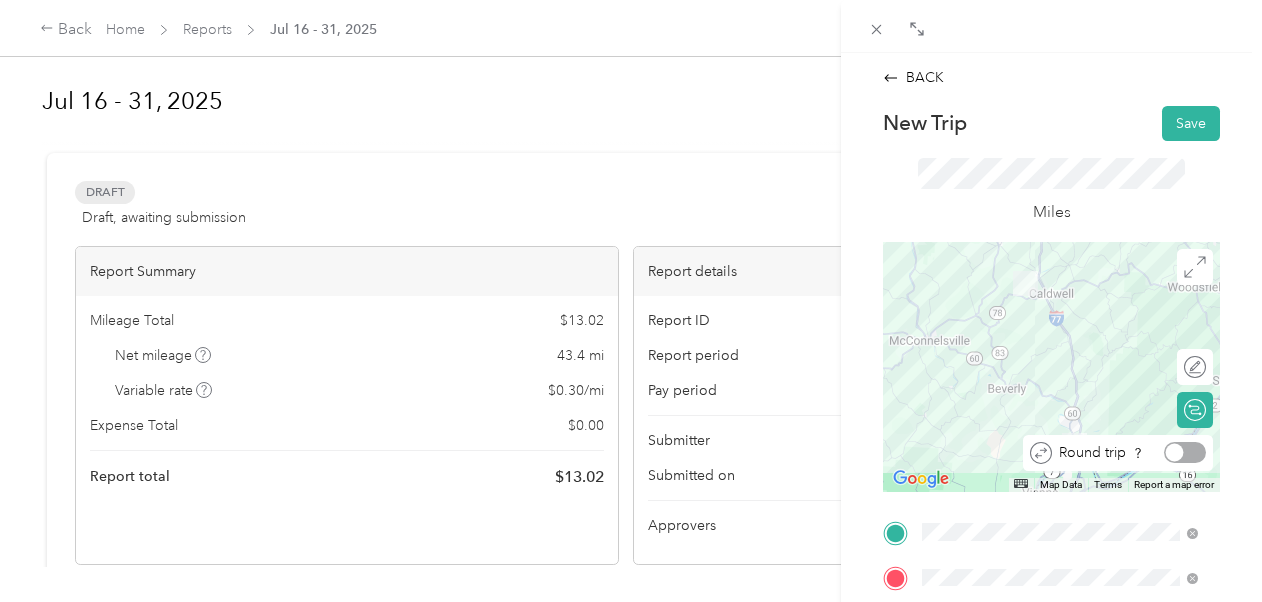 click at bounding box center [1185, 452] 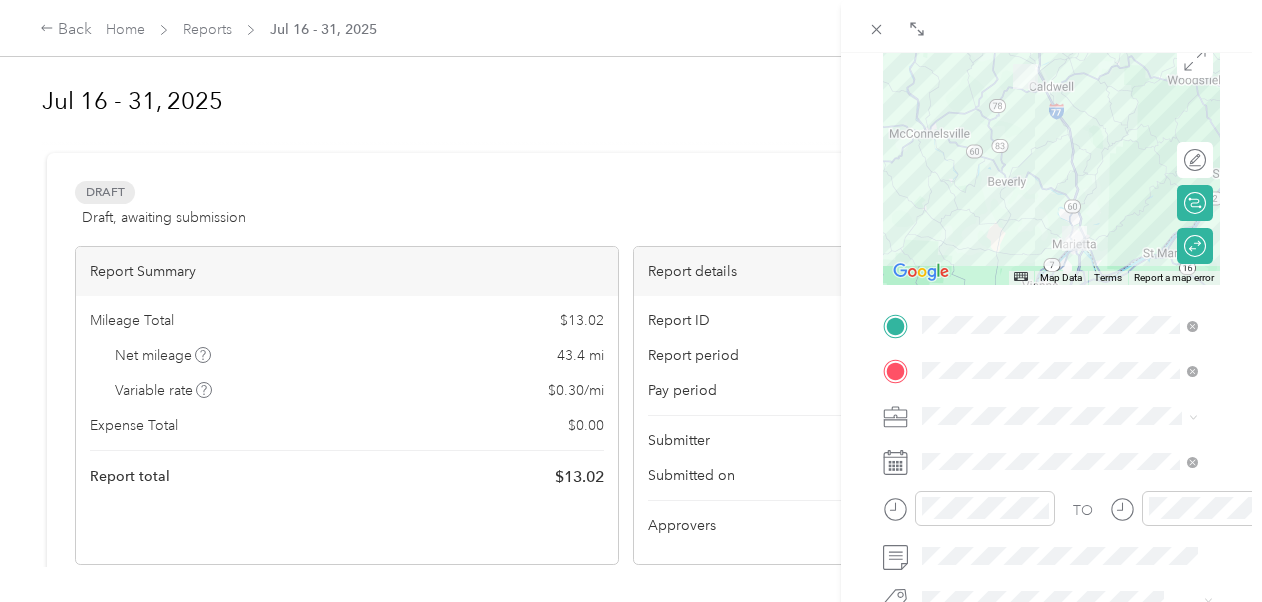 scroll, scrollTop: 221, scrollLeft: 0, axis: vertical 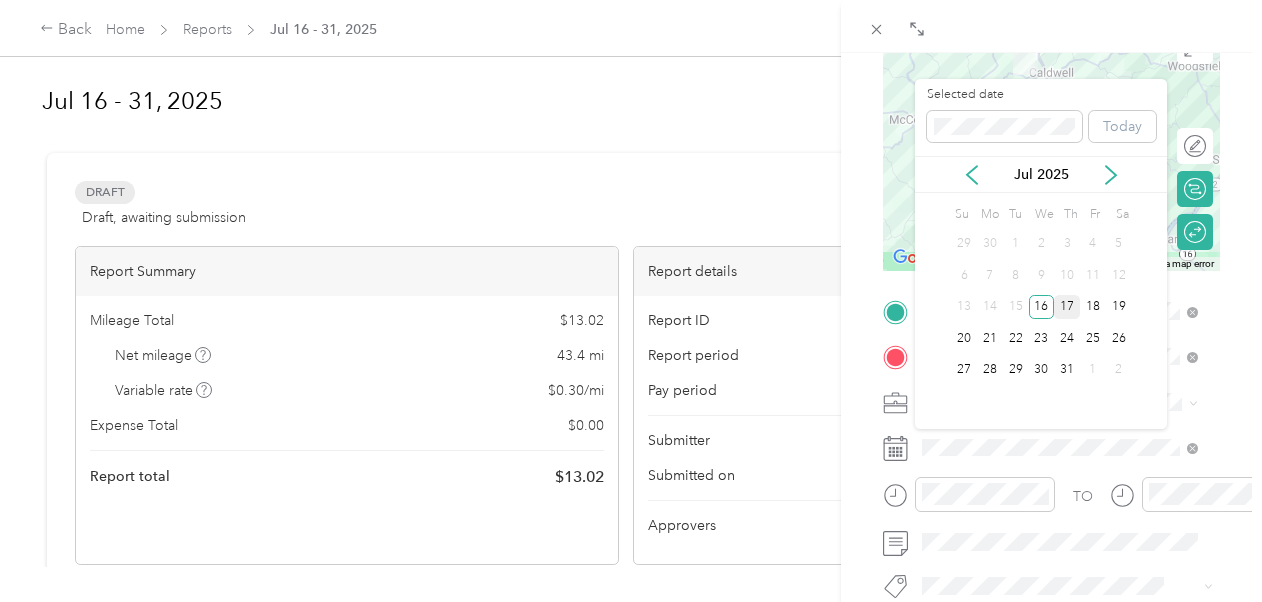 click on "17" at bounding box center [1067, 307] 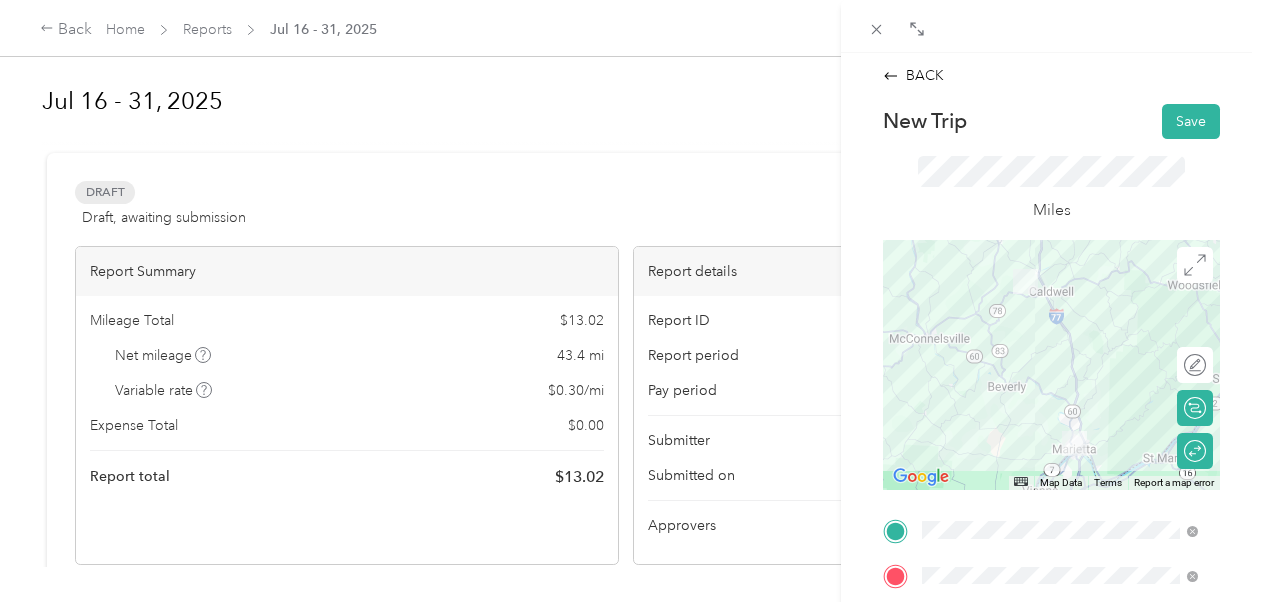 scroll, scrollTop: 0, scrollLeft: 0, axis: both 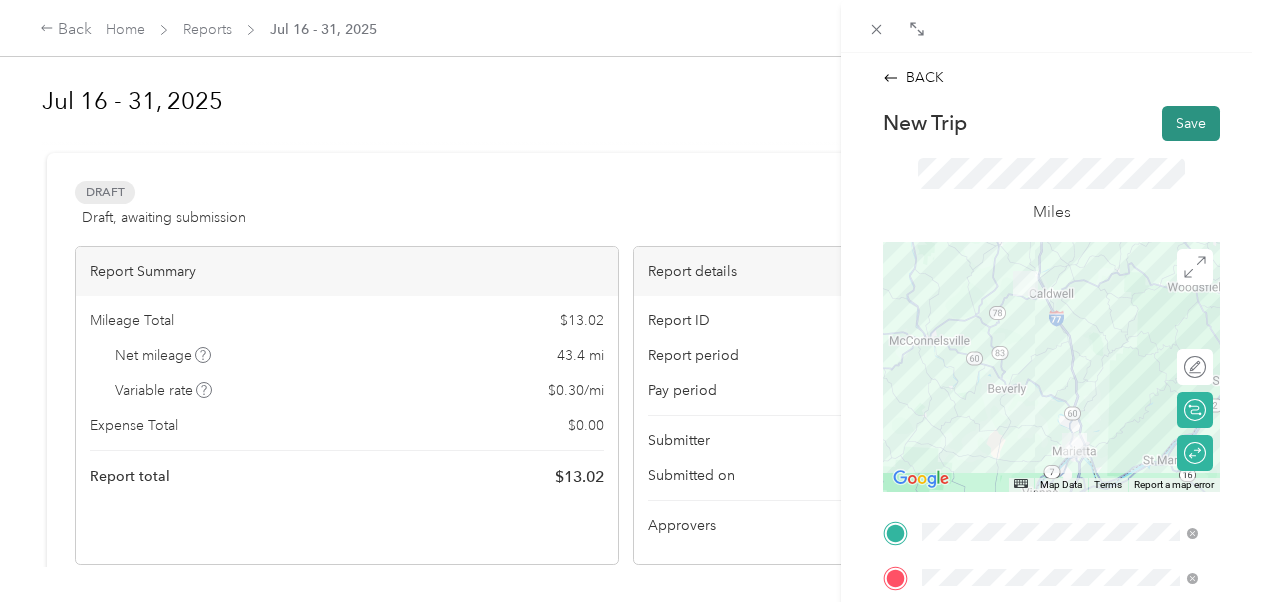 click on "Save" at bounding box center (1191, 123) 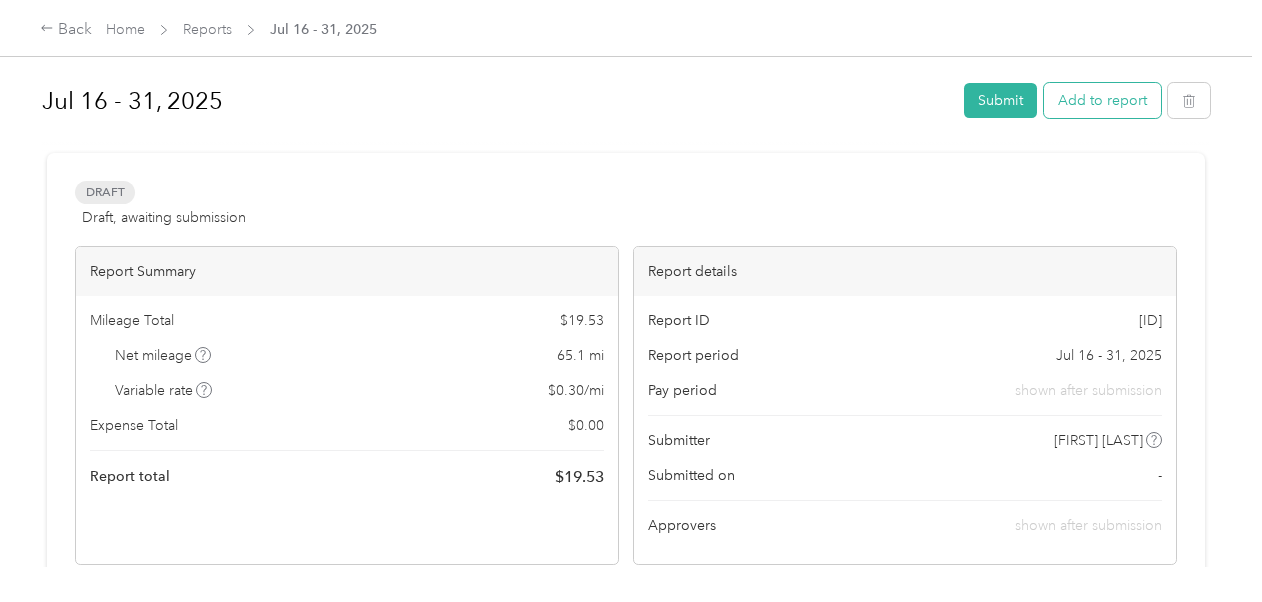 click on "Add to report" at bounding box center [1102, 100] 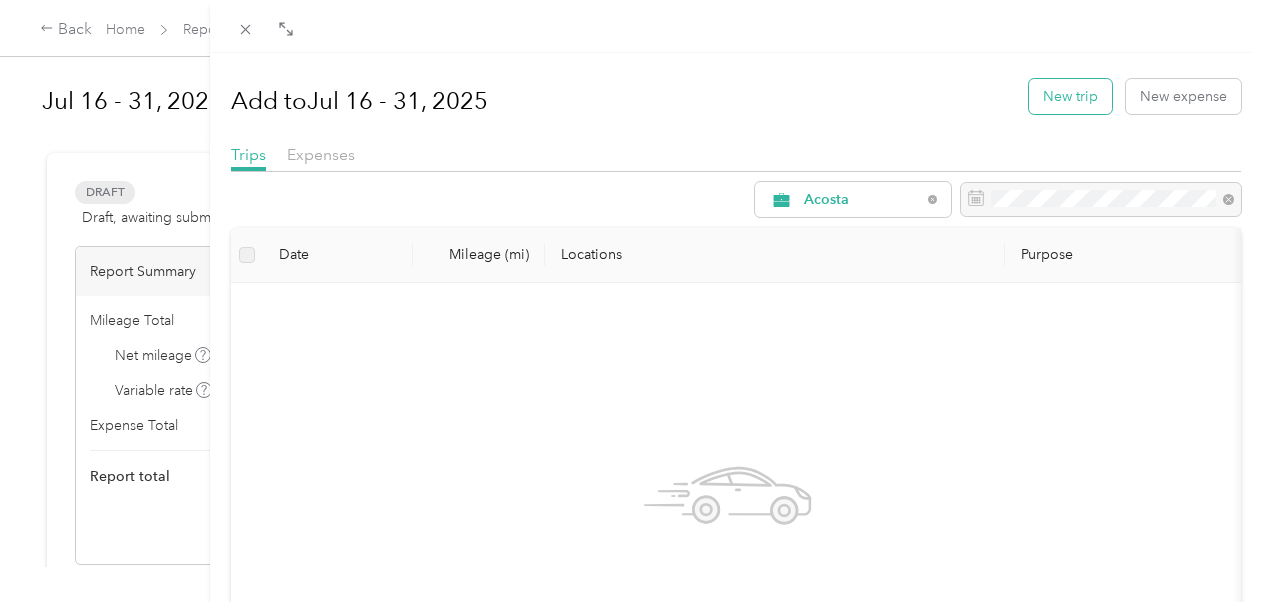 click on "New trip" at bounding box center (1070, 96) 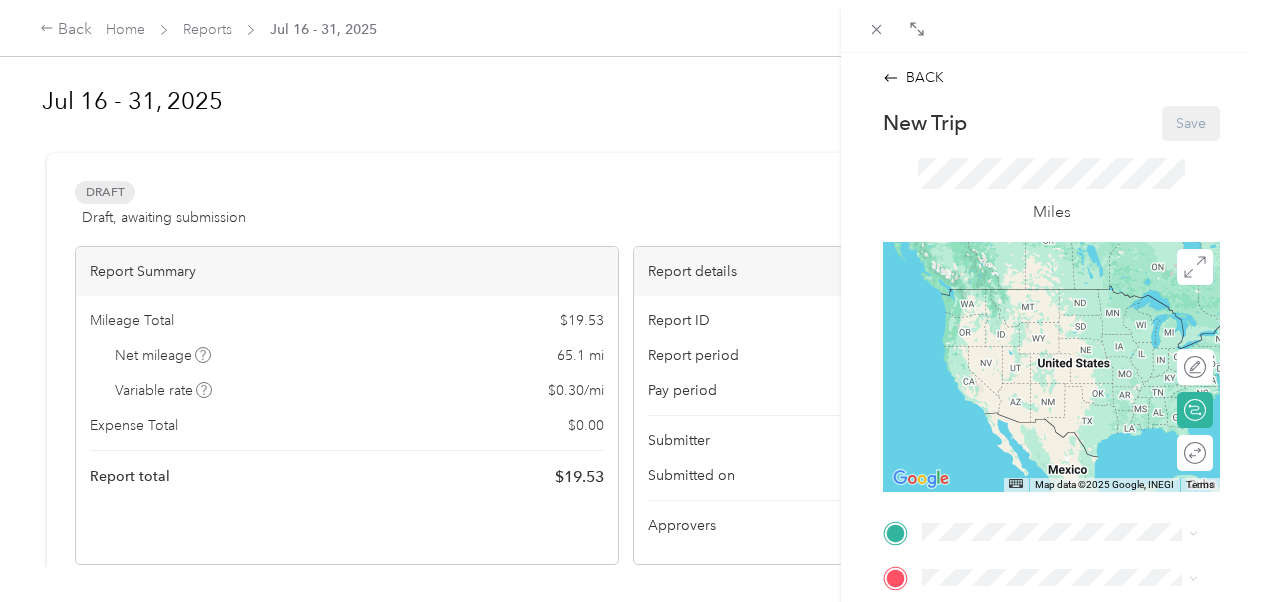 click on "TEAM [BRAND] [NUMBER] [STREET], [POSTAL_CODE], [CITY], [STATE], [COUNTRY]" at bounding box center [1075, 555] 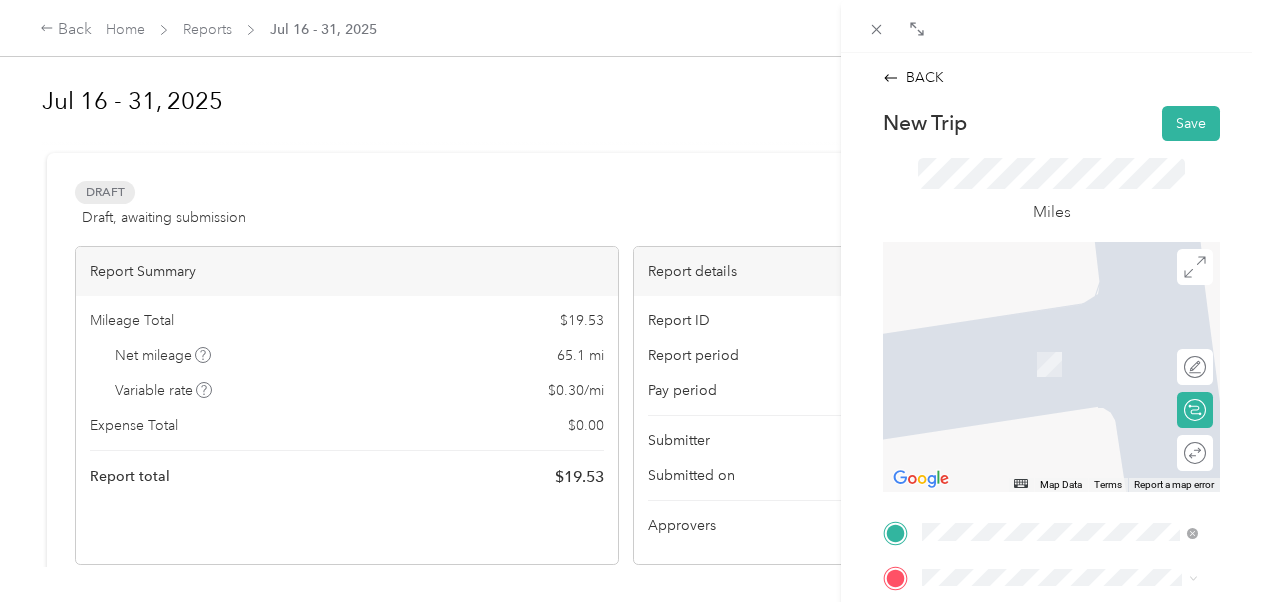 click on "[NUMBER] [STREET], [CITY], [STATE], [COUNTRY]" at bounding box center (1048, 367) 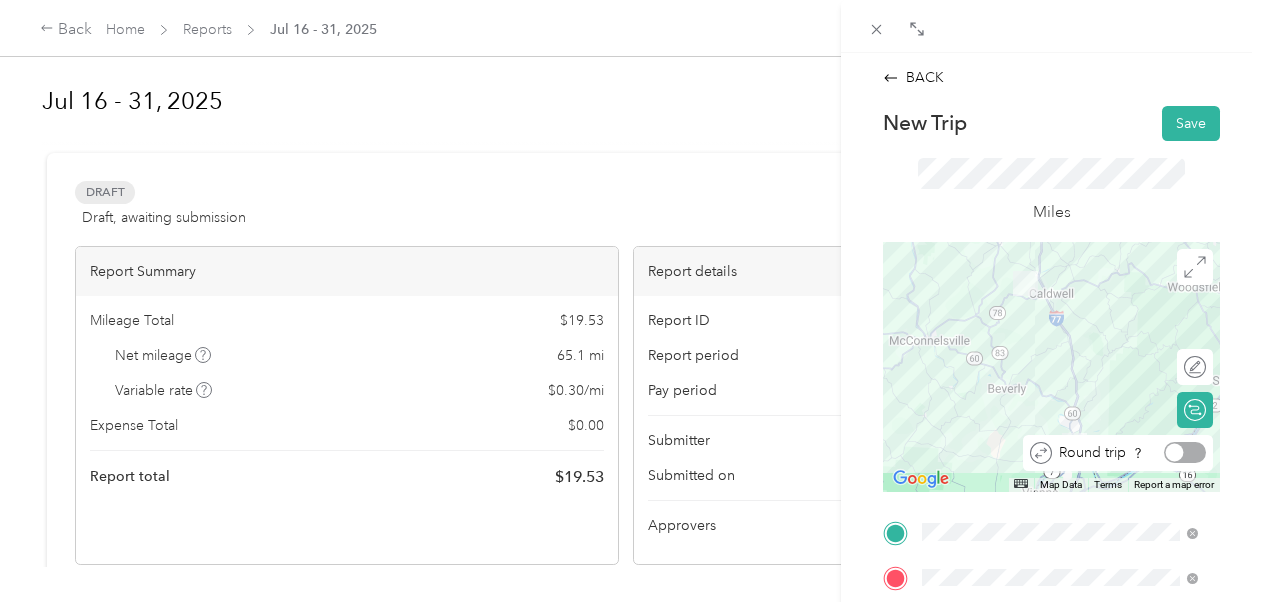 click at bounding box center [1185, 452] 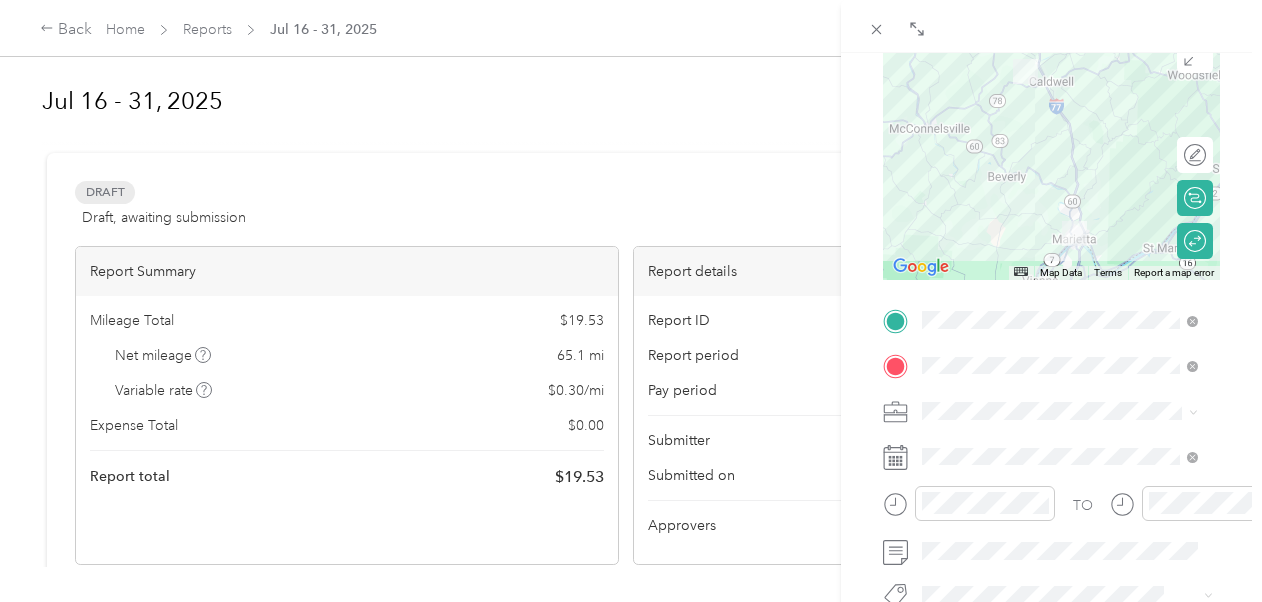 scroll, scrollTop: 278, scrollLeft: 0, axis: vertical 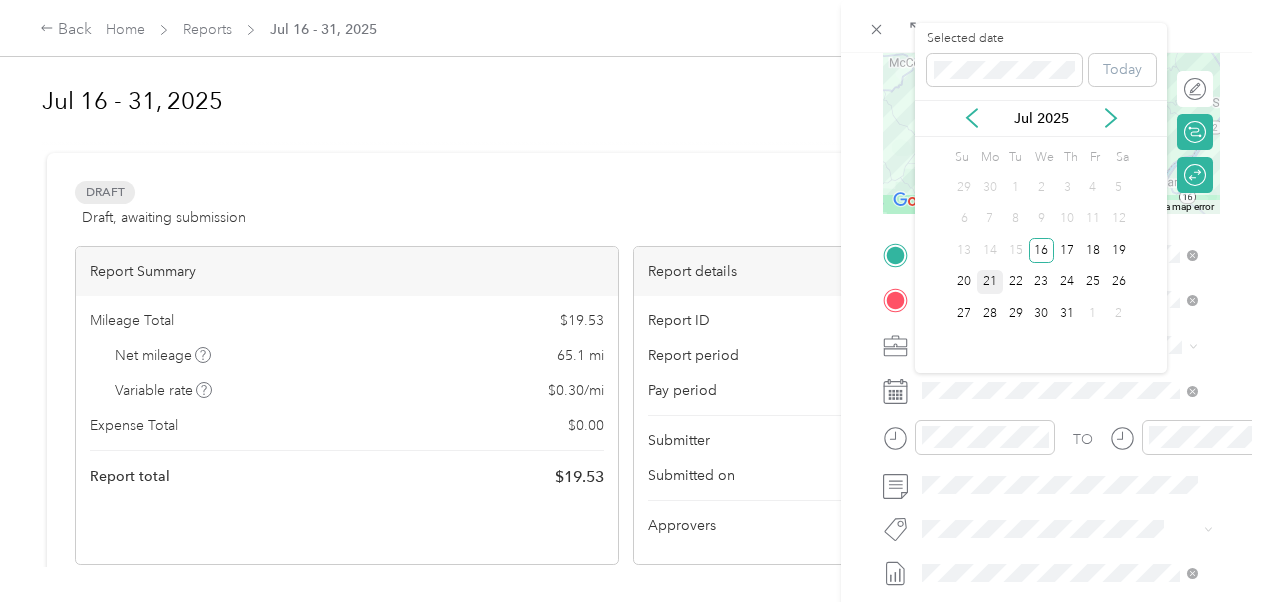 click on "21" at bounding box center [990, 282] 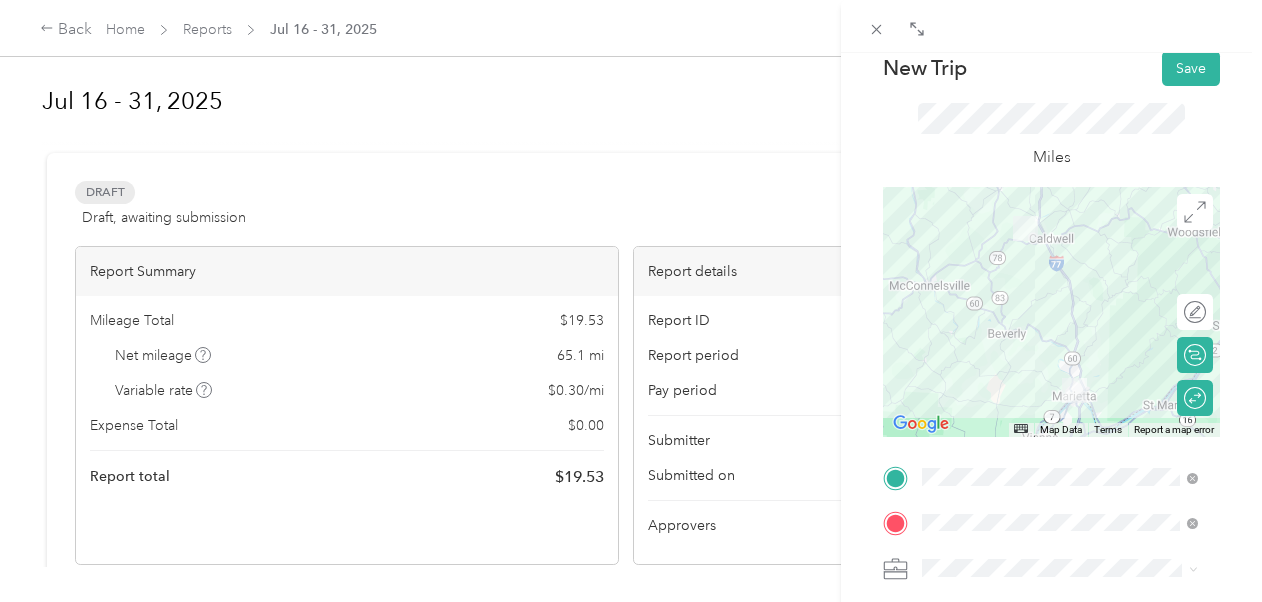 scroll, scrollTop: 0, scrollLeft: 0, axis: both 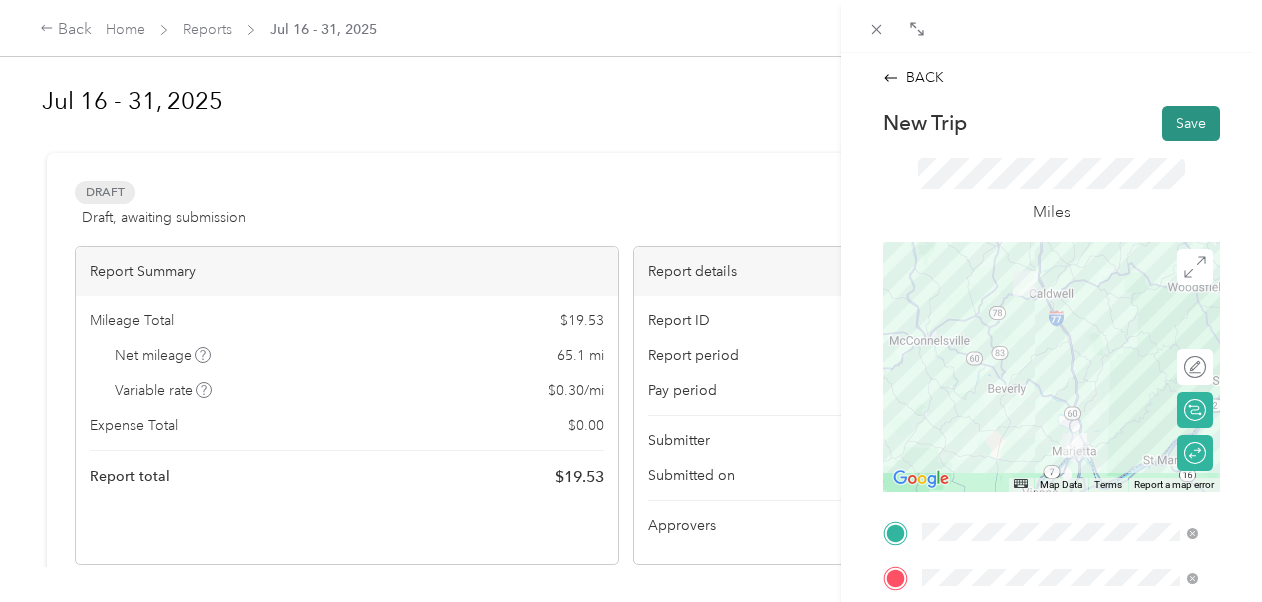 click on "Save" at bounding box center [1191, 123] 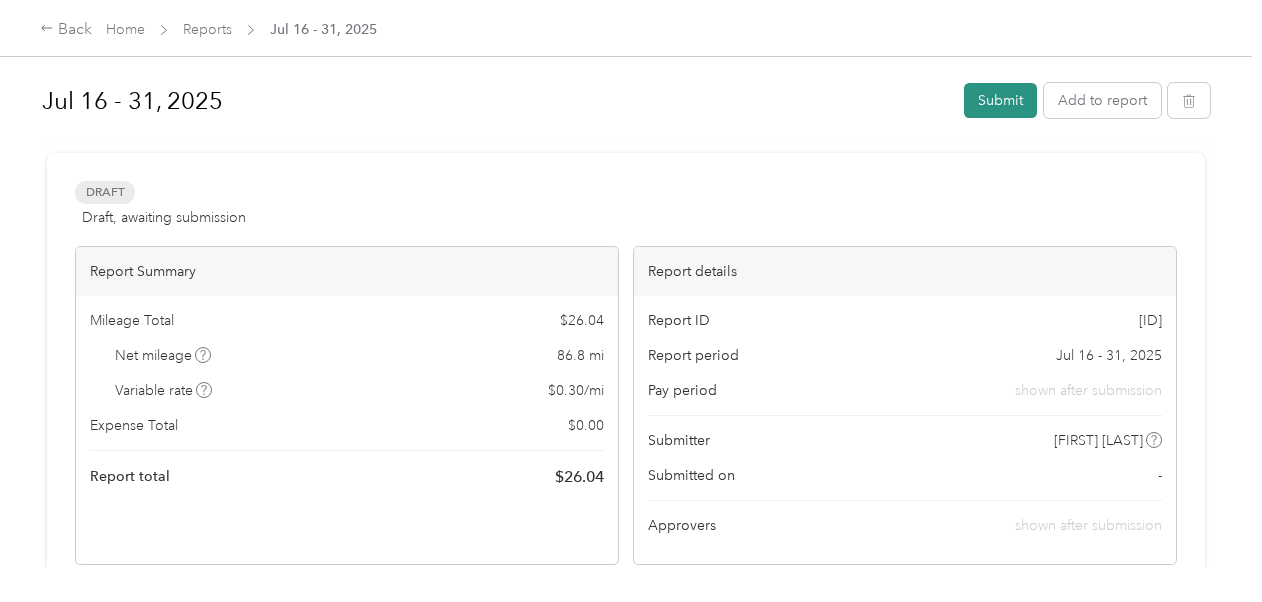 click on "Submit" at bounding box center [1000, 100] 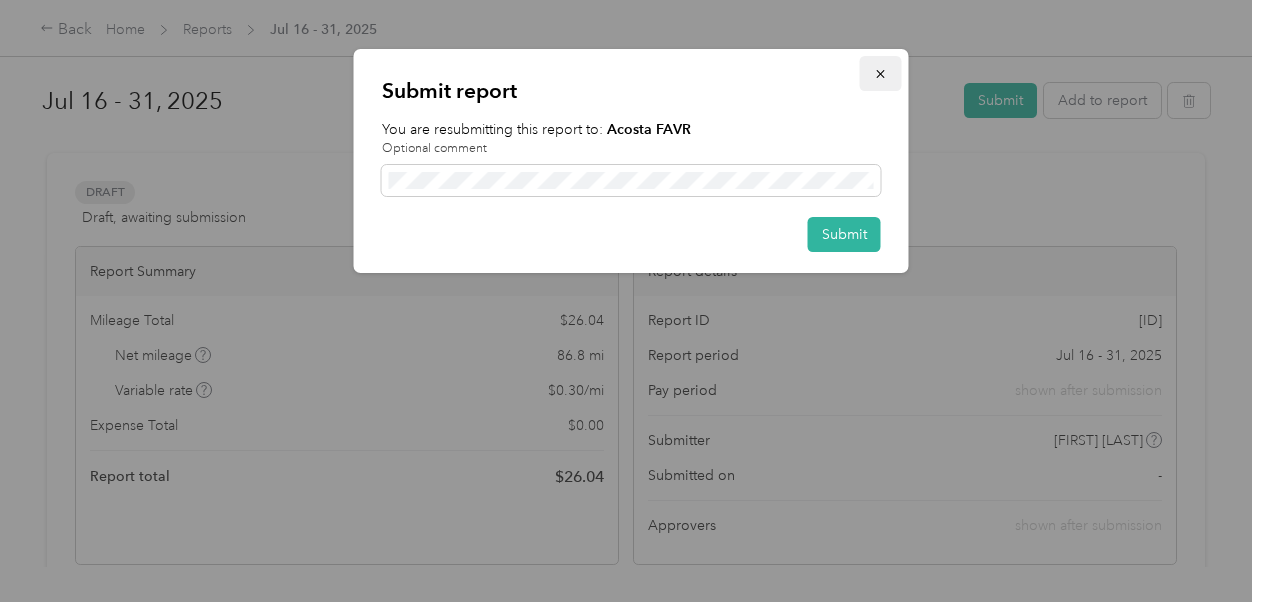 click 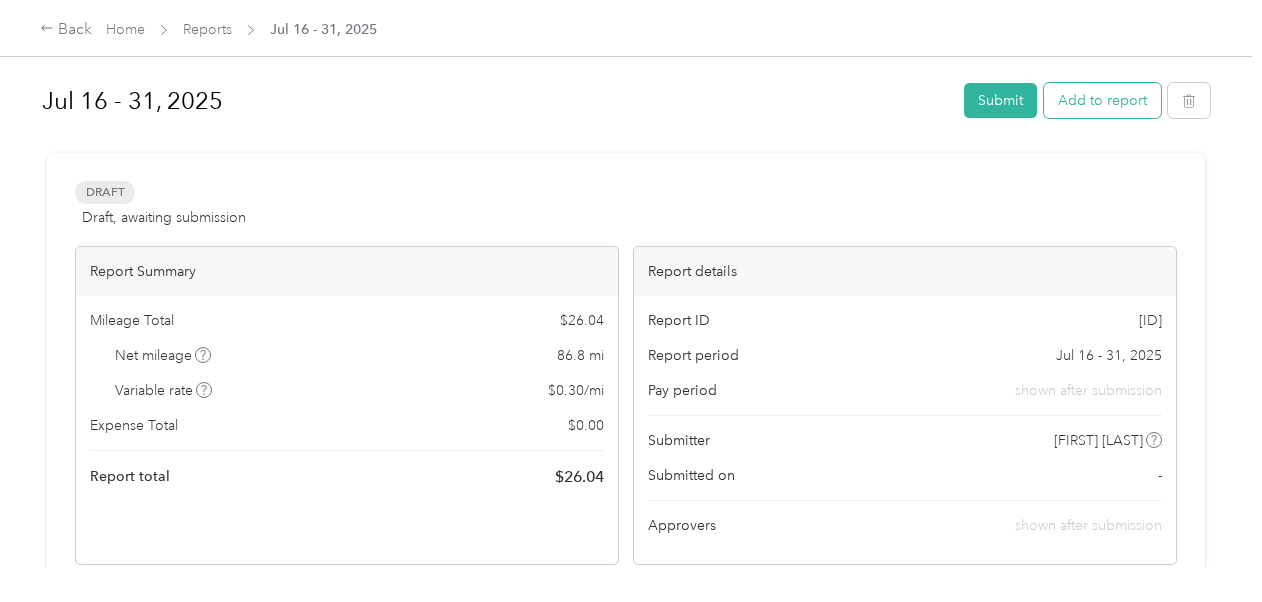 click on "Add to report" at bounding box center (1102, 100) 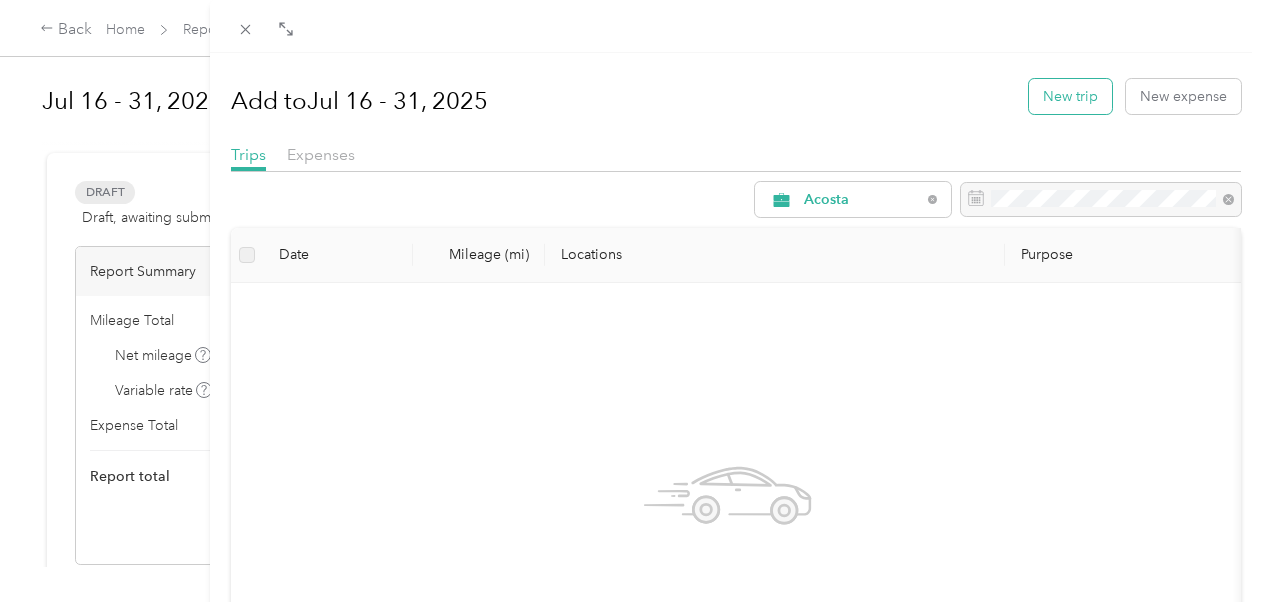 click on "New trip" at bounding box center (1070, 96) 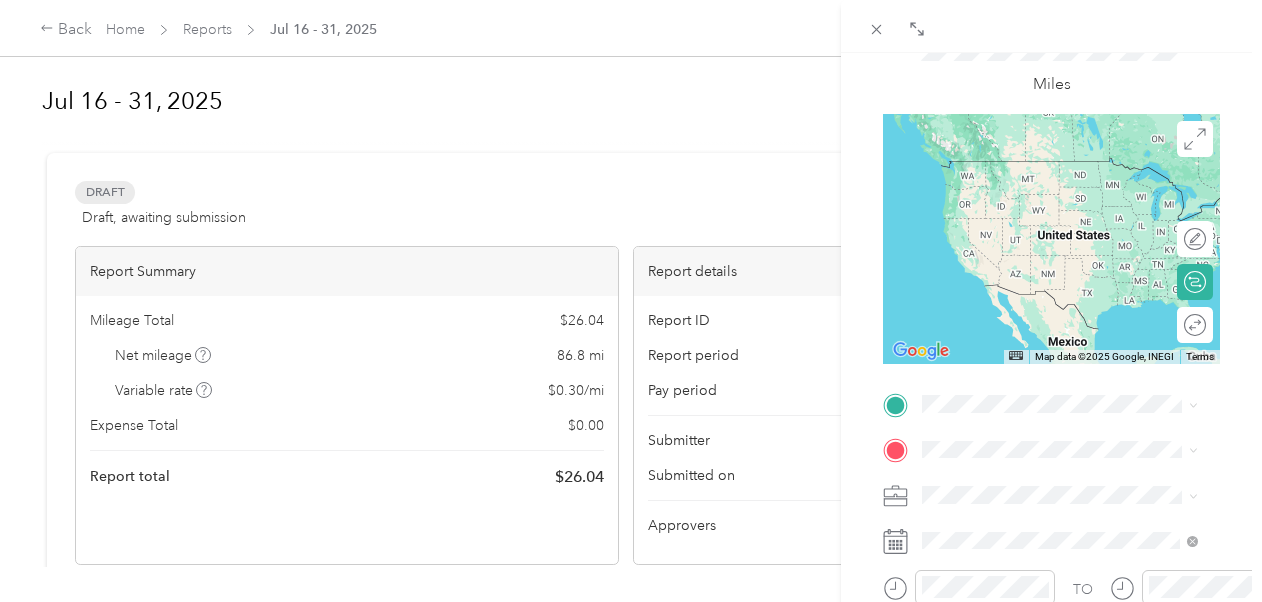 scroll, scrollTop: 131, scrollLeft: 0, axis: vertical 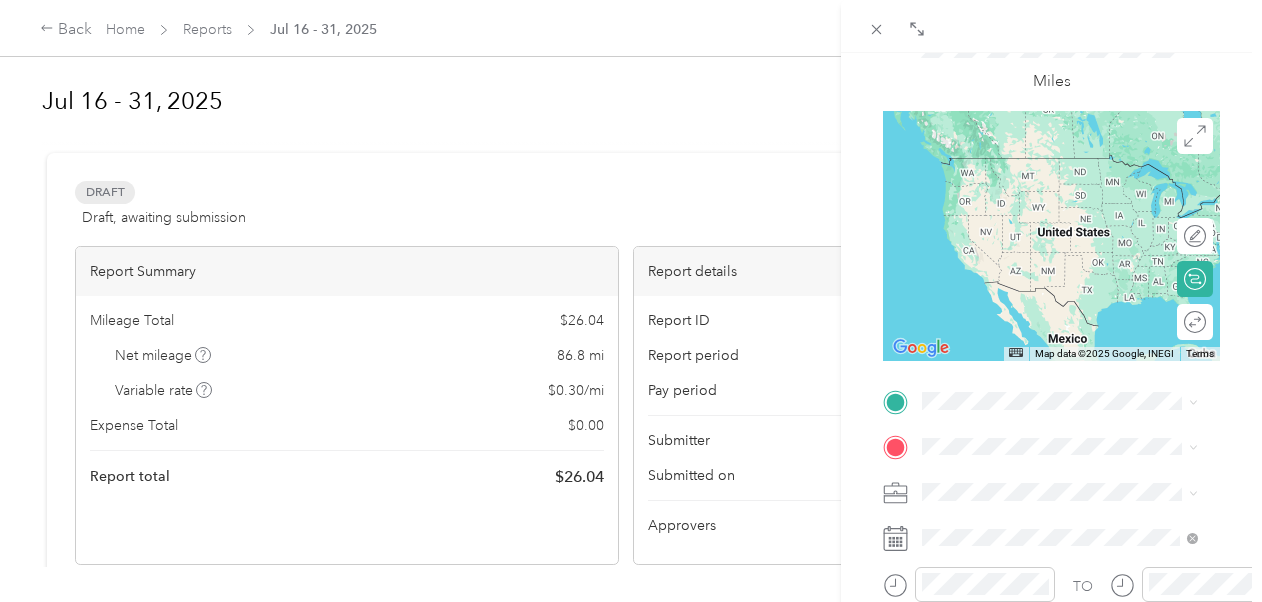 click on "TEAM [BRAND] [NUMBER] [STREET], [POSTAL_CODE], [CITY], [STATE], [COUNTRY]" at bounding box center (1075, 419) 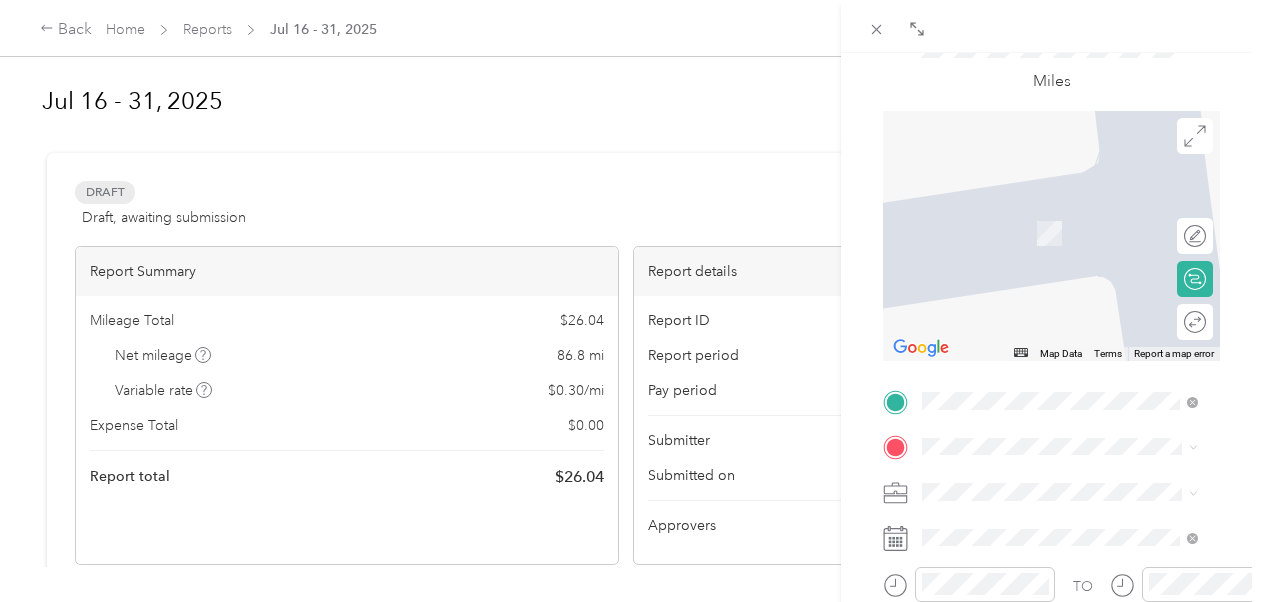 click on "[NUMBER] [STREET], [CITY], [STATE], [COUNTRY]" at bounding box center [1048, 232] 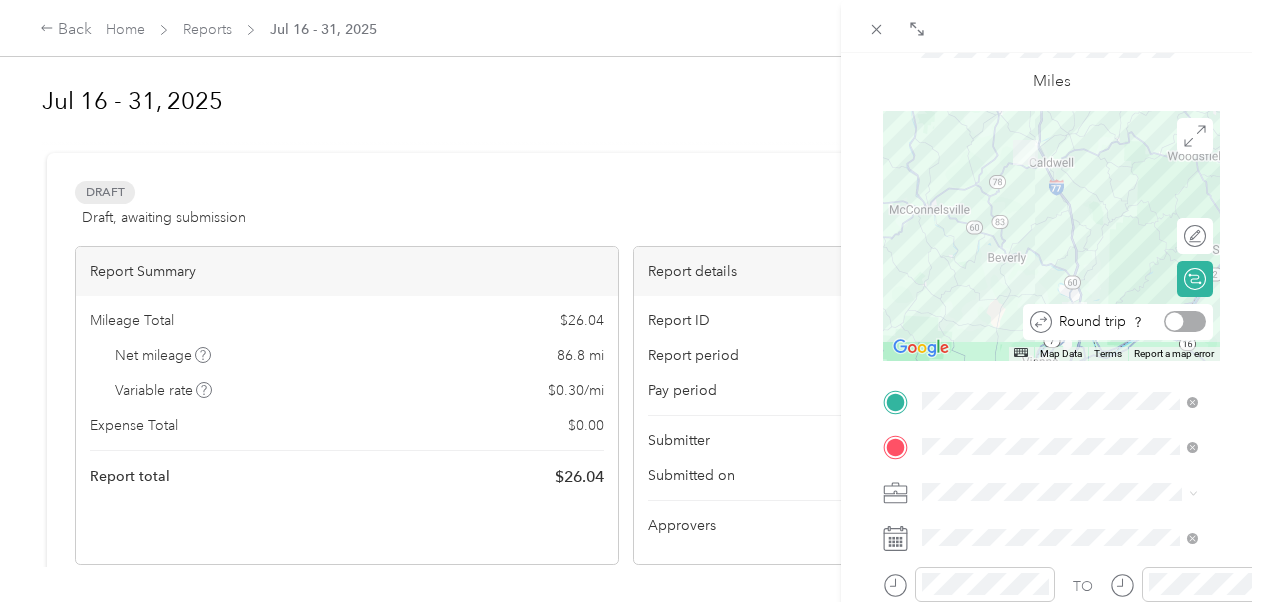 click at bounding box center (1185, 321) 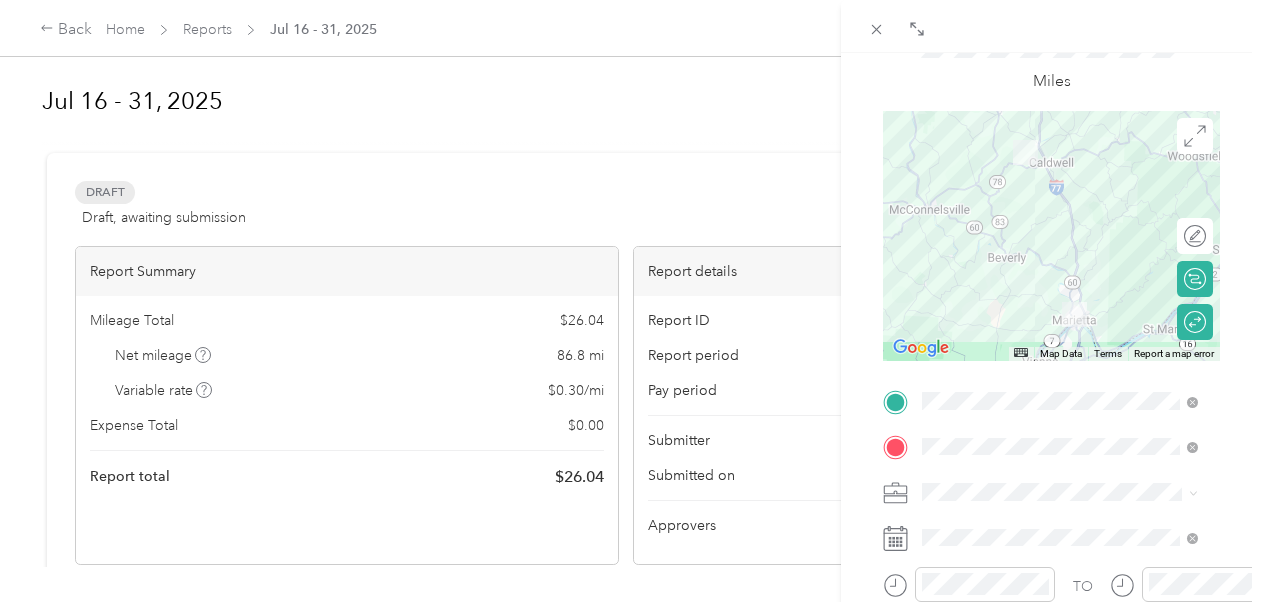 scroll, scrollTop: 189, scrollLeft: 0, axis: vertical 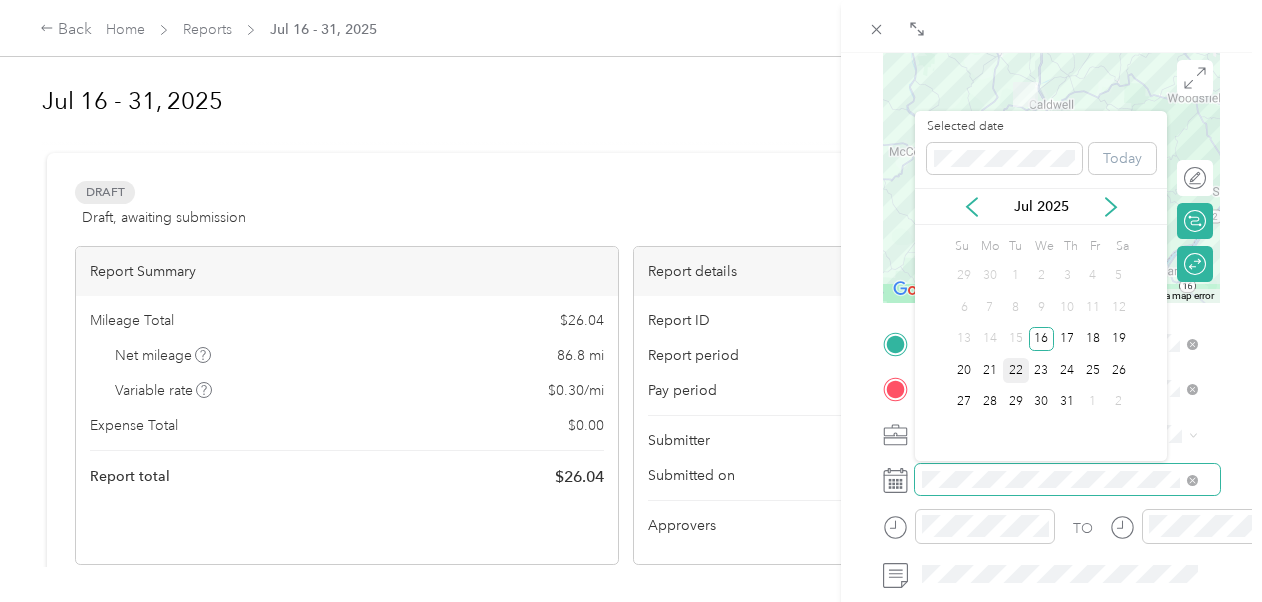 click on "Drag to resize Click to close BACK New Trip Save This trip cannot be edited because it is either under review, approved, or paid. Contact your Team Manager to edit it. Miles ← Move left → Move right ↑ Move up ↓ Move down + Zoom in - Zoom out Home Jump left by 75% End Jump right by 75% Page Up Jump up by 75% Page Down Jump down by 75% Map Data Map data ©2025 Google Map data ©2025 Google 10 km  Click to toggle between metric and imperial units Terms Report a map error Edit route Calculate route Round trip TO Add photo Selected date   Today [MONTH] [YEAR] Su Mo Tu We Th Fr Sa 29 30 1 2 3 4 5 6 7 8 9 10 11 12 13 14 15 16 17 18 19 20 21 22 23 24 25 26 27 28 29 30 31 1 2" at bounding box center (626, 602) 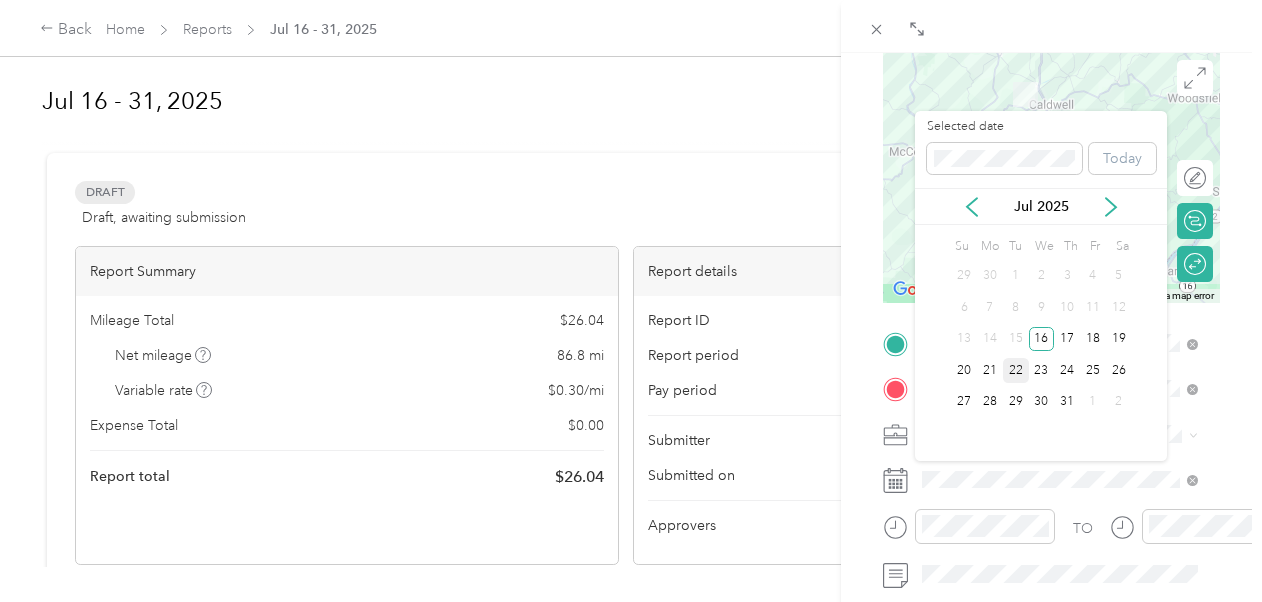click on "22" at bounding box center [1016, 370] 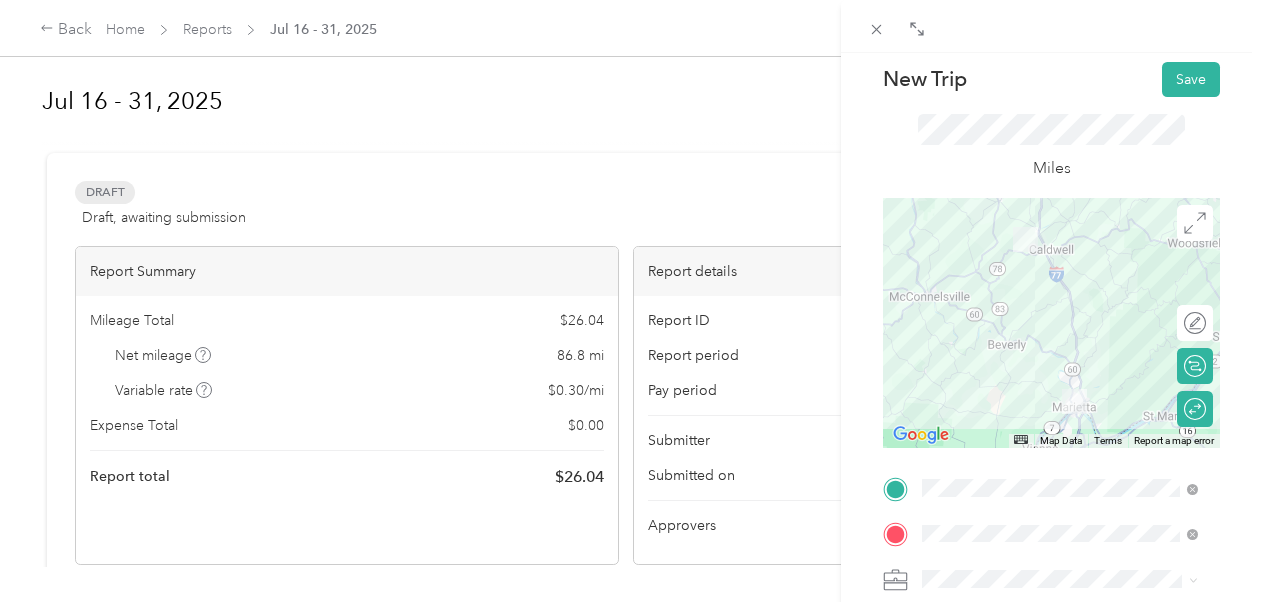 scroll, scrollTop: 0, scrollLeft: 0, axis: both 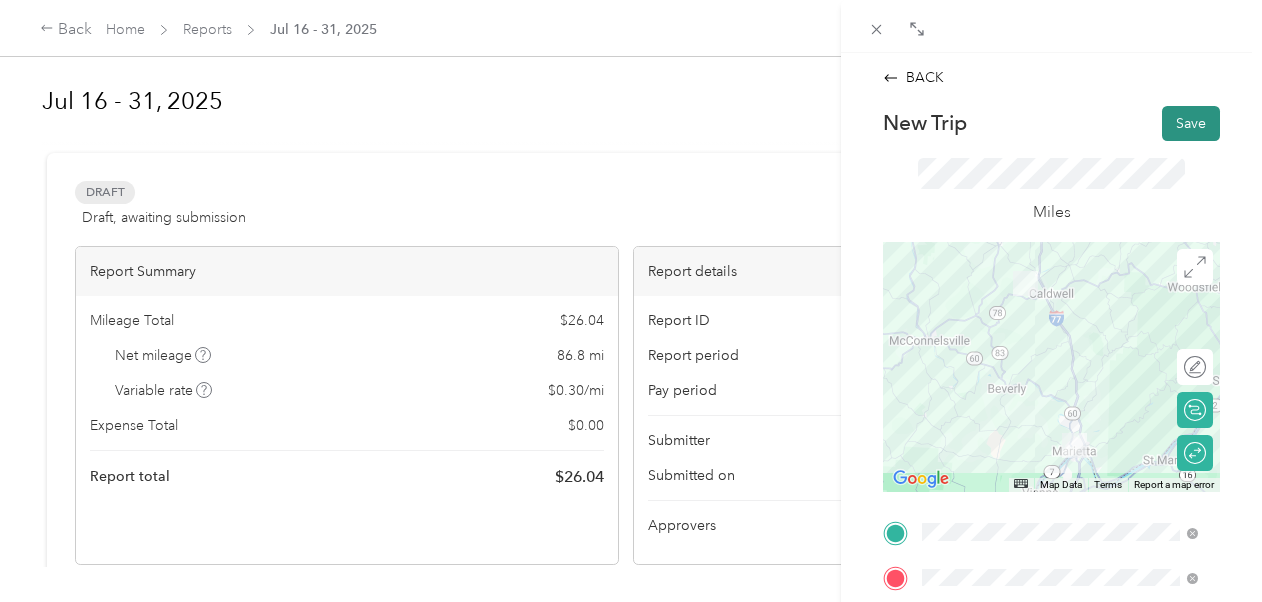 click on "Save" at bounding box center [1191, 123] 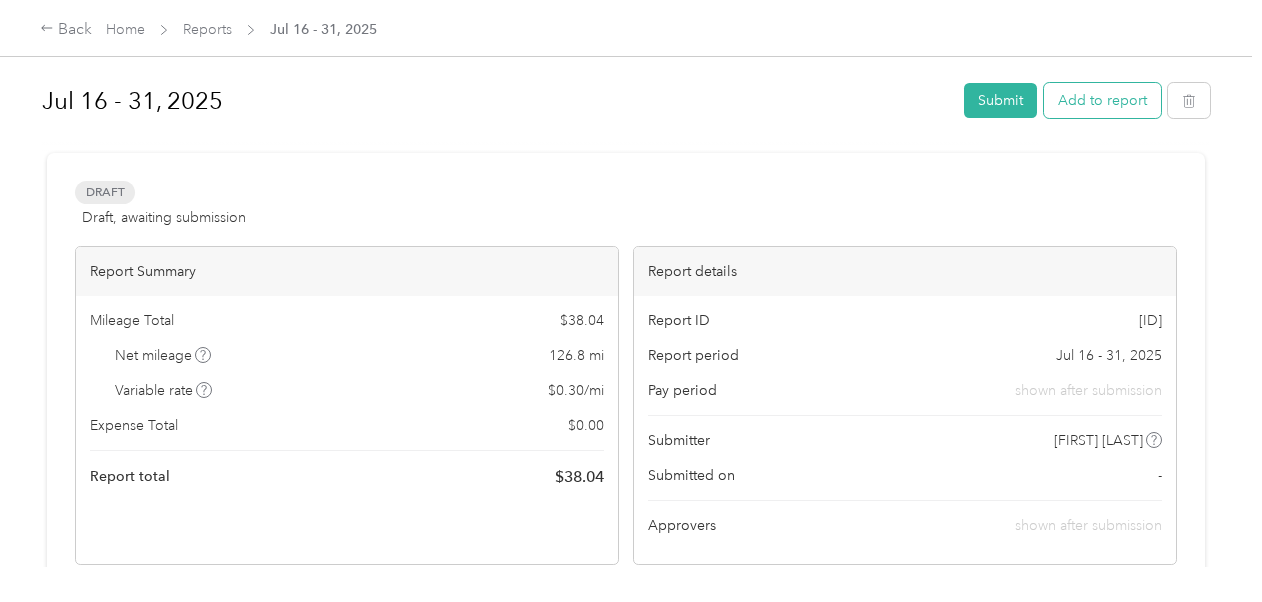click on "Add to report" at bounding box center (1102, 100) 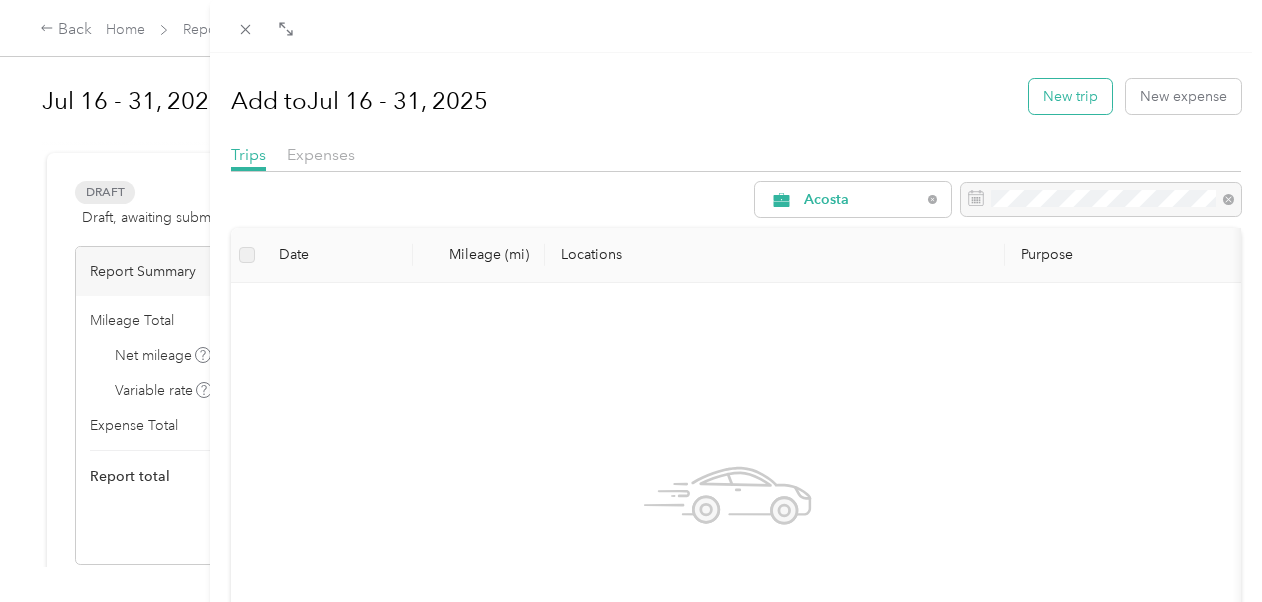 click on "New trip" at bounding box center [1070, 96] 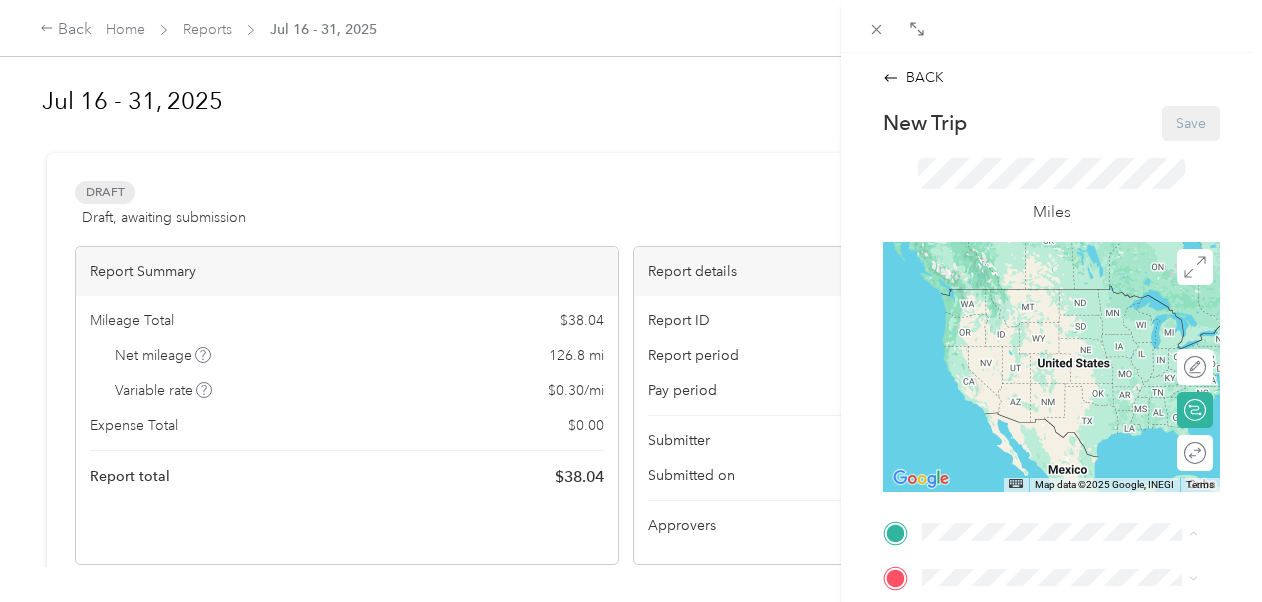 click on "Drag to resize Click to close BACK New Trip Save This trip cannot be edited because it is either under review, approved, or paid. Contact your Team Manager to edit it. Miles ← Move left → Move right ↑ Move up ↓ Move down + Zoom in - Zoom out Home Jump left by 75% End Jump right by 75% Page Up Jump up by 75% Page Down Jump down by 75% Map Data Map data ©2025 Google, INEGI Map data ©2025 Google 1000 km  Click to toggle between metric and imperial units Terms Report a map error Edit route Calculate route Round trip TO Add photo From your Favorite places TEAM [BRAND] [NUMBER] [STREET], [POSTAL_CODE], [CITY], [STATE], [COUNTRY] TEAM [BRAND] [NUMBER] [STREET], [POSTAL_CODE], [CITY], [STATE], [COUNTRY] TEAM [BRAND] [NUMBER] [STREET], [POSTAL_CODE], [CITY], [STATE], [COUNTRY] home [NUMBER] [STREET], [CITY], [POSTAL_CODE], [CITY], [STATE], [COUNTRY] home [NUMBER] [STREET], [CITY], [POSTAL_CODE], [CITY], [STATE], [COUNTRY] TEAM [BRAND] [NUMBER] [STREET] [SUITE], [POSTAL_CODE], [CITY], [STATE], [COUNTRY] TEAM [BRAND] TEAM [BRAND] TEAM" at bounding box center [626, 602] 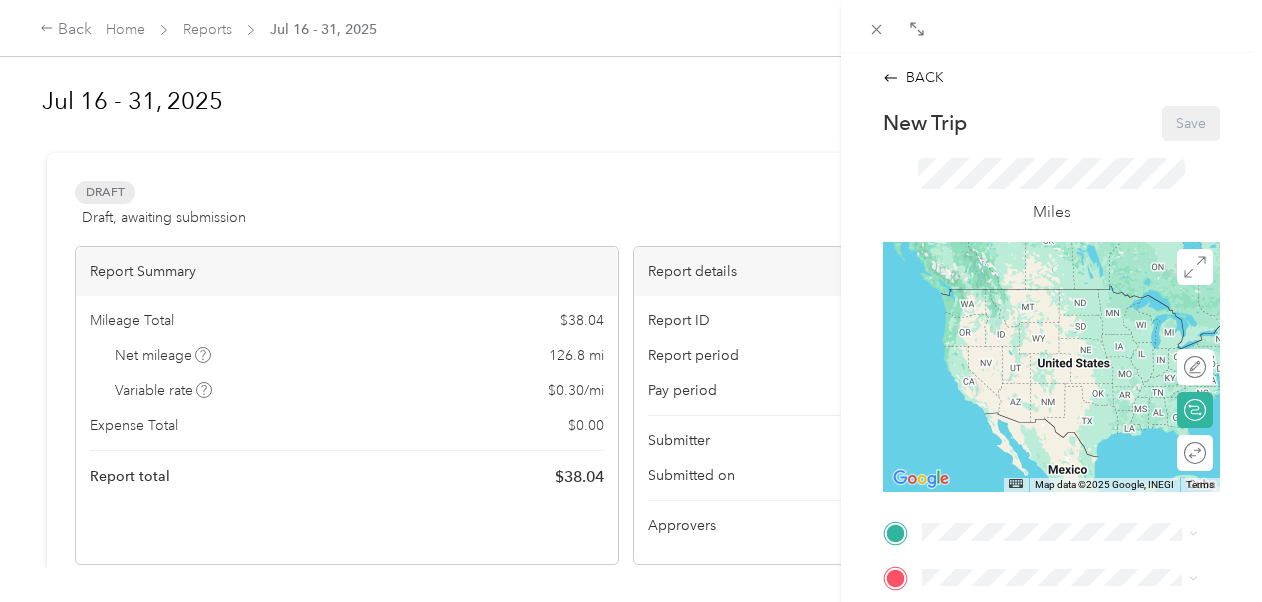 click on "TEAM [BRAND] [NUMBER] [STREET], [POSTAL_CODE], [CITY], [STATE], [COUNTRY]" at bounding box center [1075, 545] 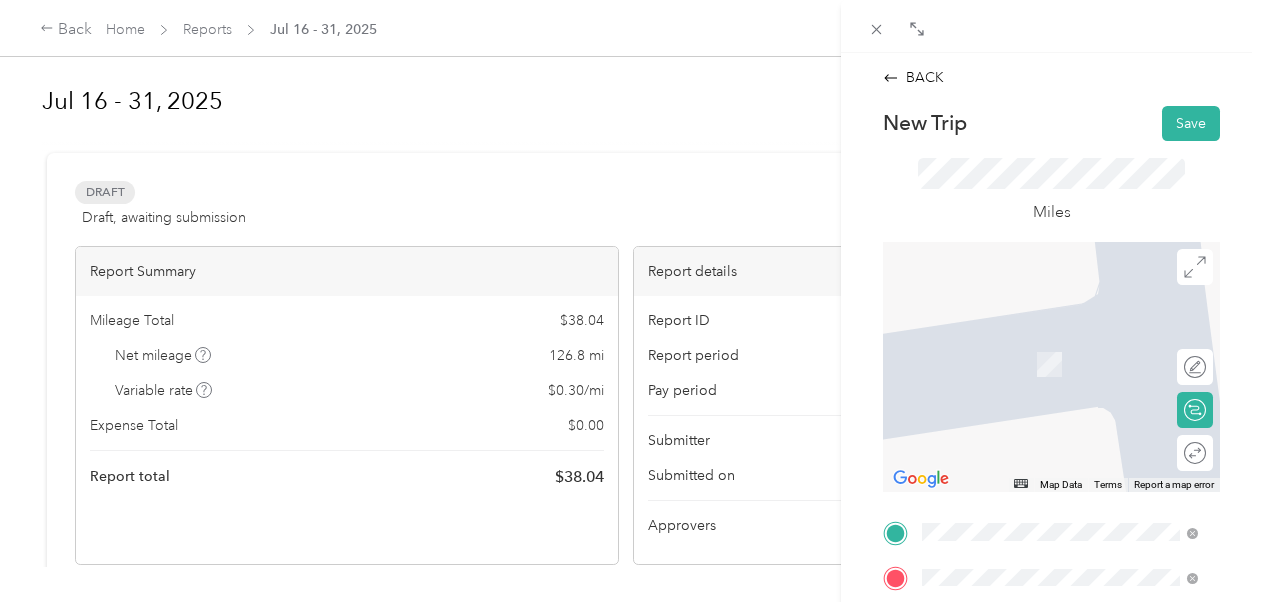 click on "Base [NUMBER] [STREET], [CITY], [STATE], [COUNTRY]" at bounding box center (1075, 363) 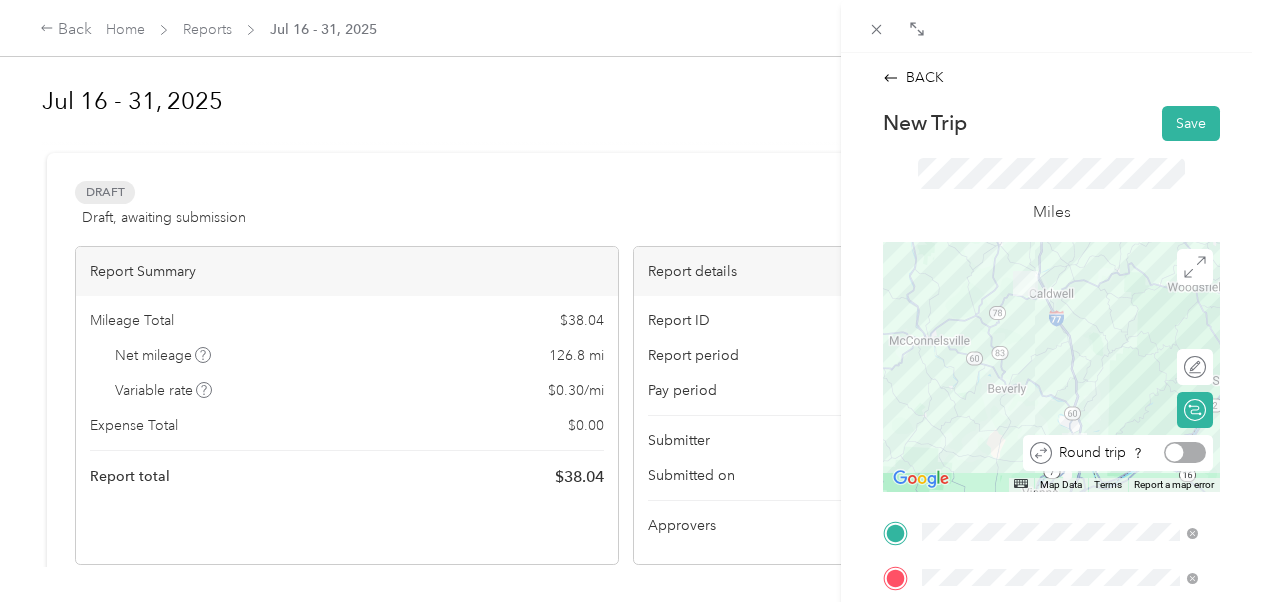click at bounding box center [1185, 452] 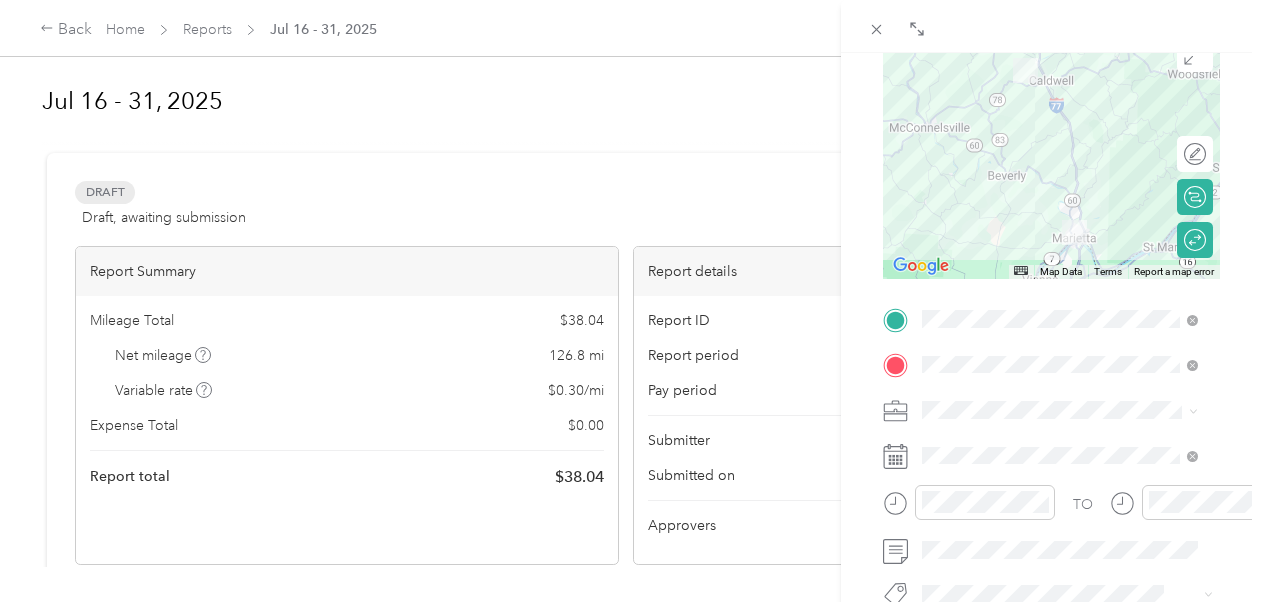 scroll, scrollTop: 217, scrollLeft: 0, axis: vertical 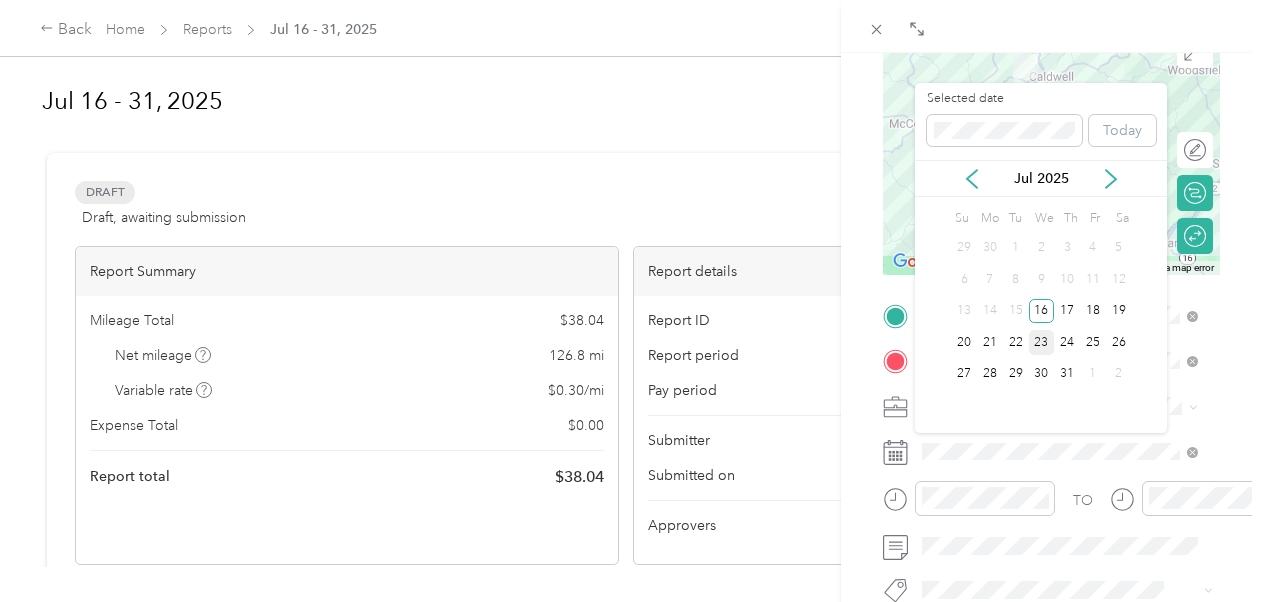 click on "23" at bounding box center (1042, 342) 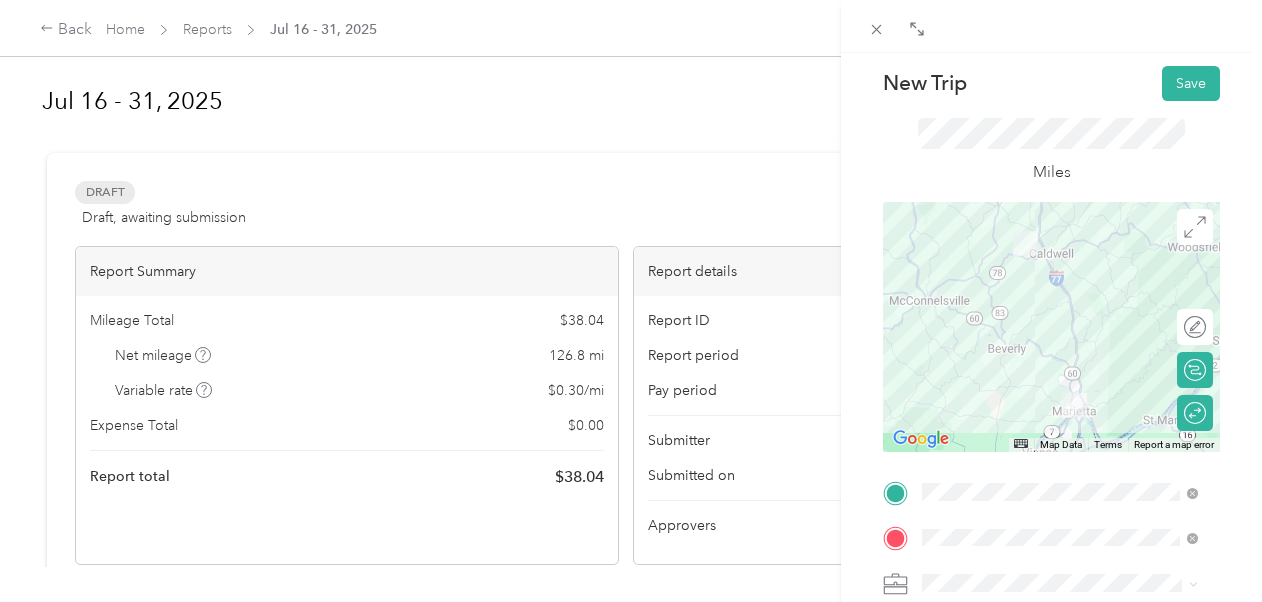 scroll, scrollTop: 2, scrollLeft: 0, axis: vertical 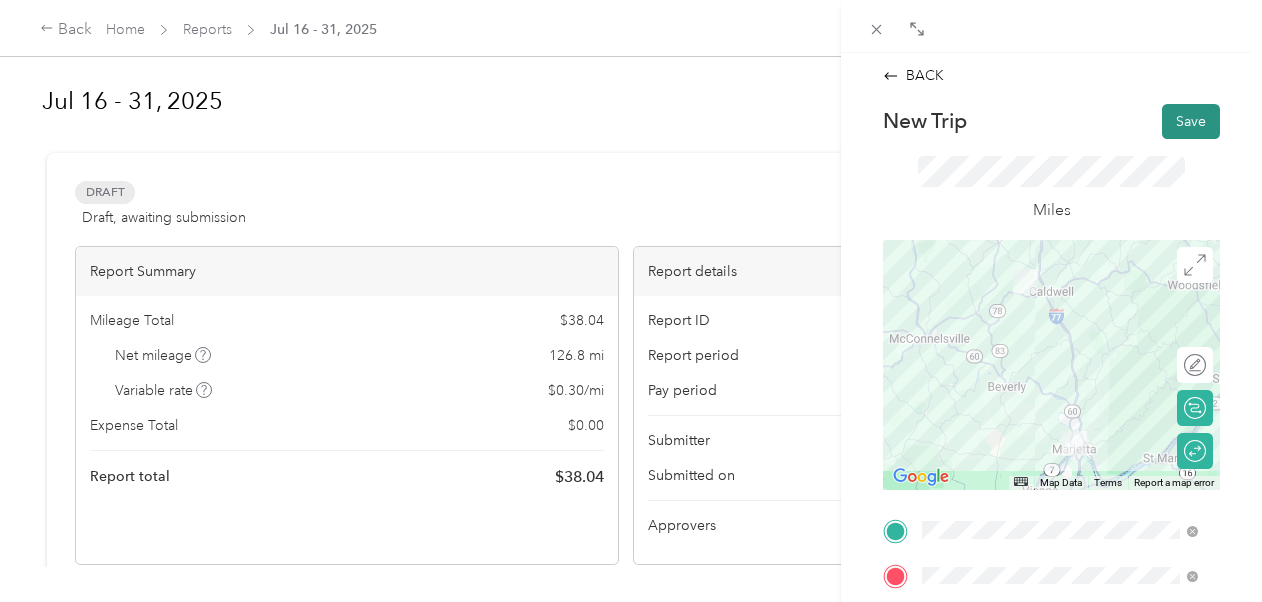 click on "Save" at bounding box center (1191, 121) 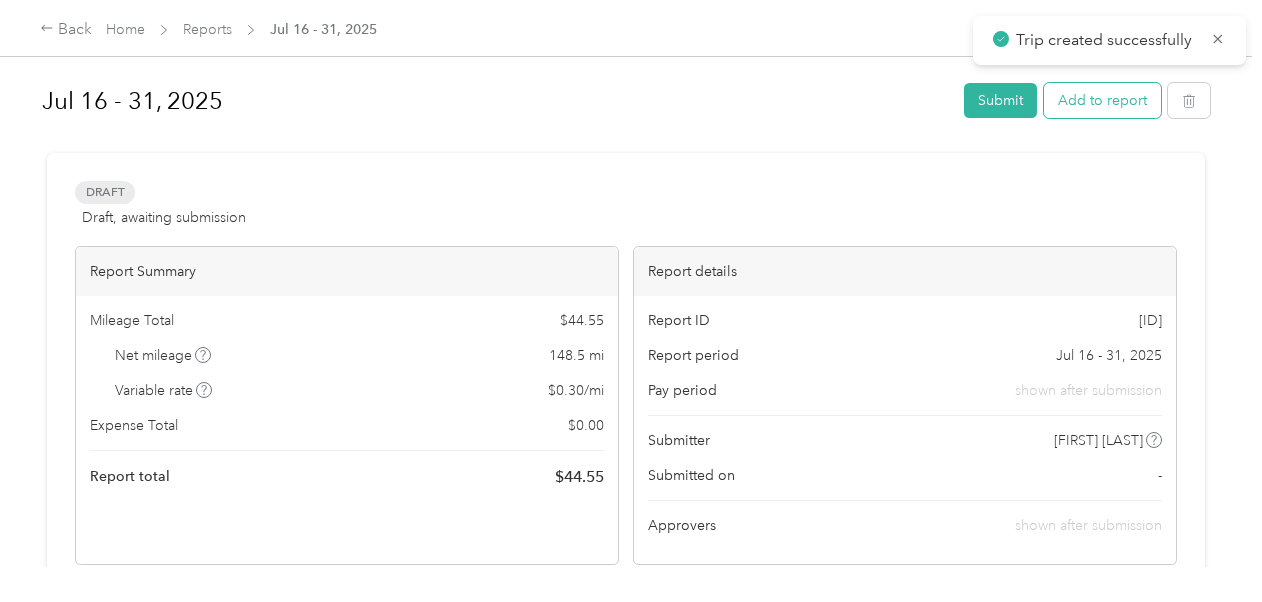 click on "Add to report" at bounding box center [1102, 100] 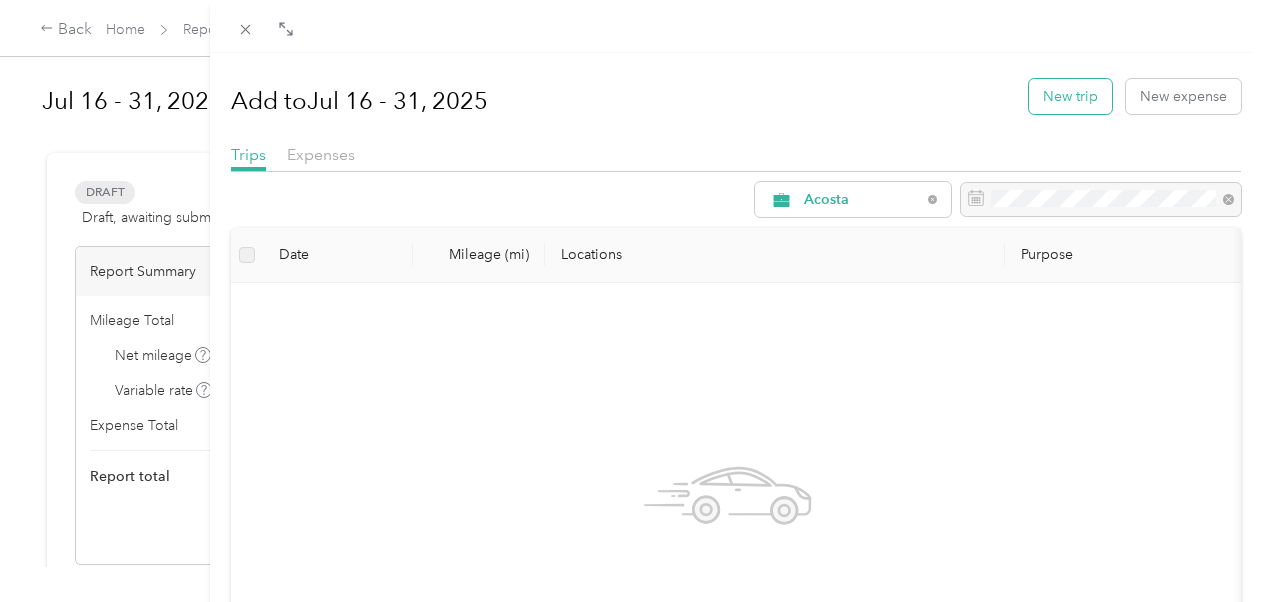 click on "New trip" at bounding box center [1070, 96] 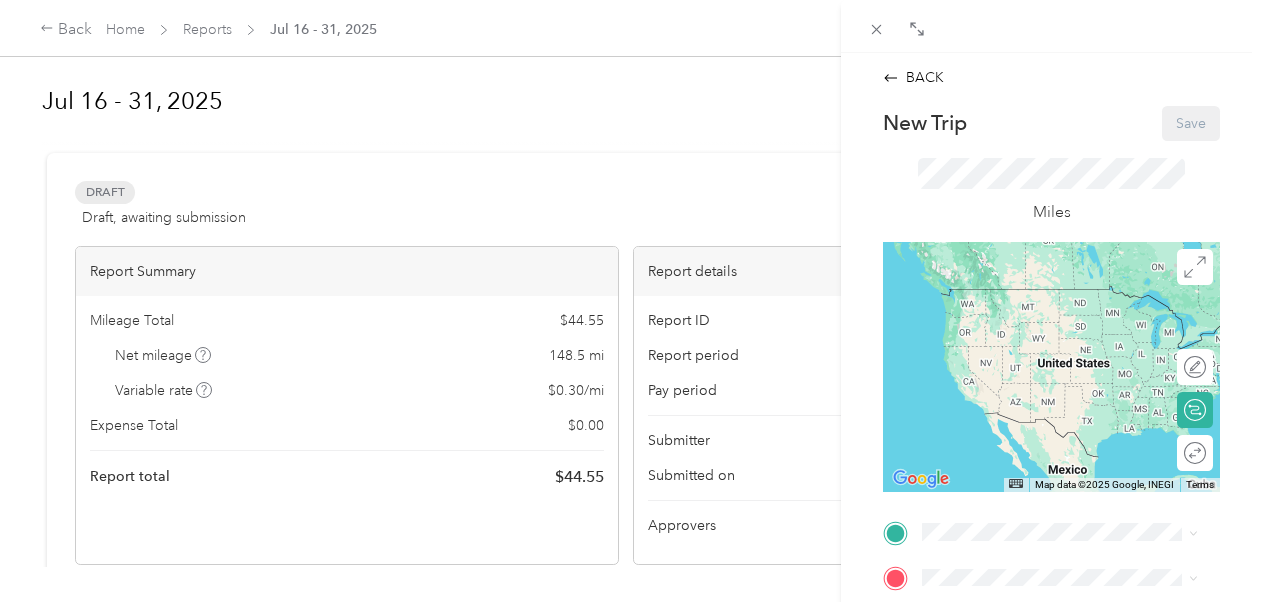 click on "TEAM [BRAND] [NUMBER] [STREET], [POSTAL_CODE], [CITY], [STATE], [COUNTRY]" at bounding box center (1075, 548) 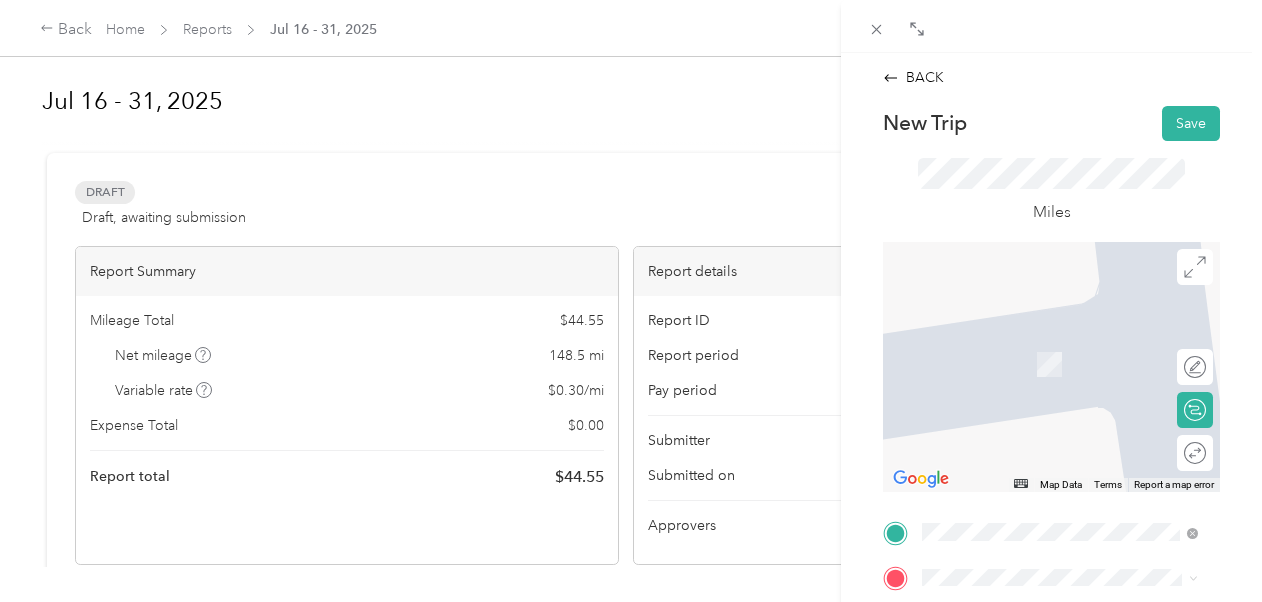 click on "[NUMBER] [STREET], [CITY], [STATE], [COUNTRY]" at bounding box center (1048, 370) 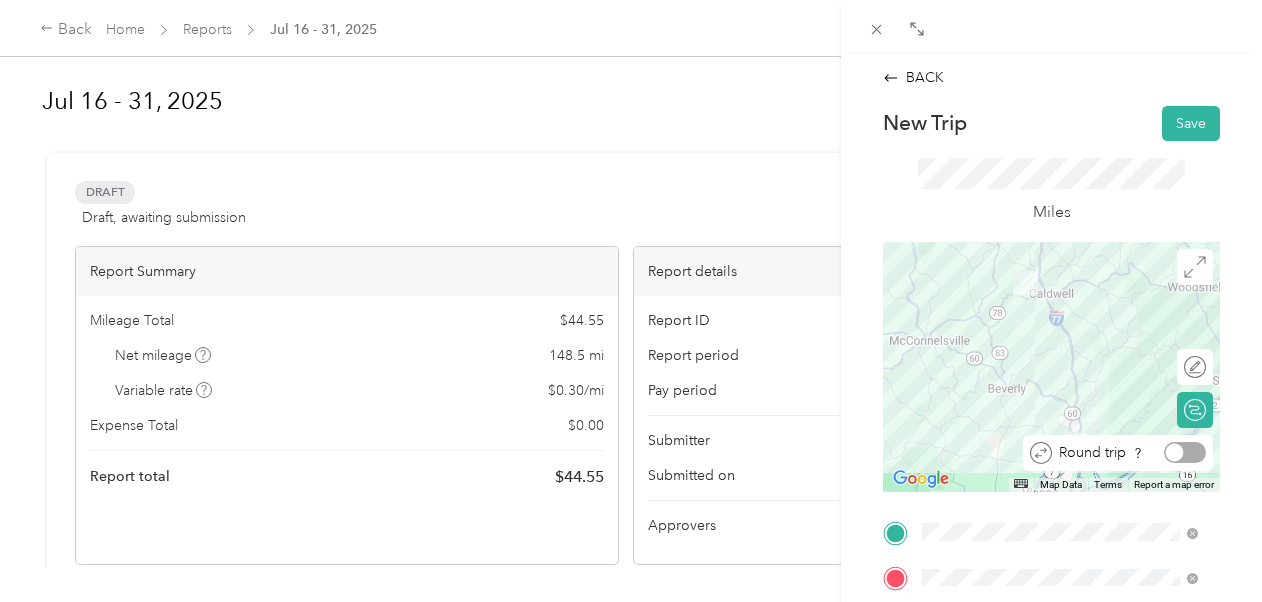 click at bounding box center [1185, 452] 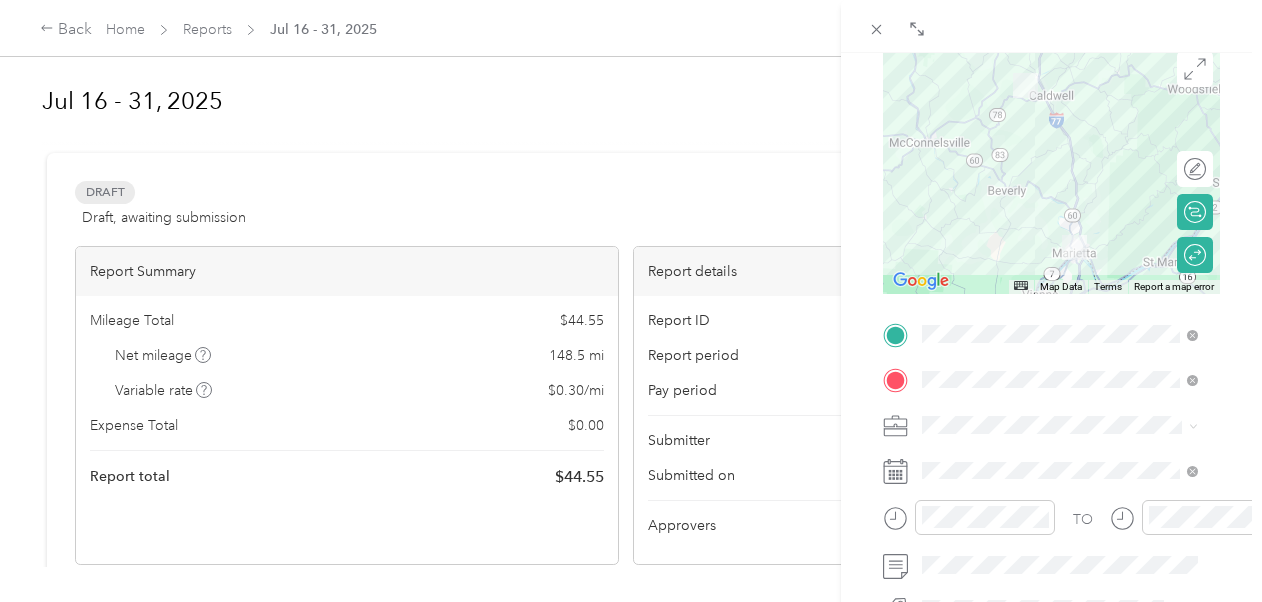 scroll, scrollTop: 202, scrollLeft: 0, axis: vertical 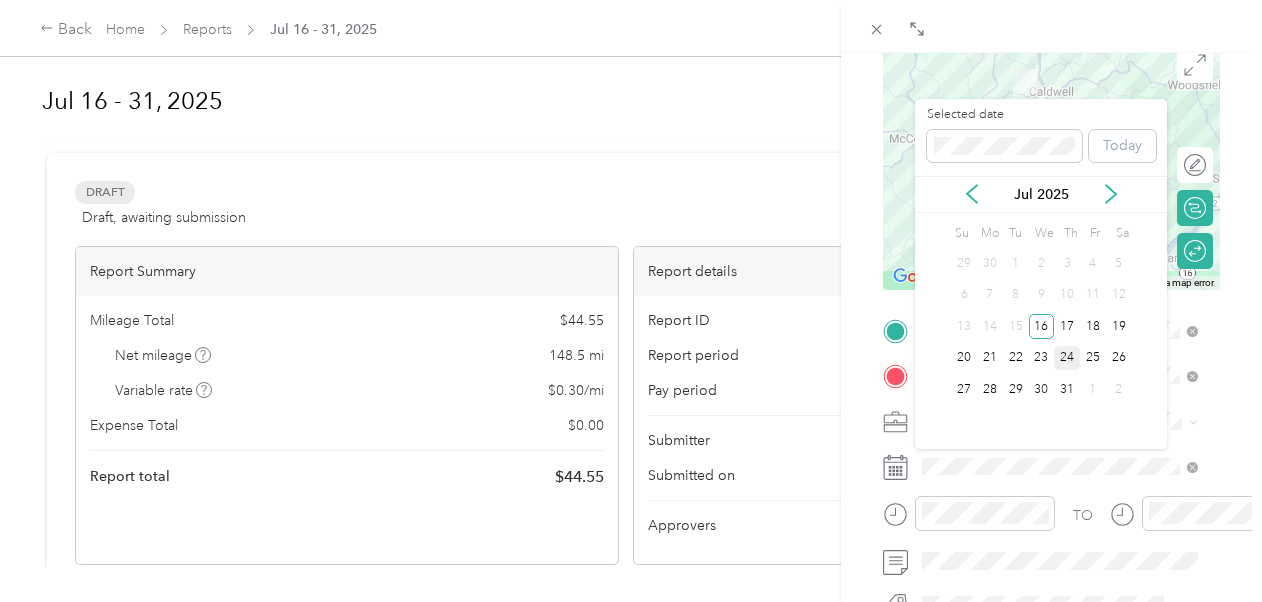 click on "24" at bounding box center [1067, 358] 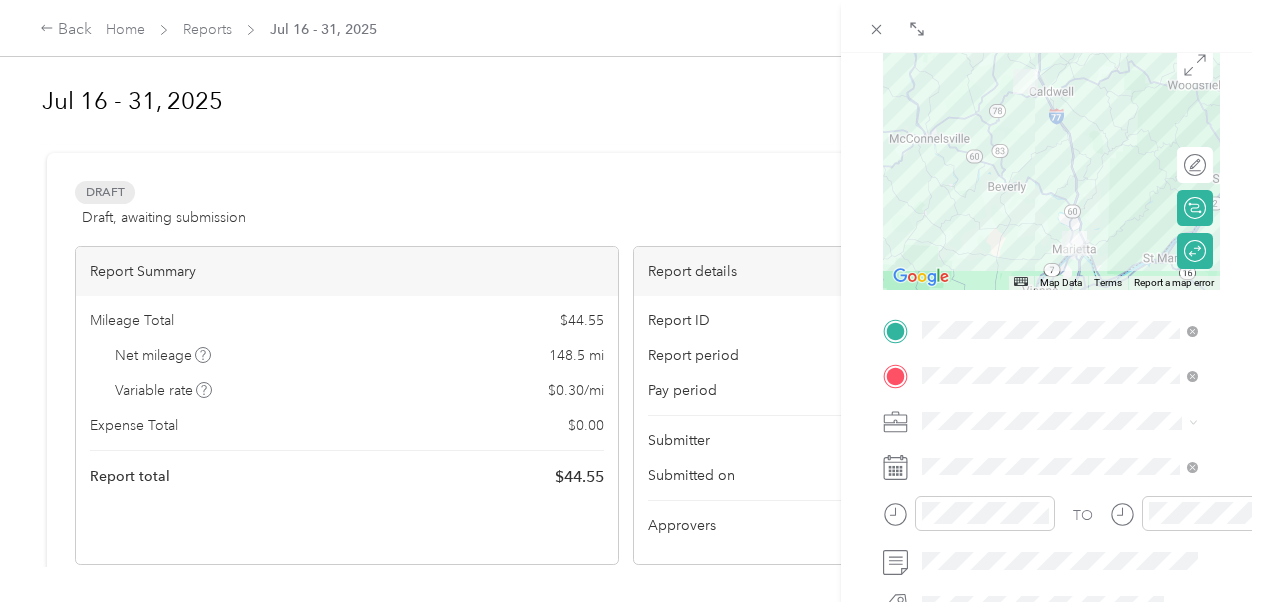 scroll, scrollTop: 0, scrollLeft: 0, axis: both 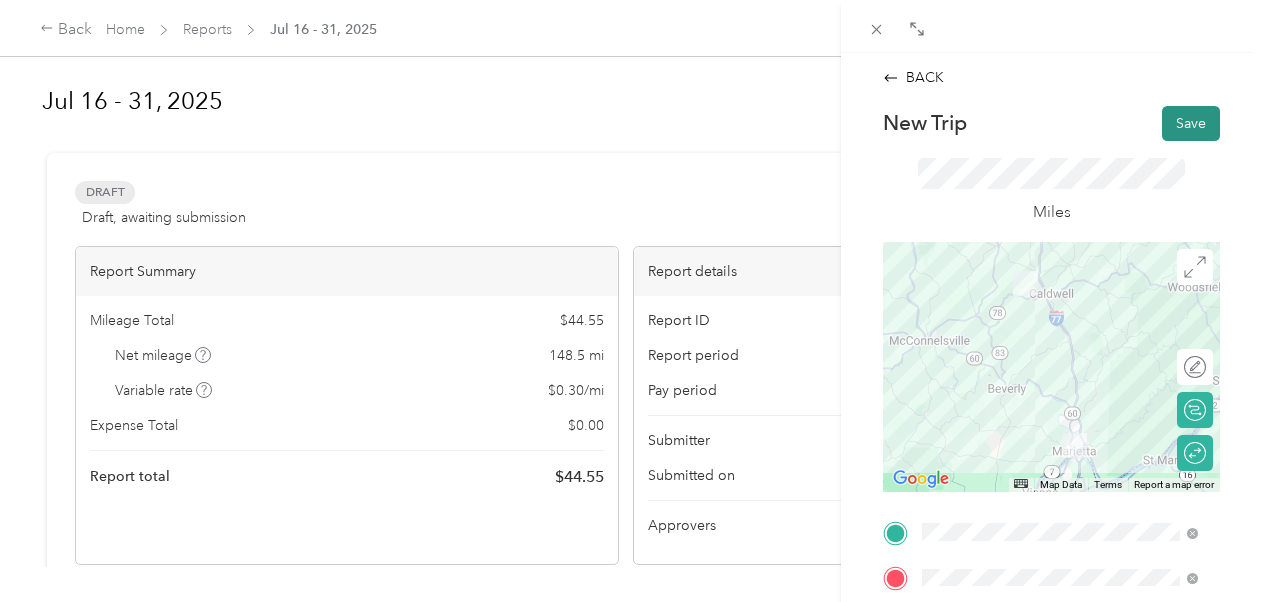 click on "Save" at bounding box center [1191, 123] 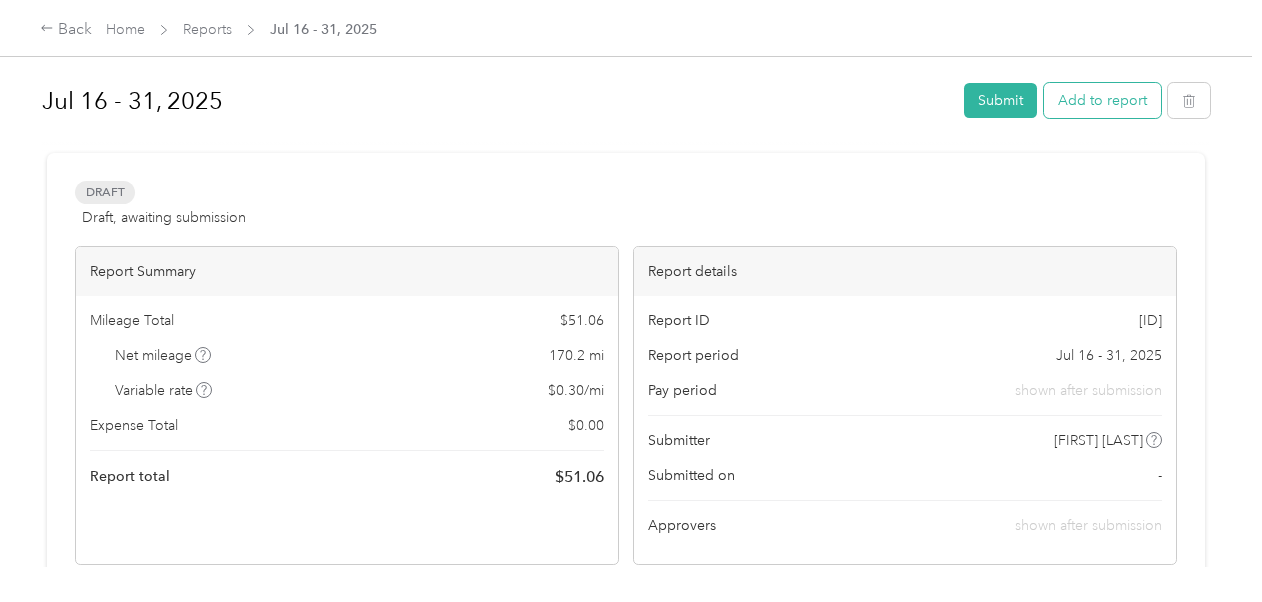 click on "Add to report" at bounding box center [1102, 100] 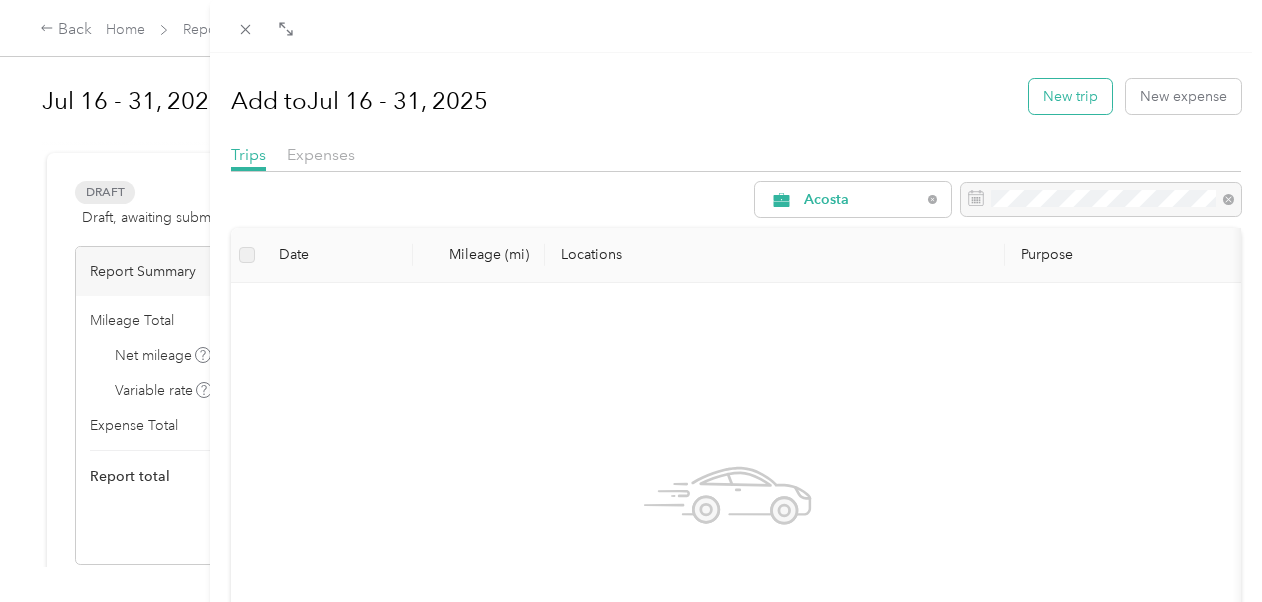 click on "New trip" at bounding box center [1070, 96] 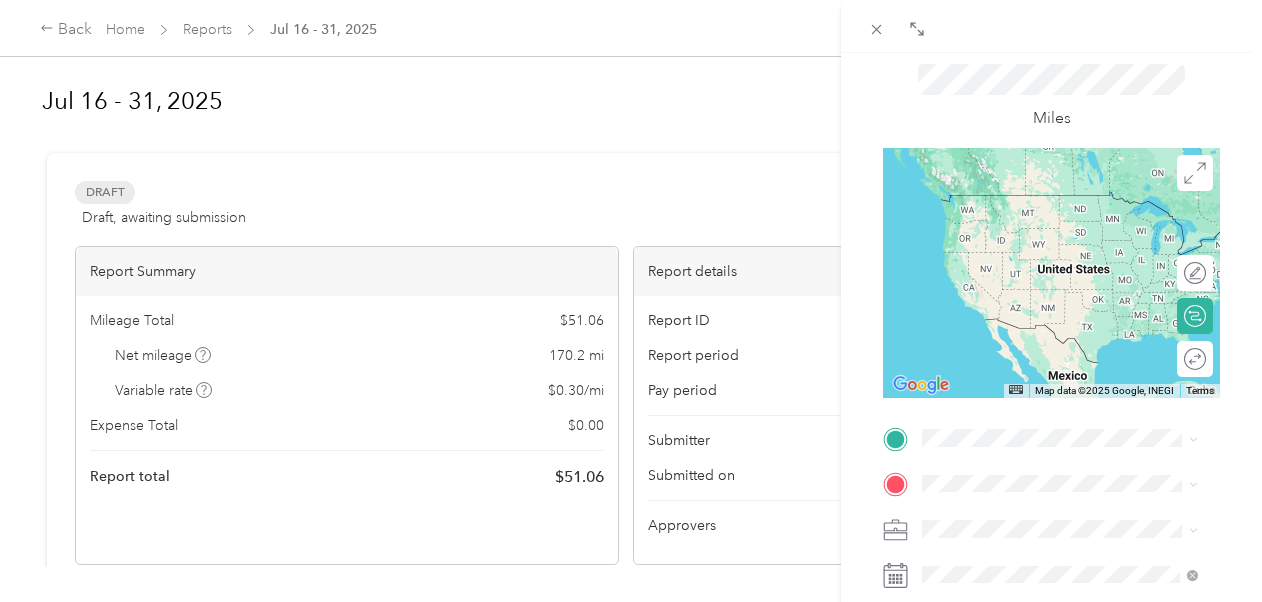 scroll, scrollTop: 130, scrollLeft: 0, axis: vertical 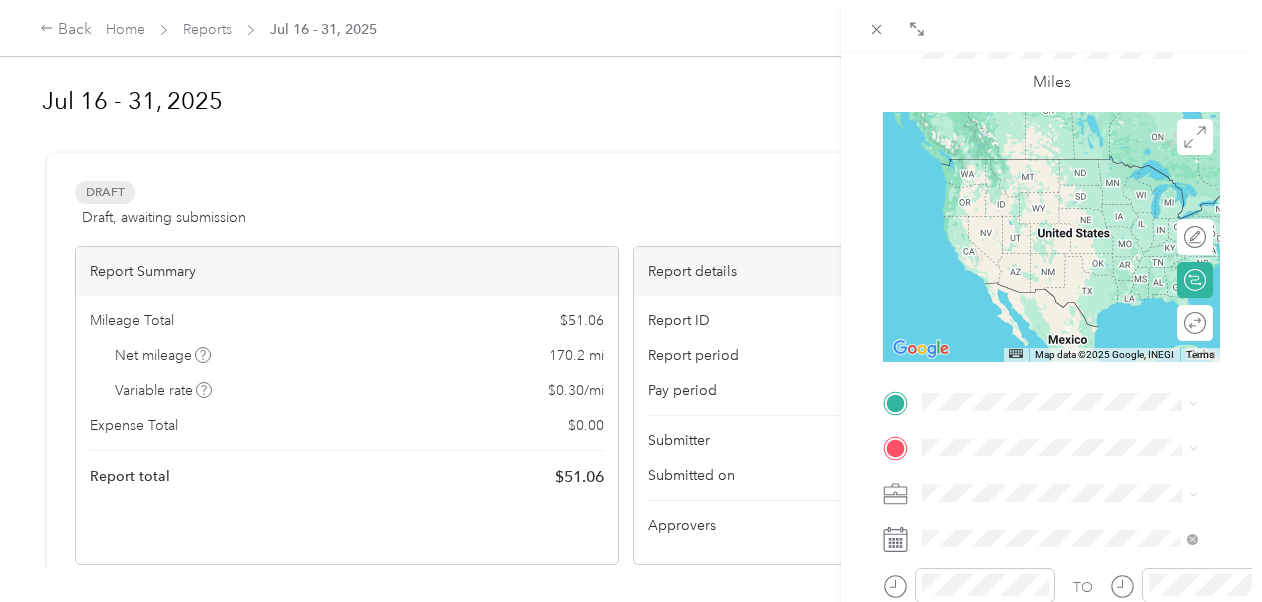 click on "TEAM [BRAND] [NUMBER] [STREET], [POSTAL_CODE], [CITY], [STATE], [COUNTRY]" at bounding box center (1075, 416) 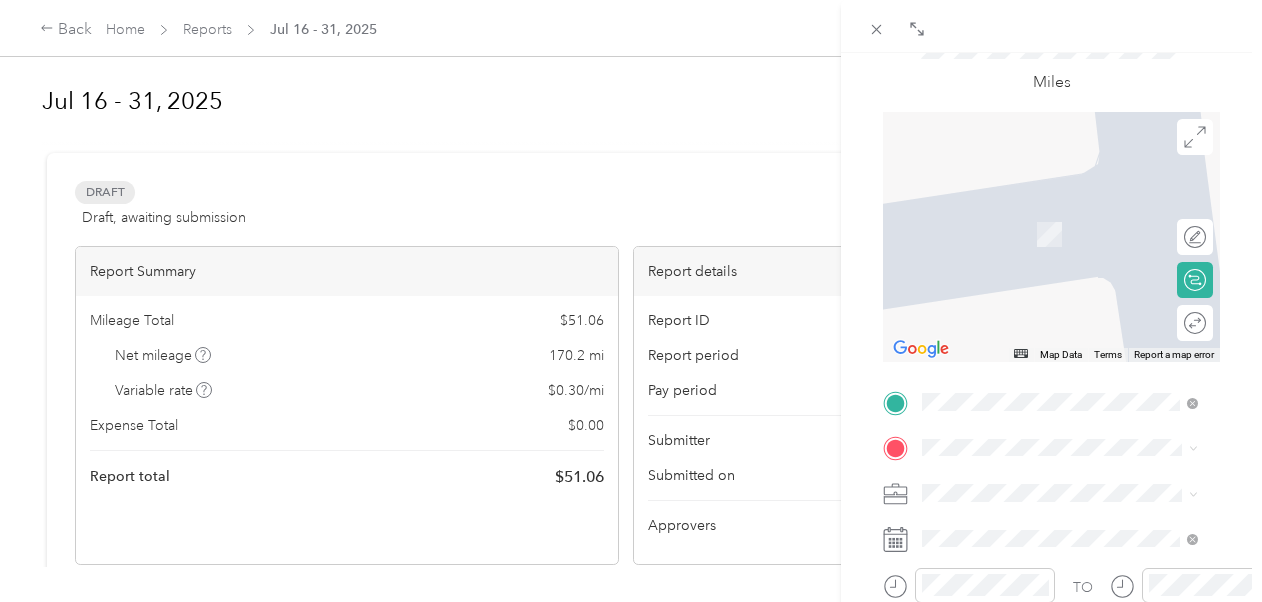 click on "Base [NUMBER] [STREET], [CITY], [STATE], [COUNTRY]" at bounding box center (1075, 226) 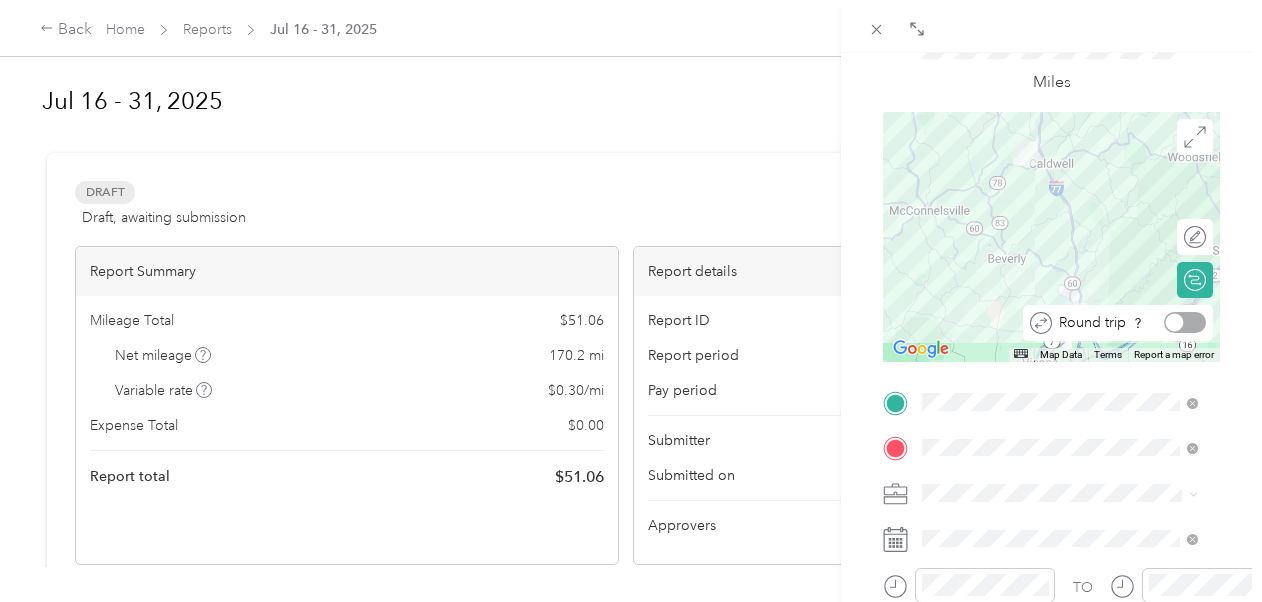 click at bounding box center [1185, 322] 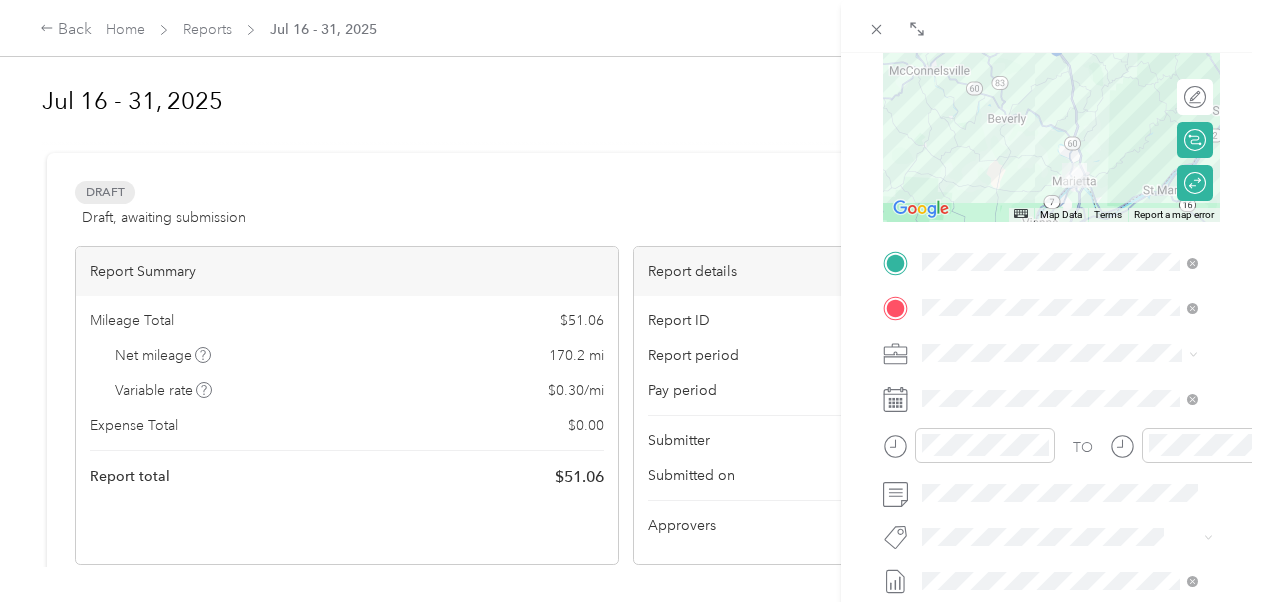 scroll, scrollTop: 275, scrollLeft: 0, axis: vertical 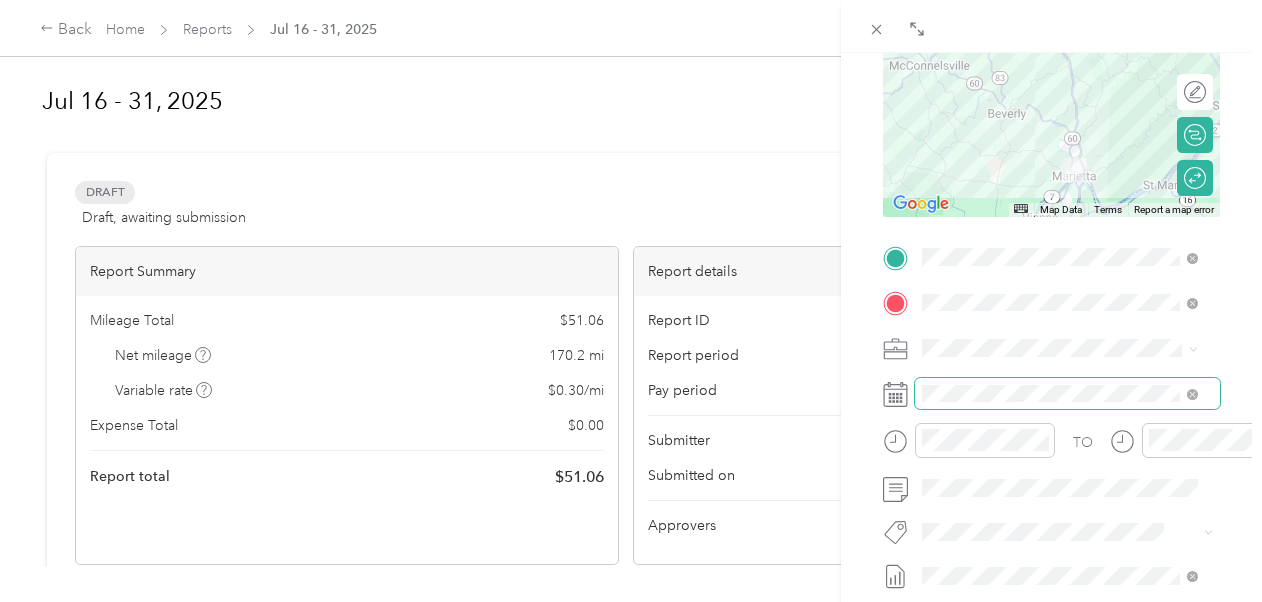 click at bounding box center (1067, 394) 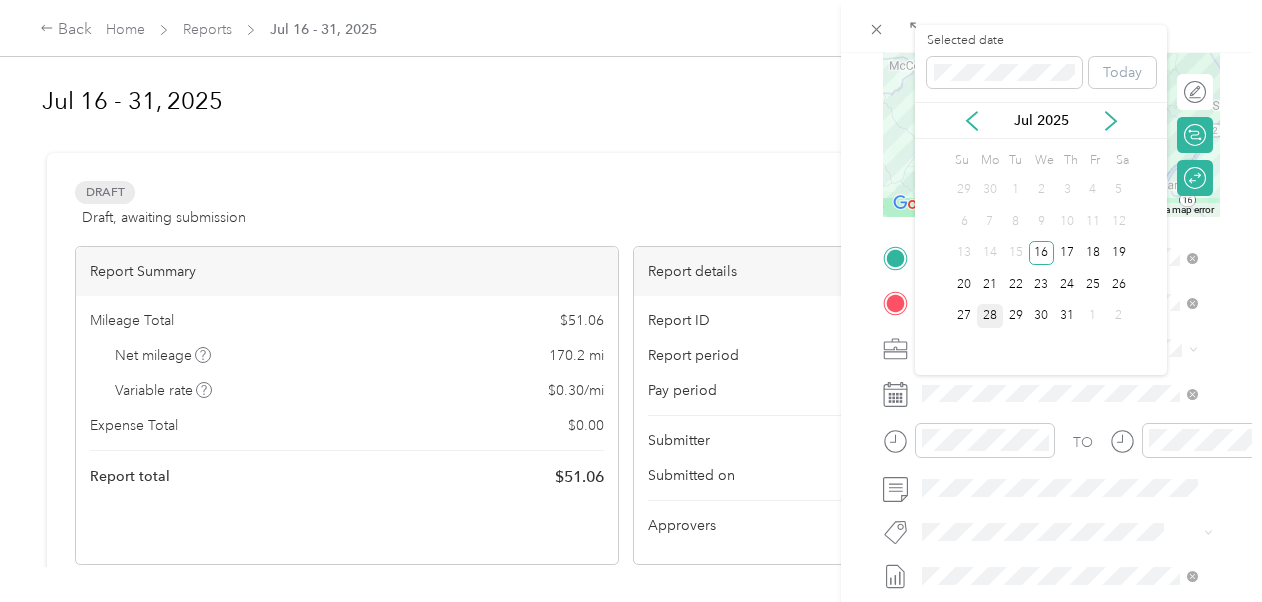 click on "28" at bounding box center [990, 316] 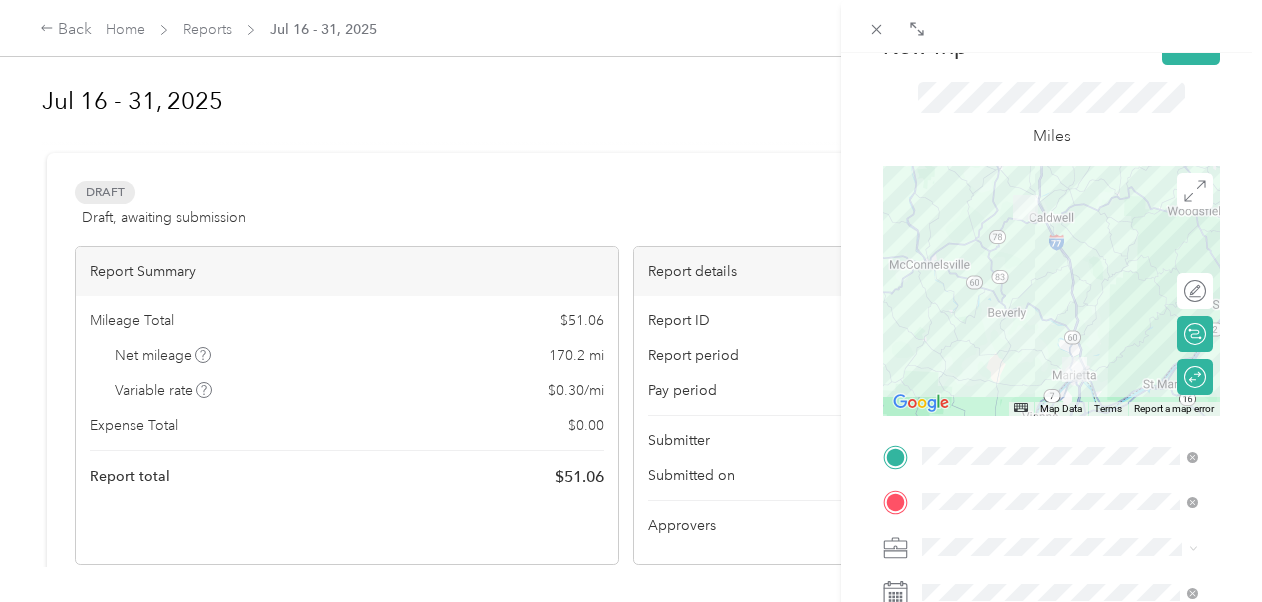 scroll, scrollTop: 0, scrollLeft: 0, axis: both 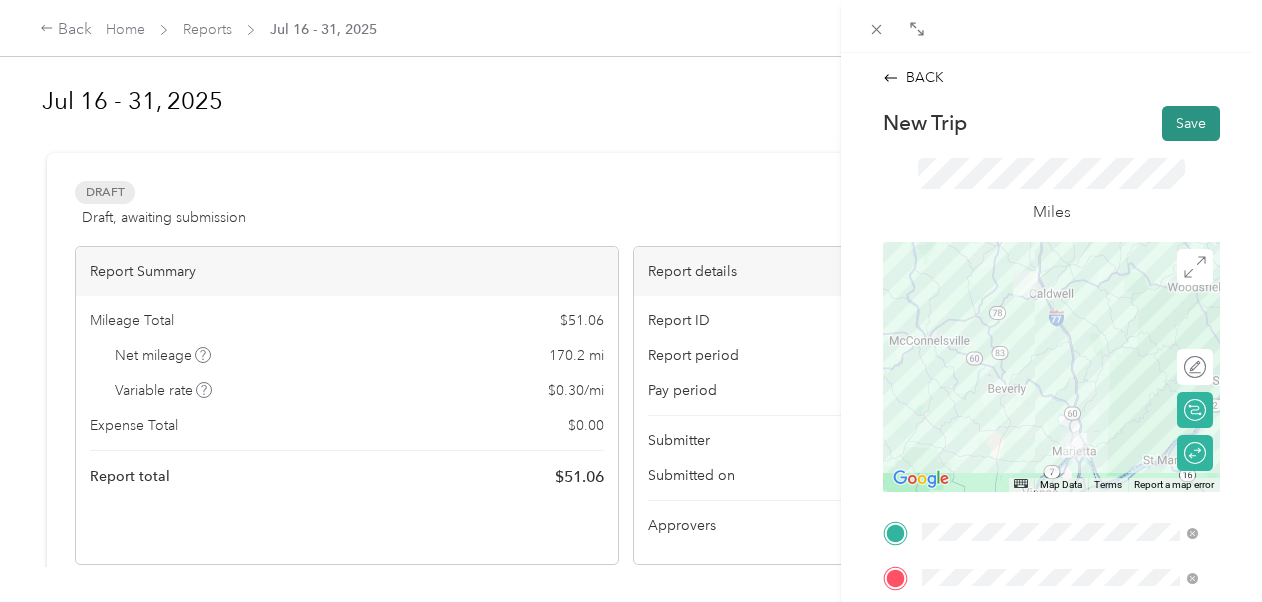 click on "Save" at bounding box center [1191, 123] 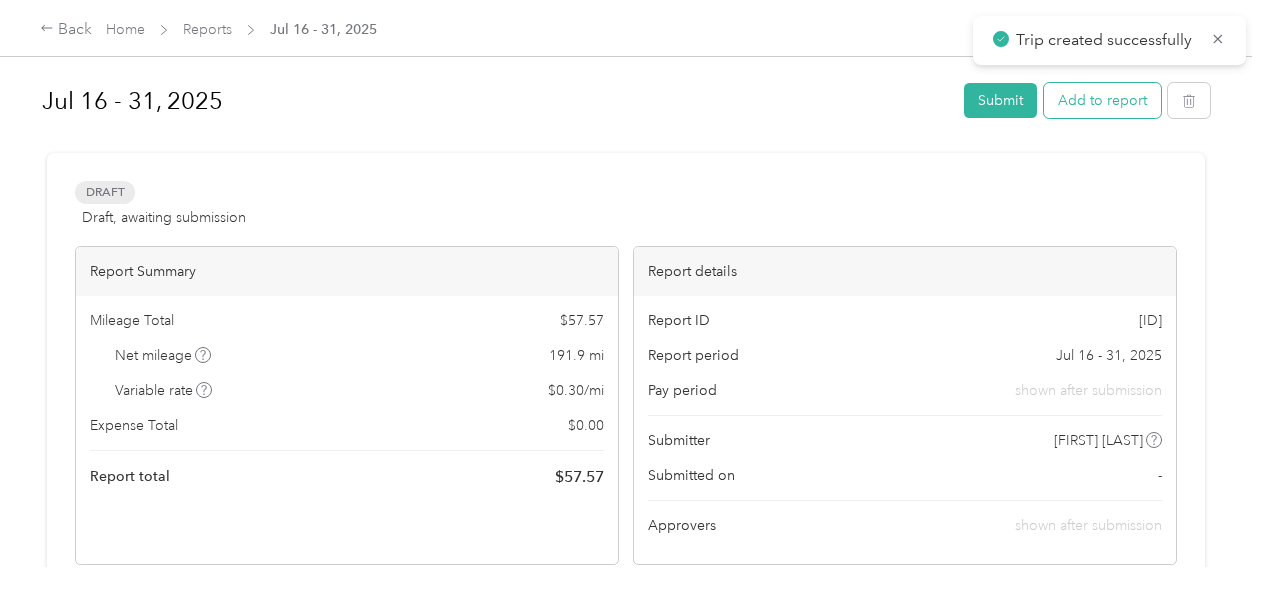 click on "Add to report" at bounding box center (1102, 100) 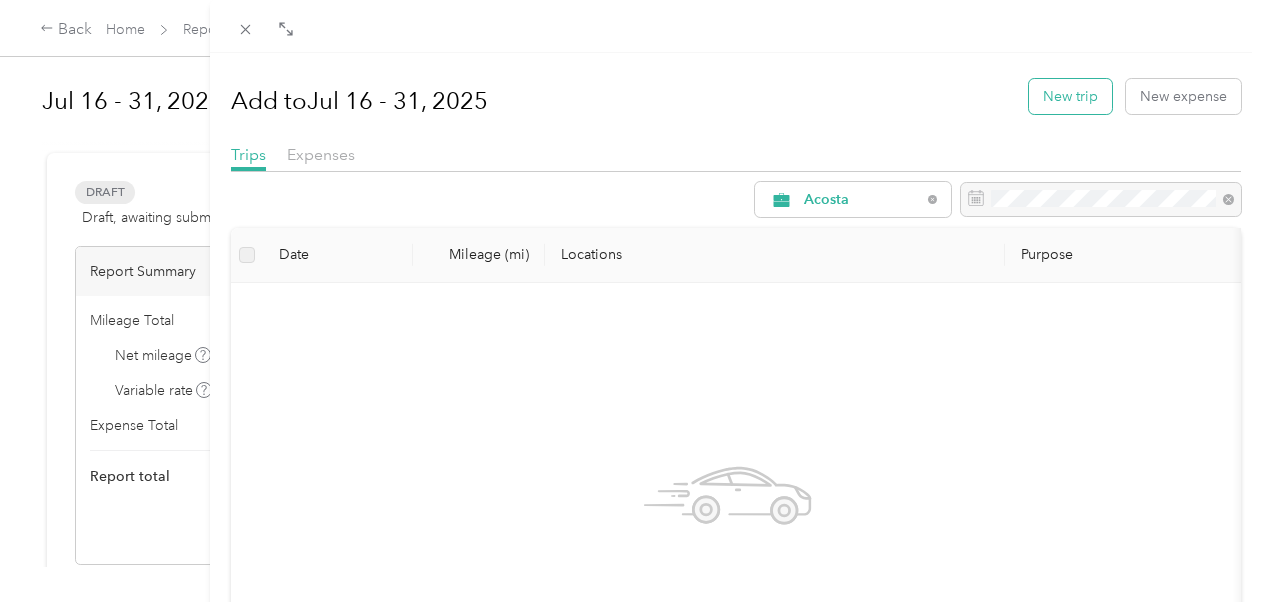 click on "New trip" at bounding box center [1070, 96] 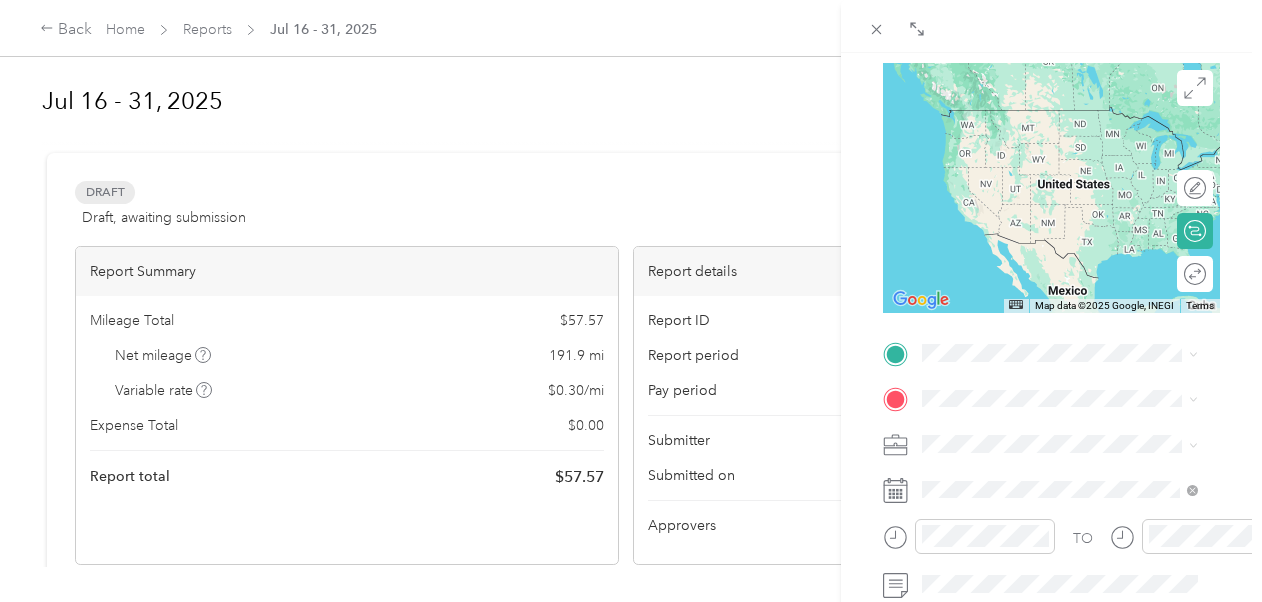 scroll, scrollTop: 189, scrollLeft: 0, axis: vertical 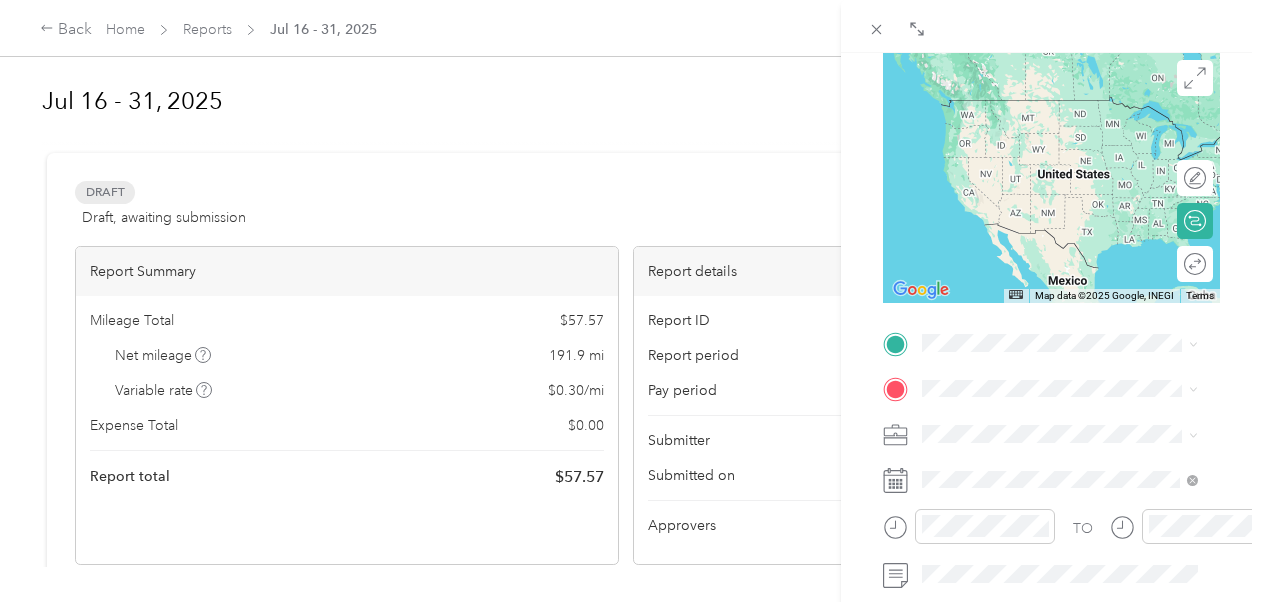 click on "TEAM [BRAND] [NUMBER] [STREET], [POSTAL_CODE], [CITY], [STATE], [COUNTRY]" at bounding box center [1075, 359] 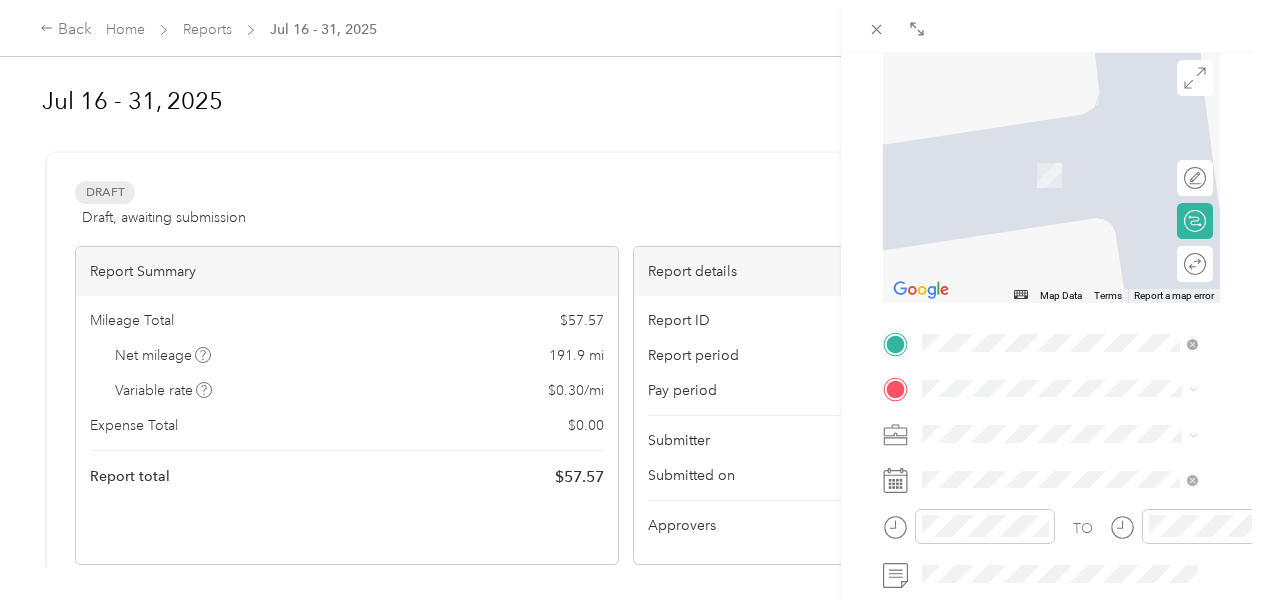 click on "[NUMBER] [STREET], [CITY], [STATE], [COUNTRY]" at bounding box center (1048, 174) 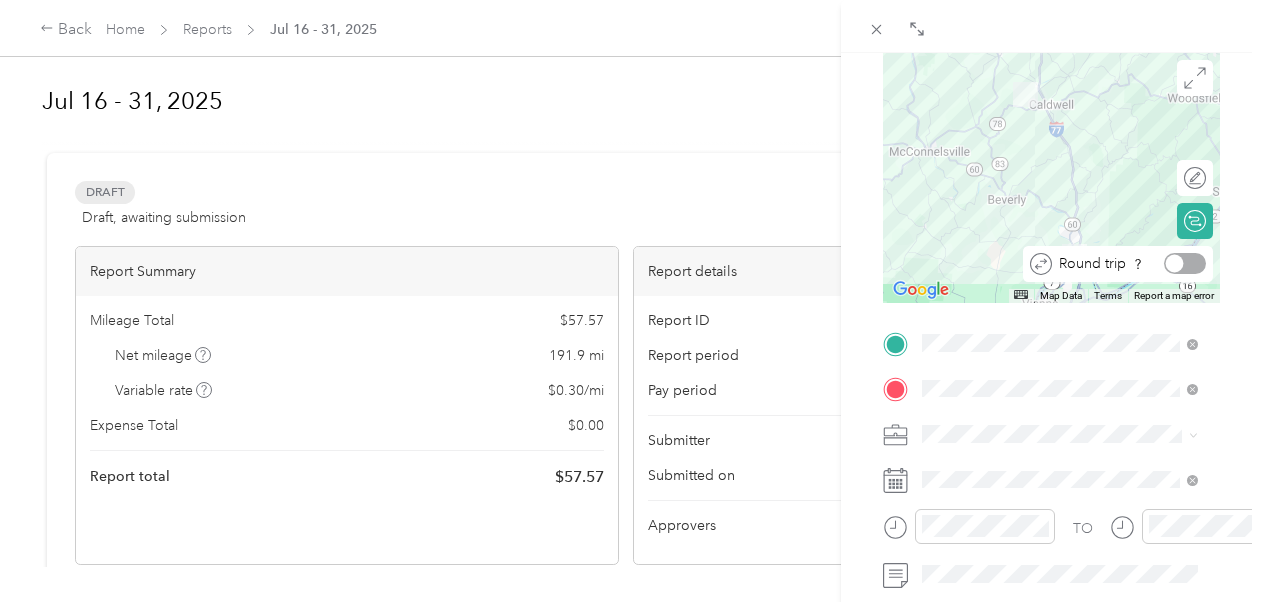 click at bounding box center (1185, 263) 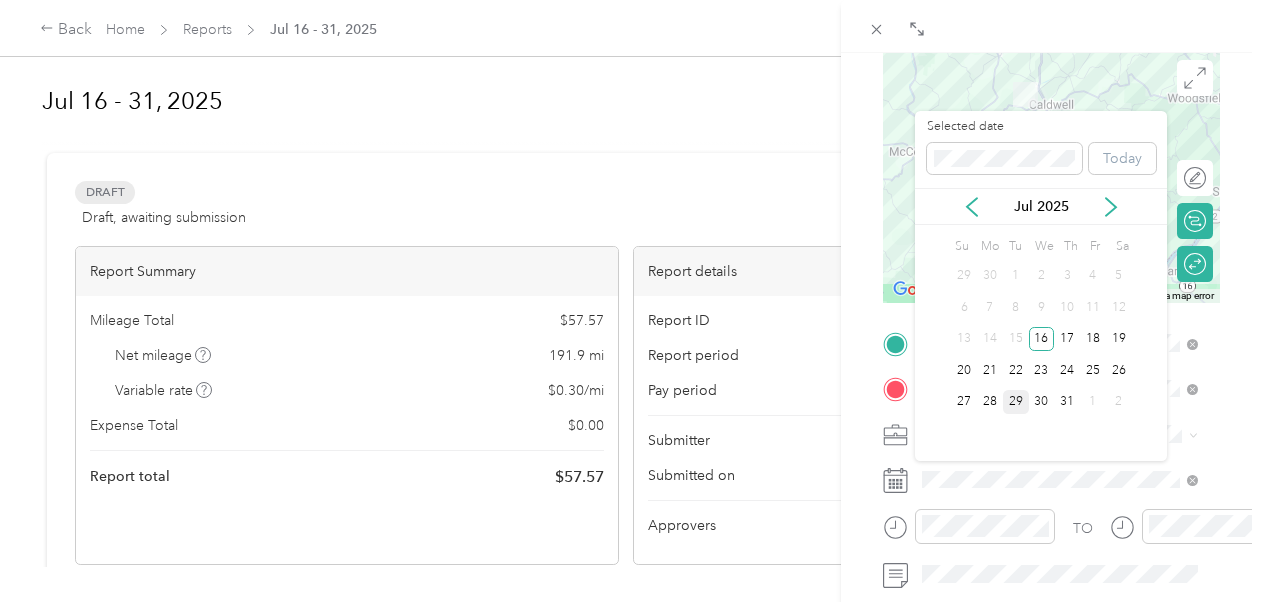 click on "29" at bounding box center (1016, 402) 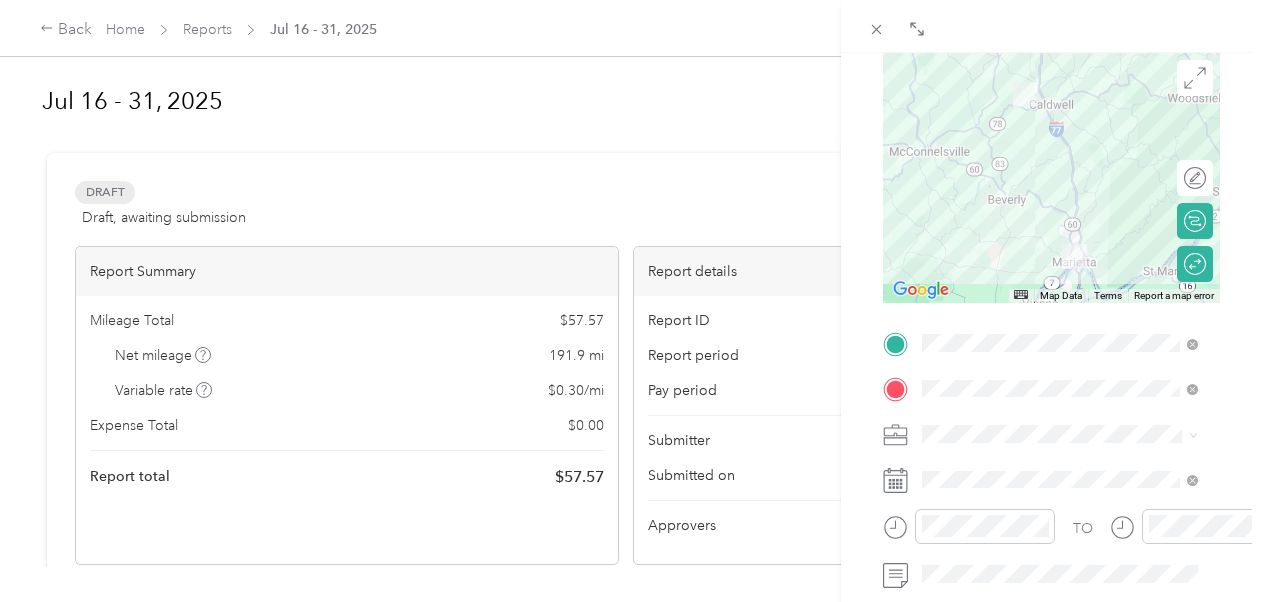 scroll, scrollTop: 0, scrollLeft: 0, axis: both 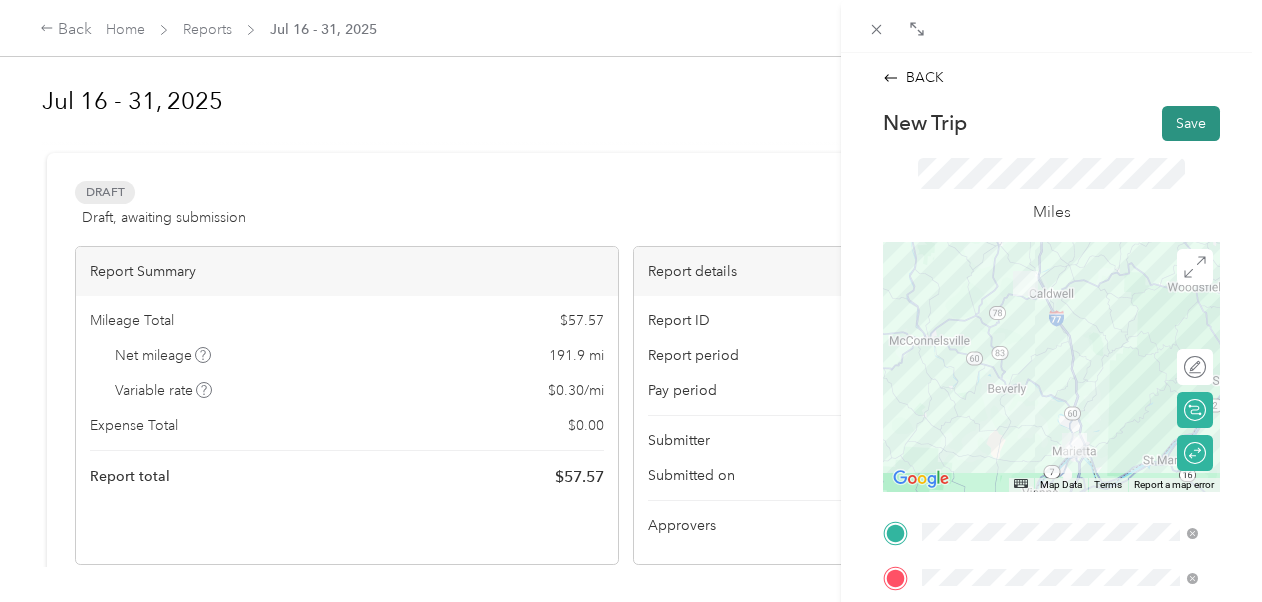 click on "Save" at bounding box center [1191, 123] 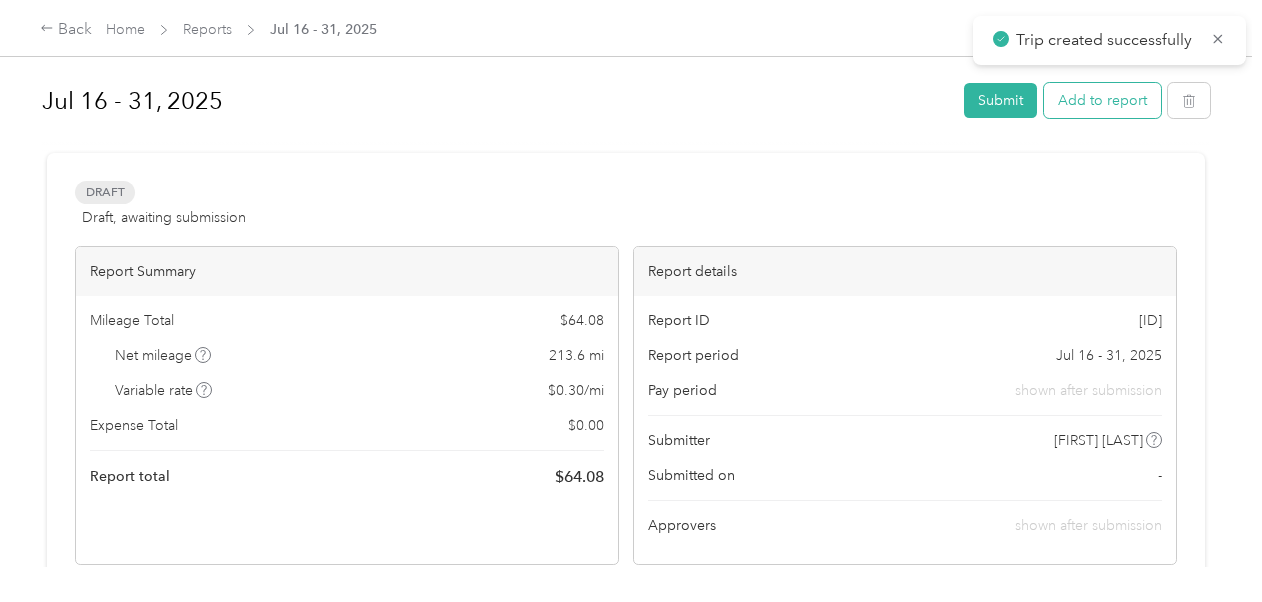 click on "Add to report" at bounding box center [1102, 100] 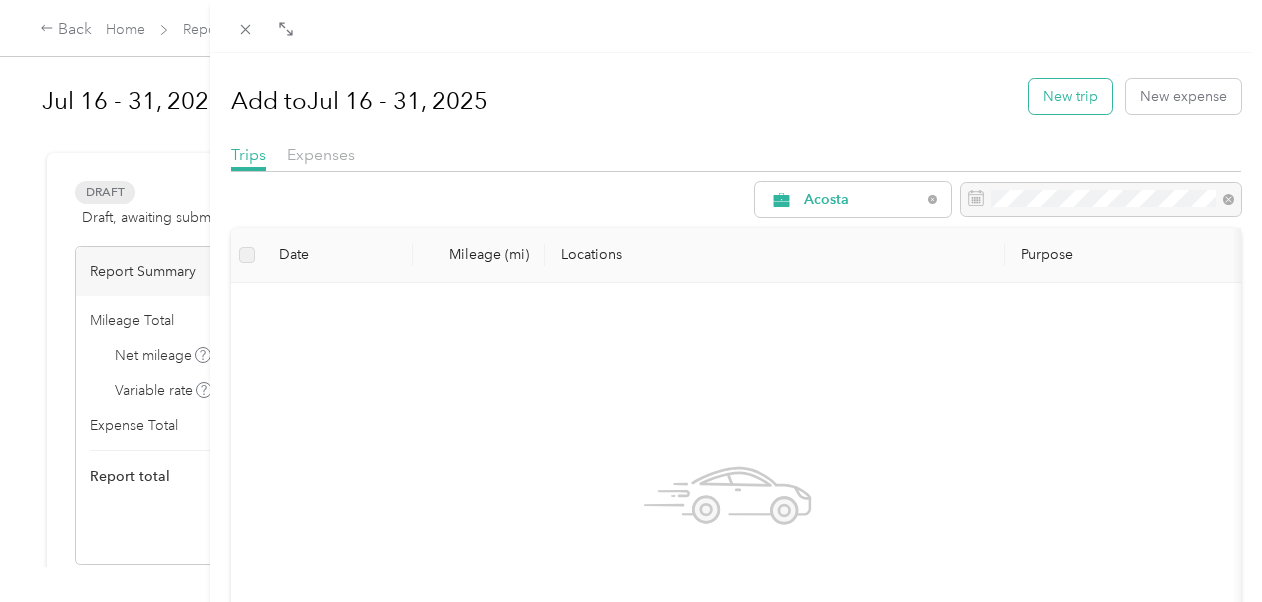 click on "New trip" at bounding box center (1070, 96) 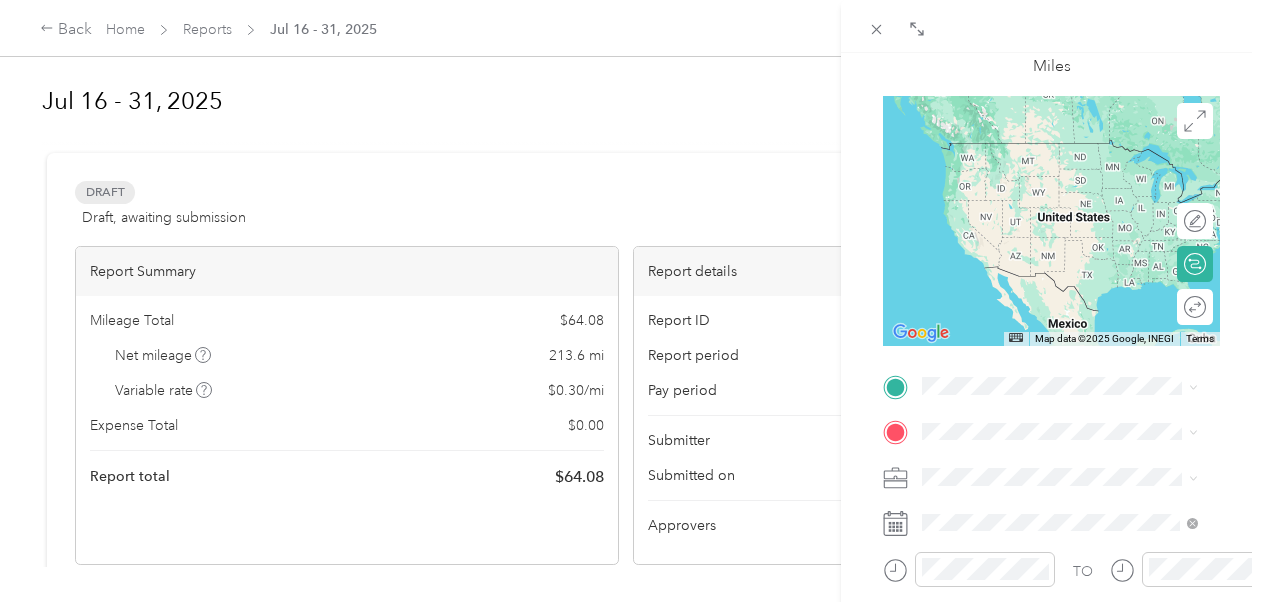 scroll, scrollTop: 166, scrollLeft: 0, axis: vertical 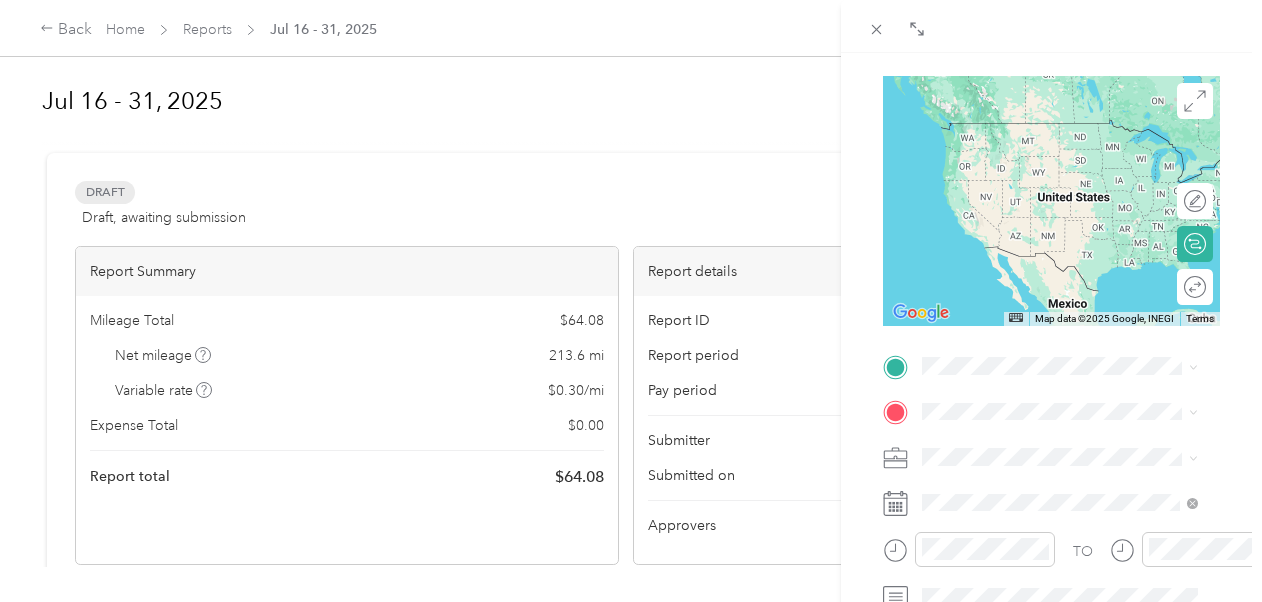 click on "TEAM [BRAND] [NUMBER] [STREET], [POSTAL_CODE], [CITY], [STATE], [COUNTRY]" at bounding box center (1075, 389) 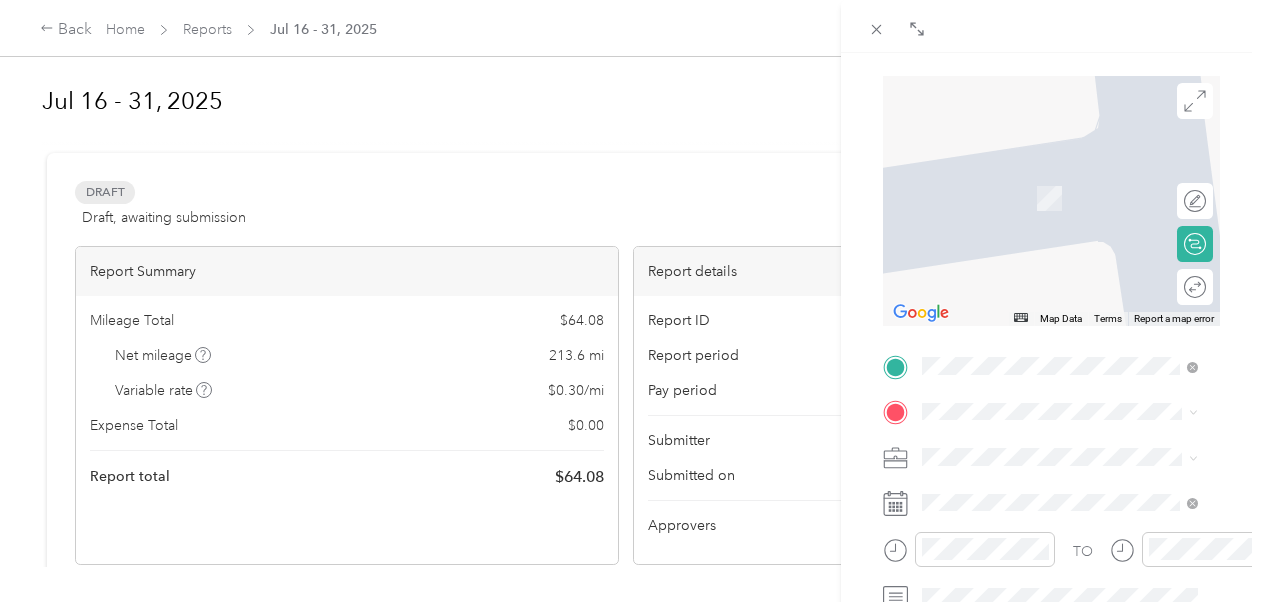 click on "Base [NUMBER] [STREET], [CITY], [STATE], [COUNTRY]" at bounding box center [1075, 185] 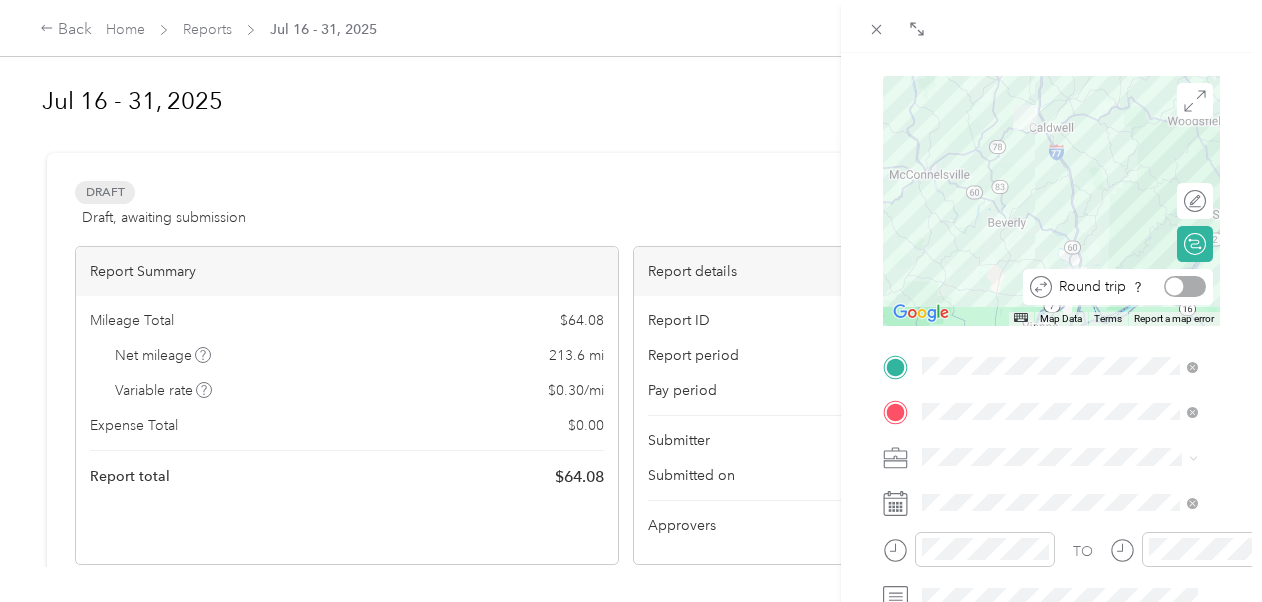 click at bounding box center [1185, 286] 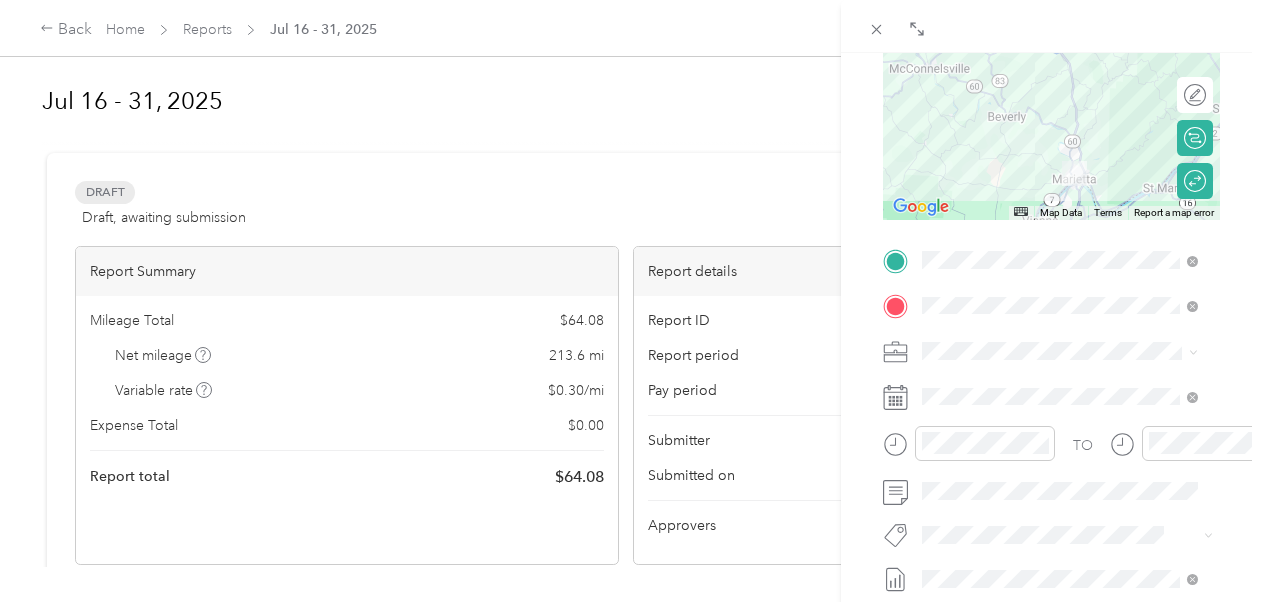 scroll, scrollTop: 276, scrollLeft: 0, axis: vertical 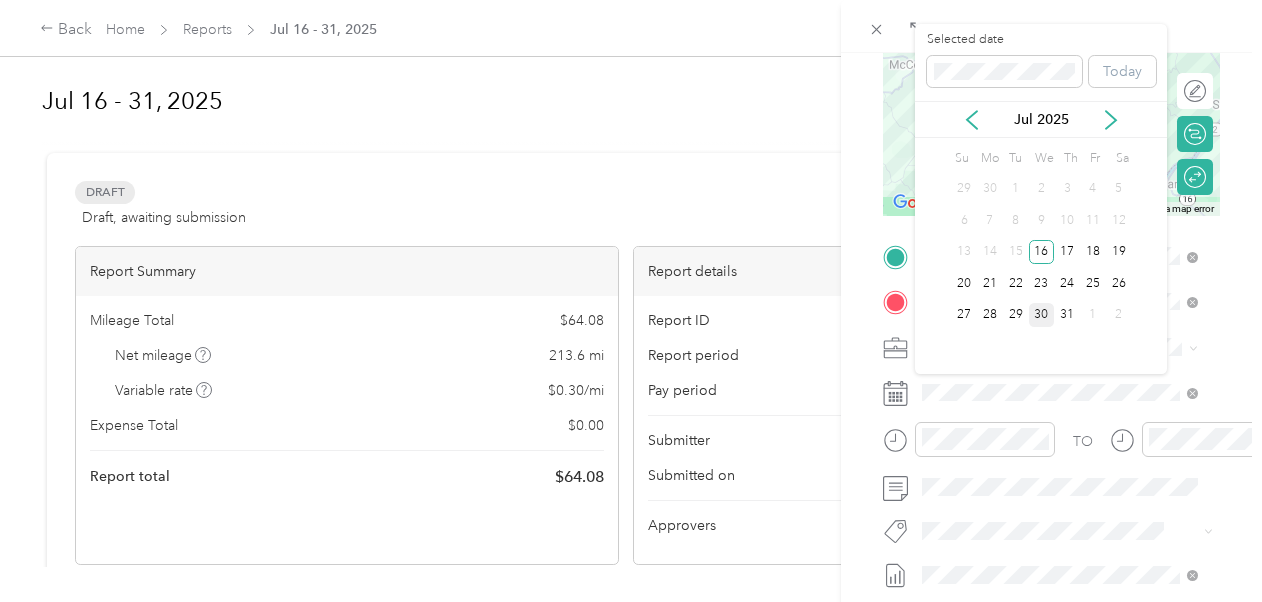 click on "30" at bounding box center [1042, 315] 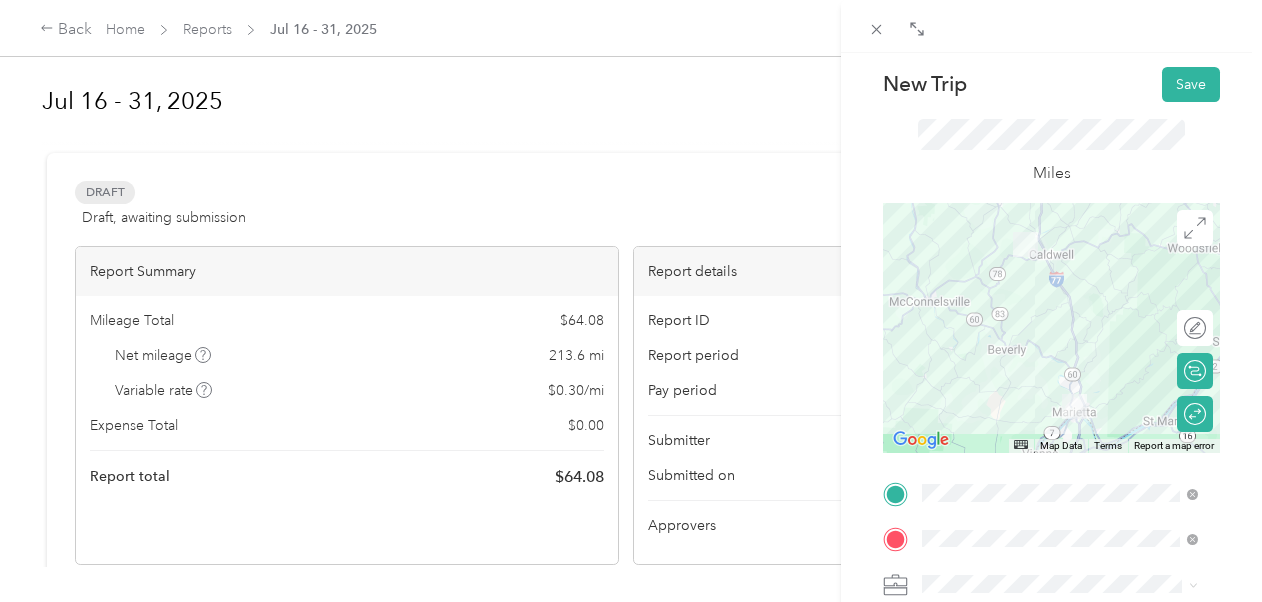 scroll, scrollTop: 35, scrollLeft: 0, axis: vertical 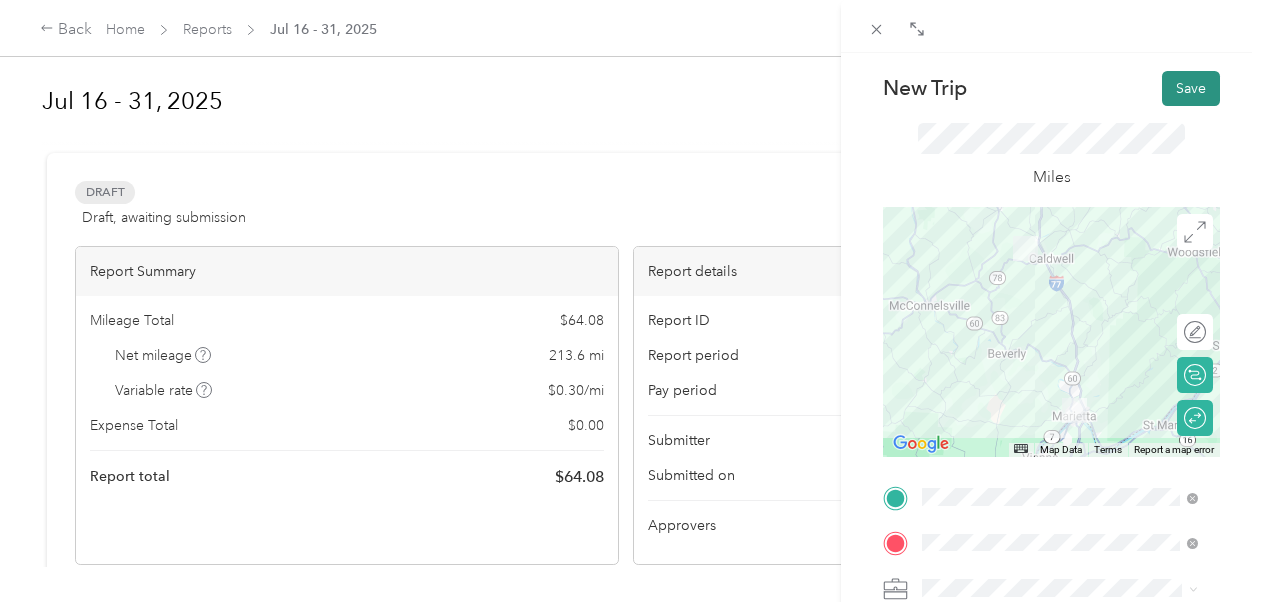 click on "Save" at bounding box center [1191, 88] 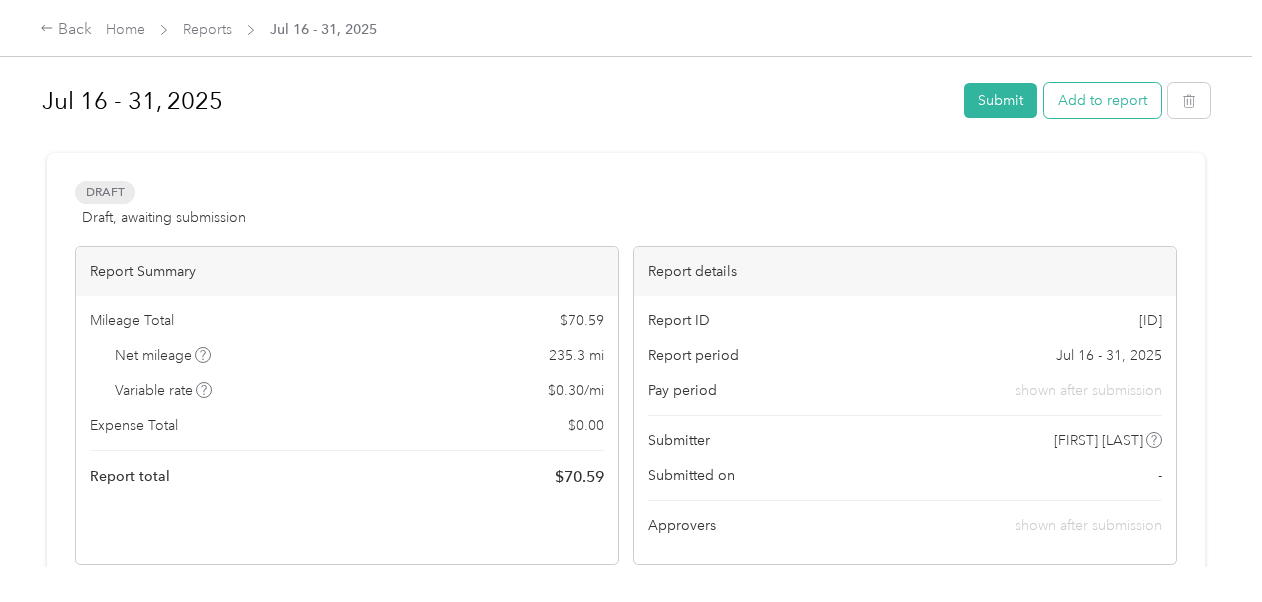 click on "Add to report" at bounding box center (1102, 100) 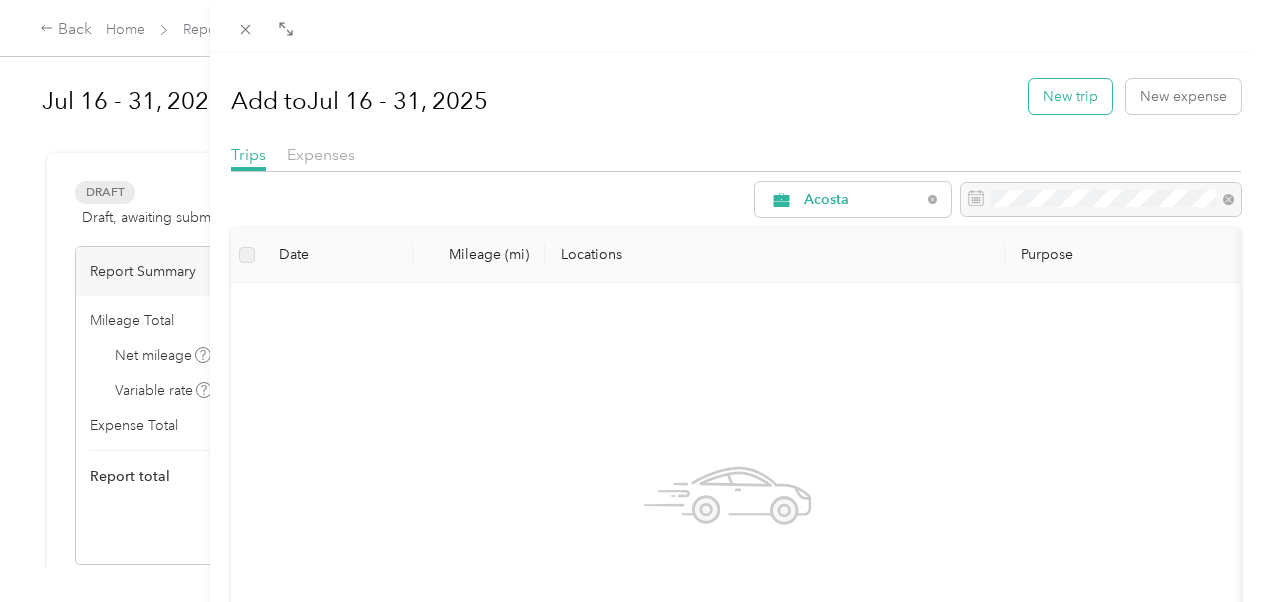 click on "New trip" at bounding box center [1070, 96] 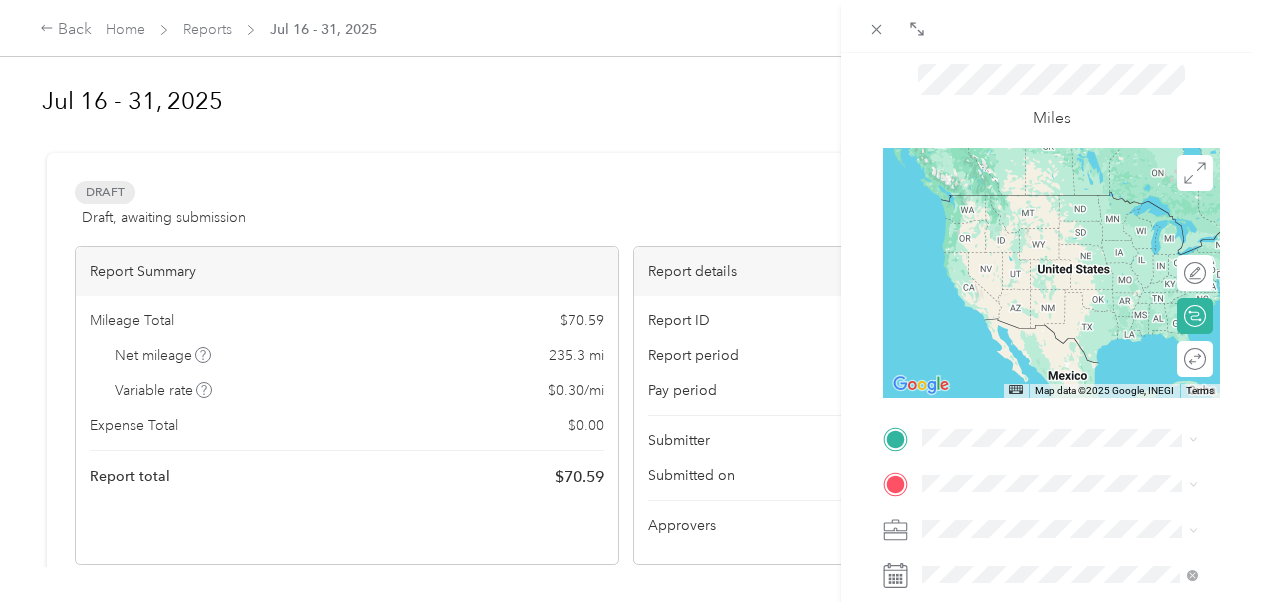 scroll, scrollTop: 103, scrollLeft: 0, axis: vertical 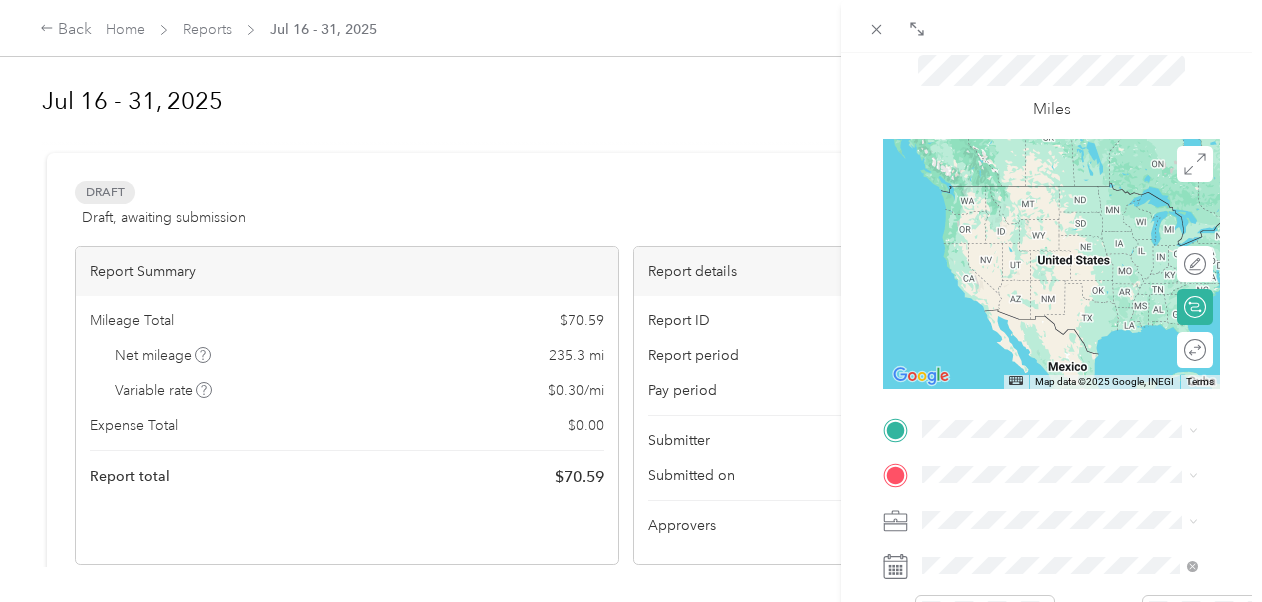 click on "TEAM [BRAND] [NUMBER] [STREET], [POSTAL_CODE], [CITY], [STATE], [COUNTRY]" at bounding box center (1075, 442) 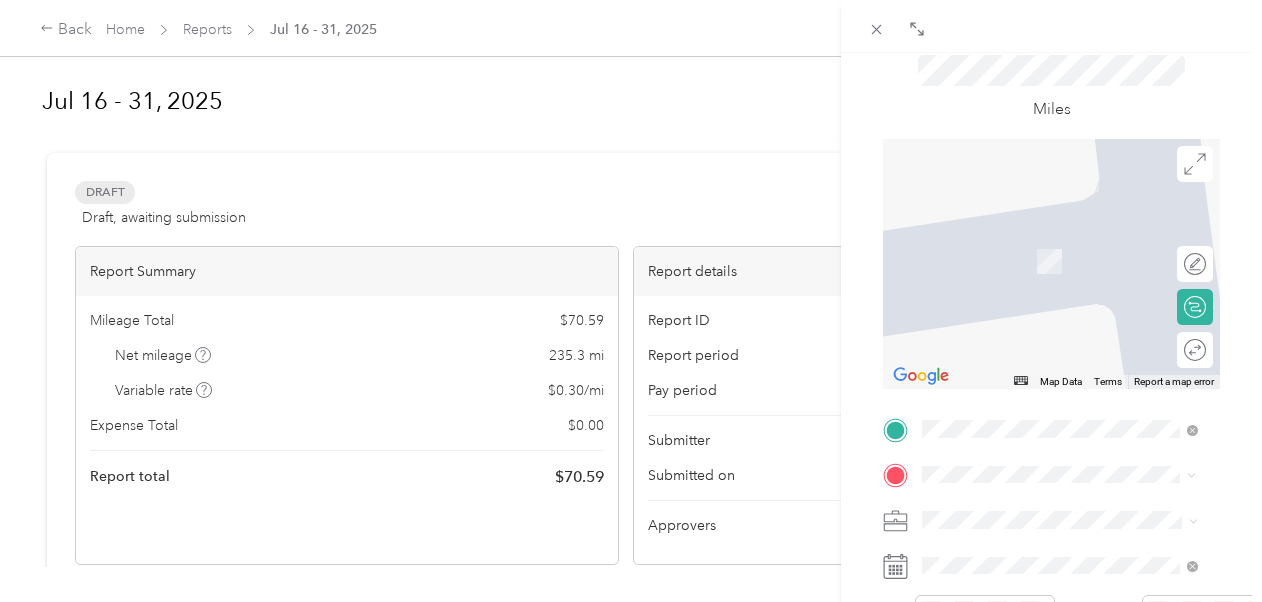 click on "[NUMBER] [STREET], [CITY], [STATE], [COUNTRY]" at bounding box center (1048, 271) 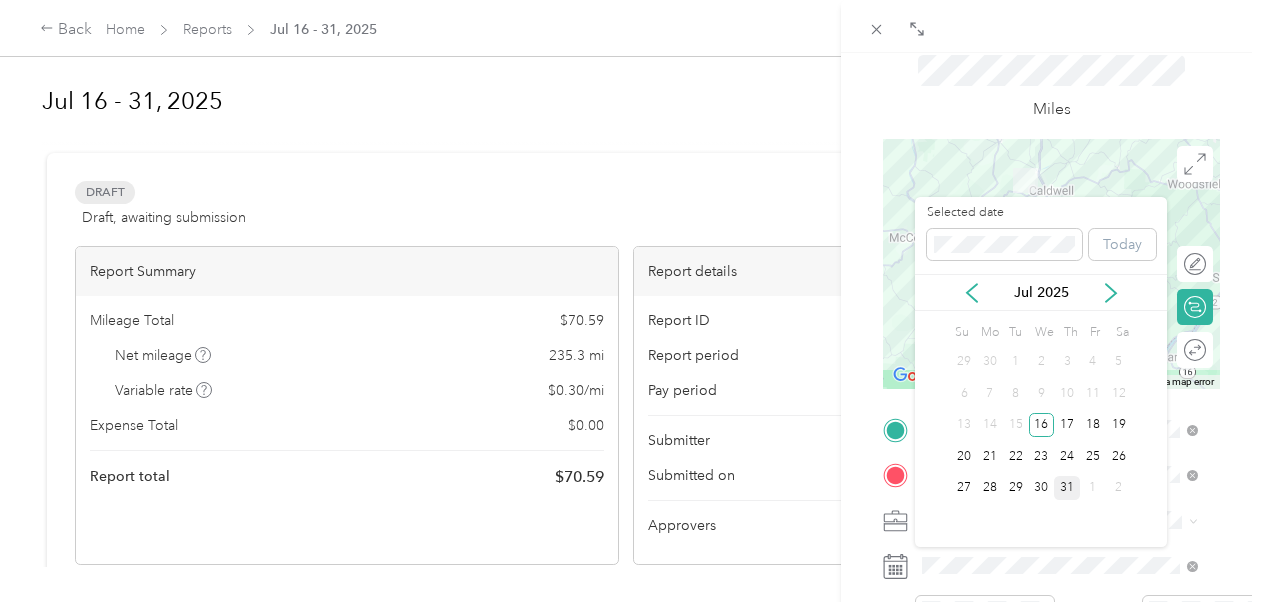 click on "31" at bounding box center (1067, 488) 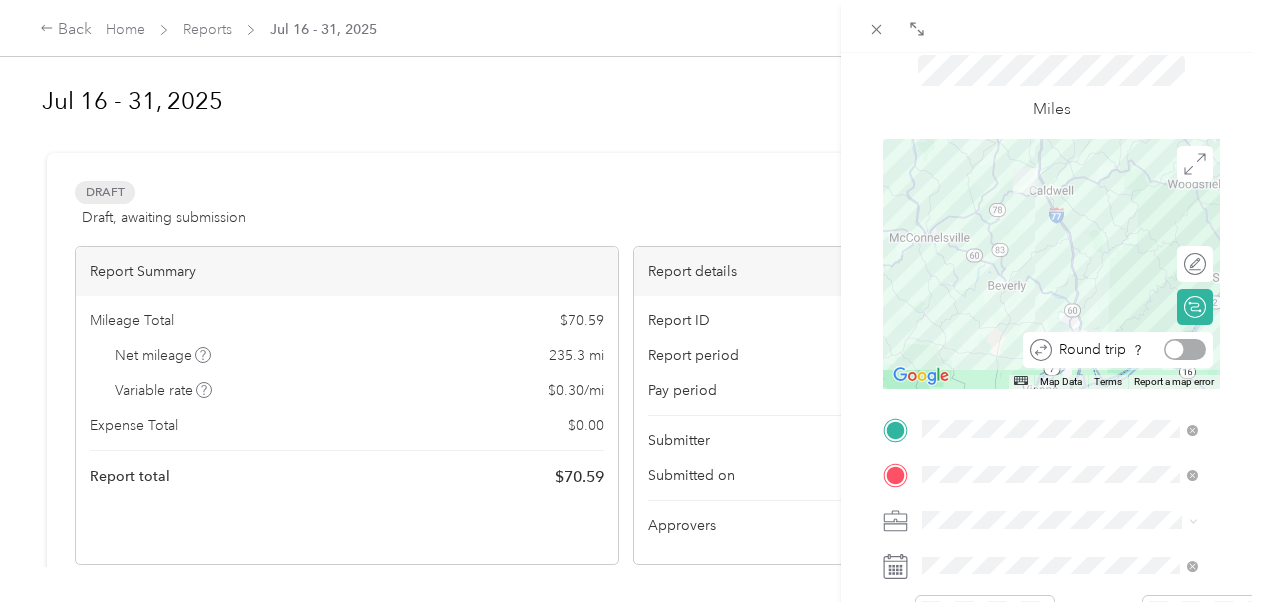 click at bounding box center (1185, 349) 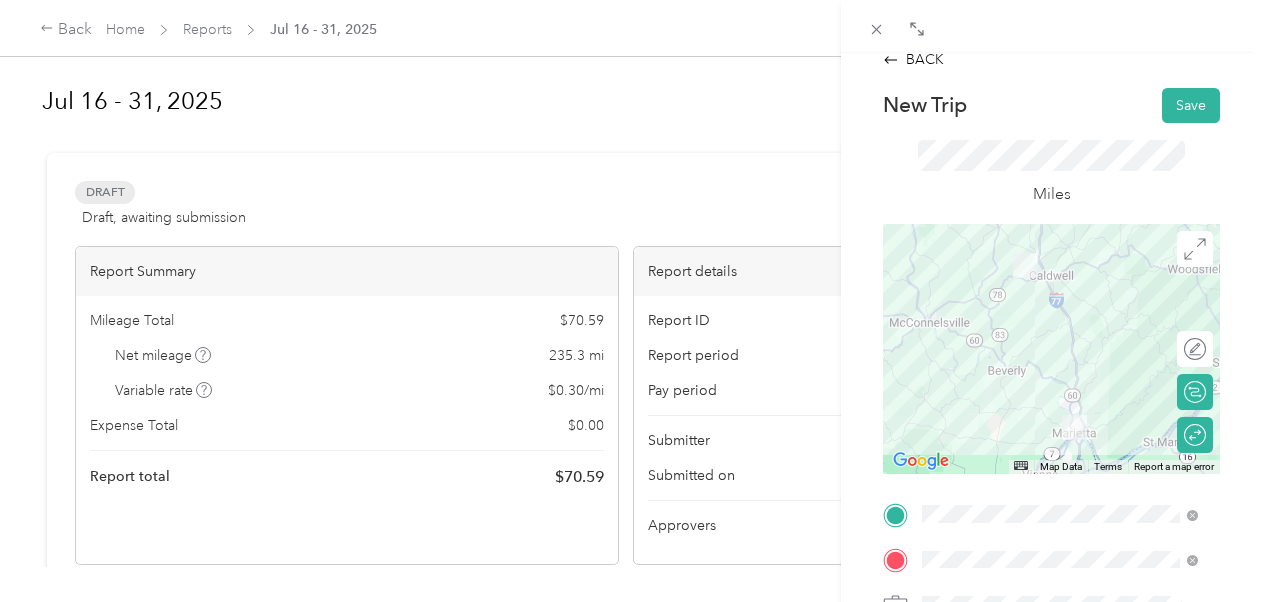 scroll, scrollTop: 0, scrollLeft: 0, axis: both 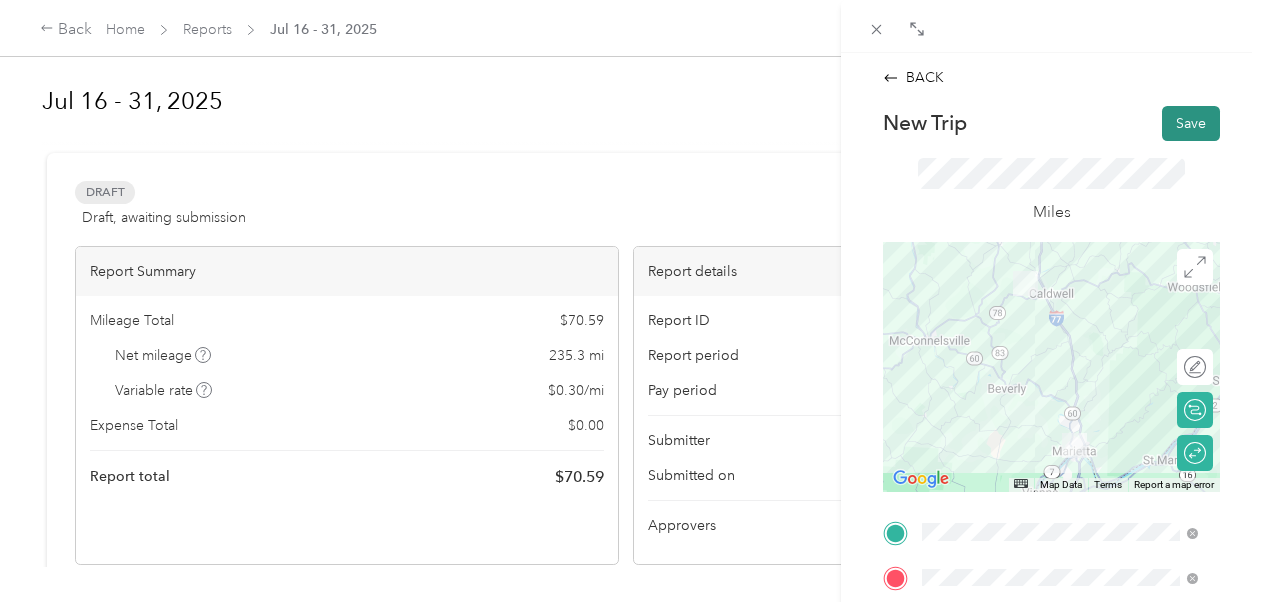 click on "Save" at bounding box center [1191, 123] 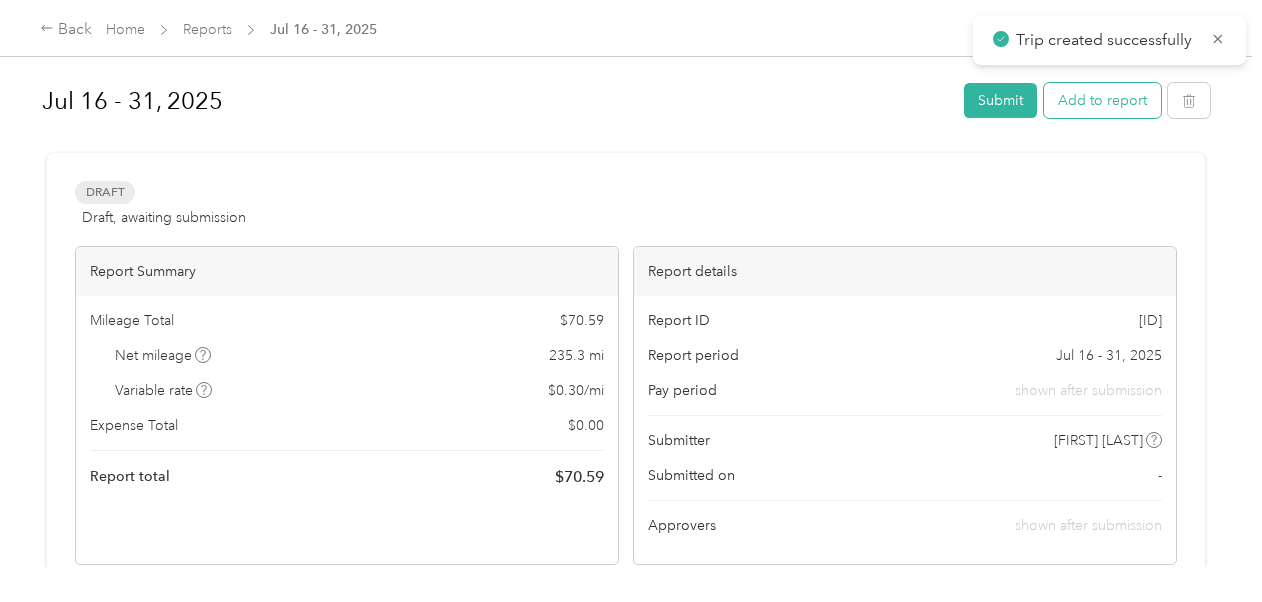 click on "Add to report" at bounding box center [1102, 100] 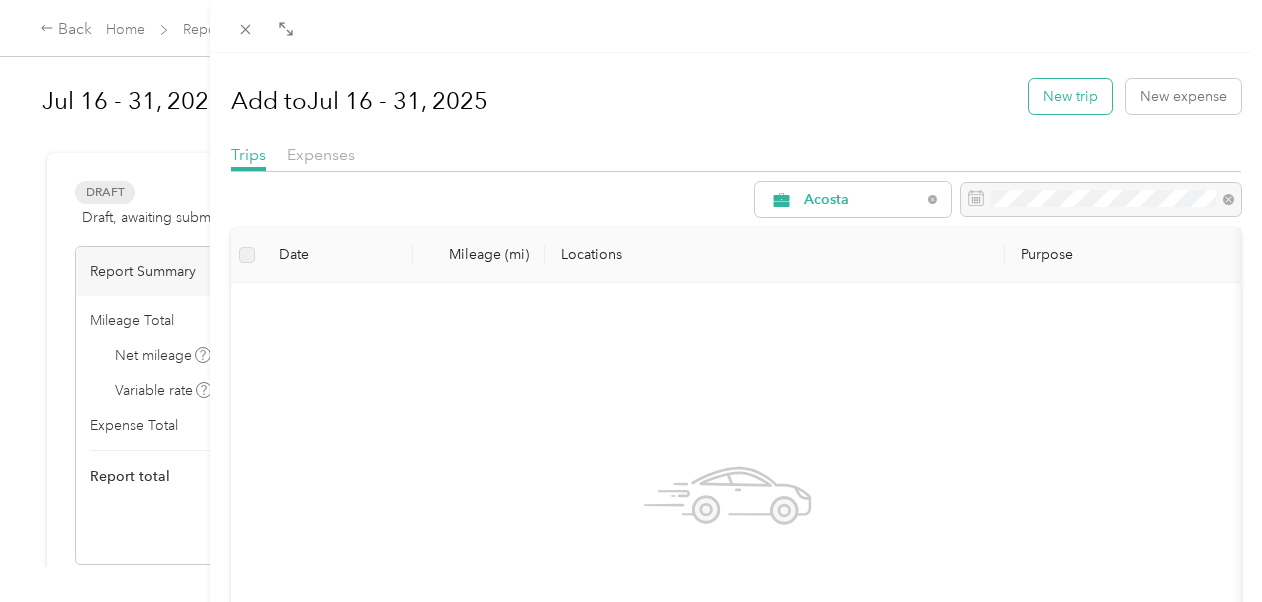 click on "New trip" at bounding box center (1070, 96) 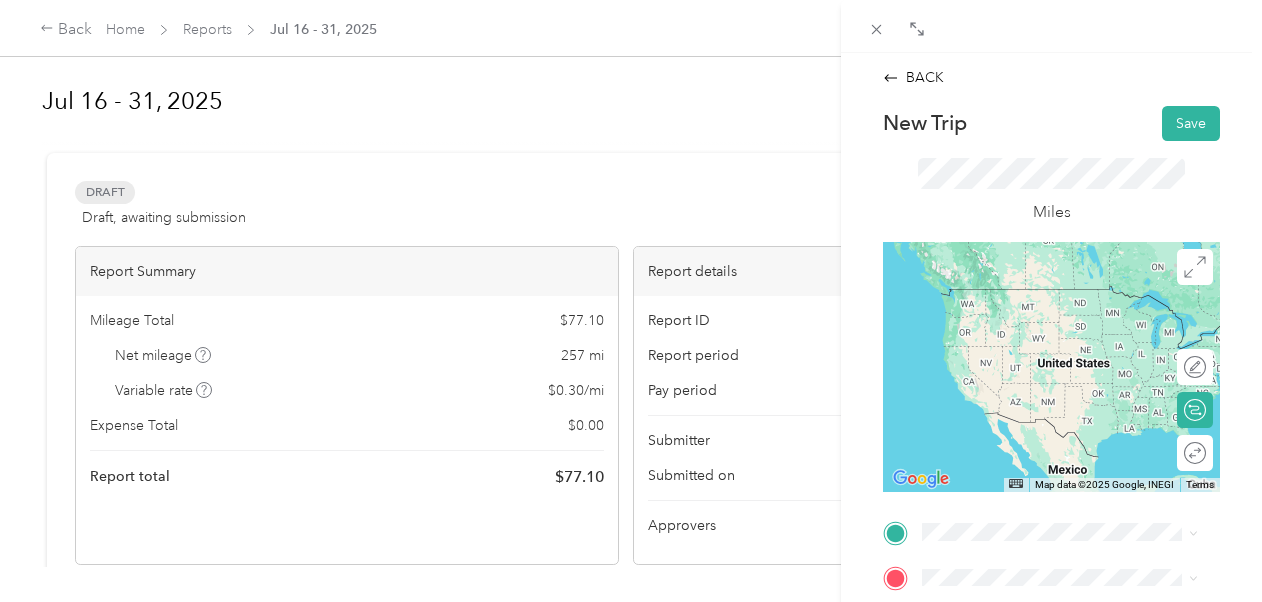 click on "Base [NUMBER] [STREET], [CITY], [STATE], [COUNTRY]" at bounding box center [1075, 316] 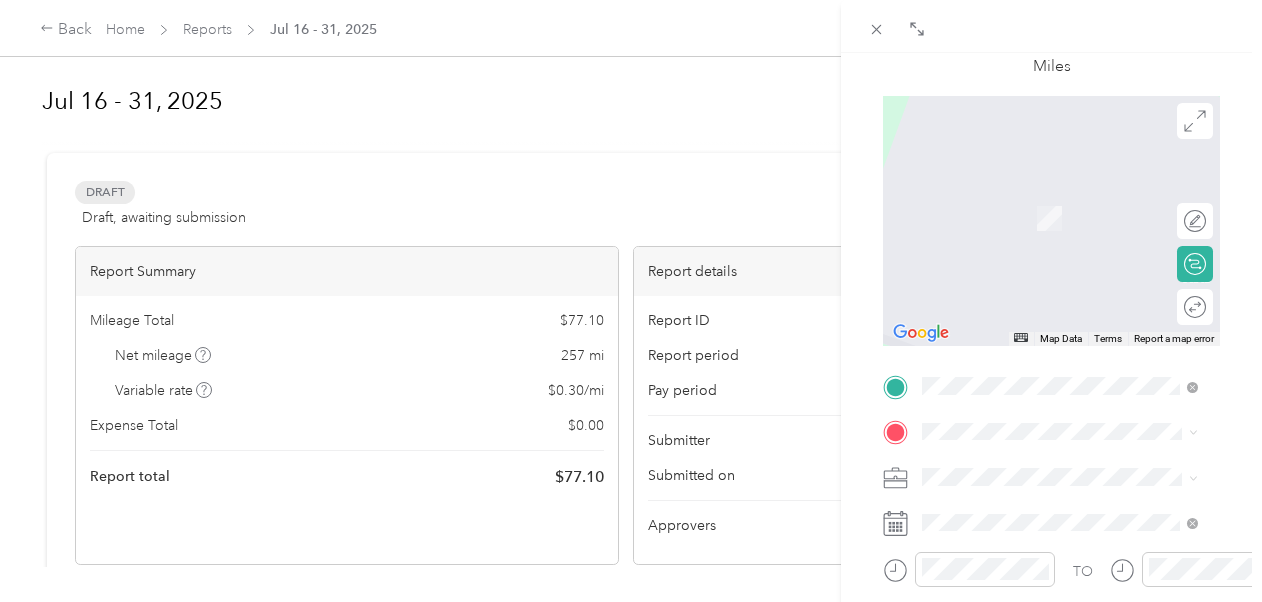scroll, scrollTop: 158, scrollLeft: 0, axis: vertical 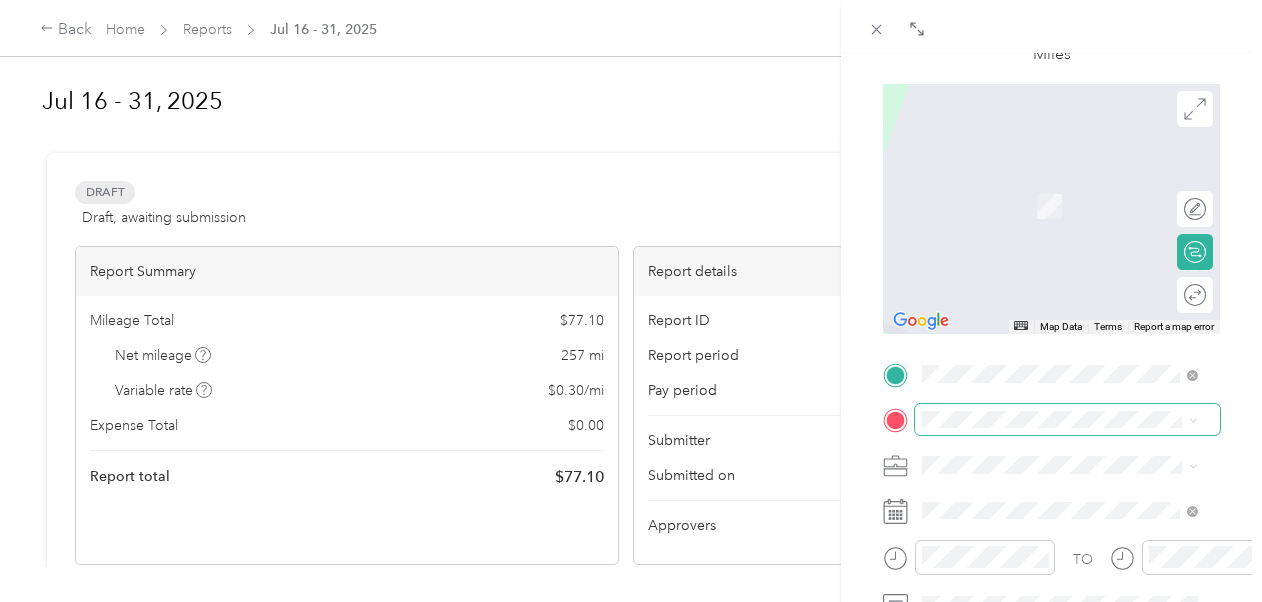 click at bounding box center [1067, 420] 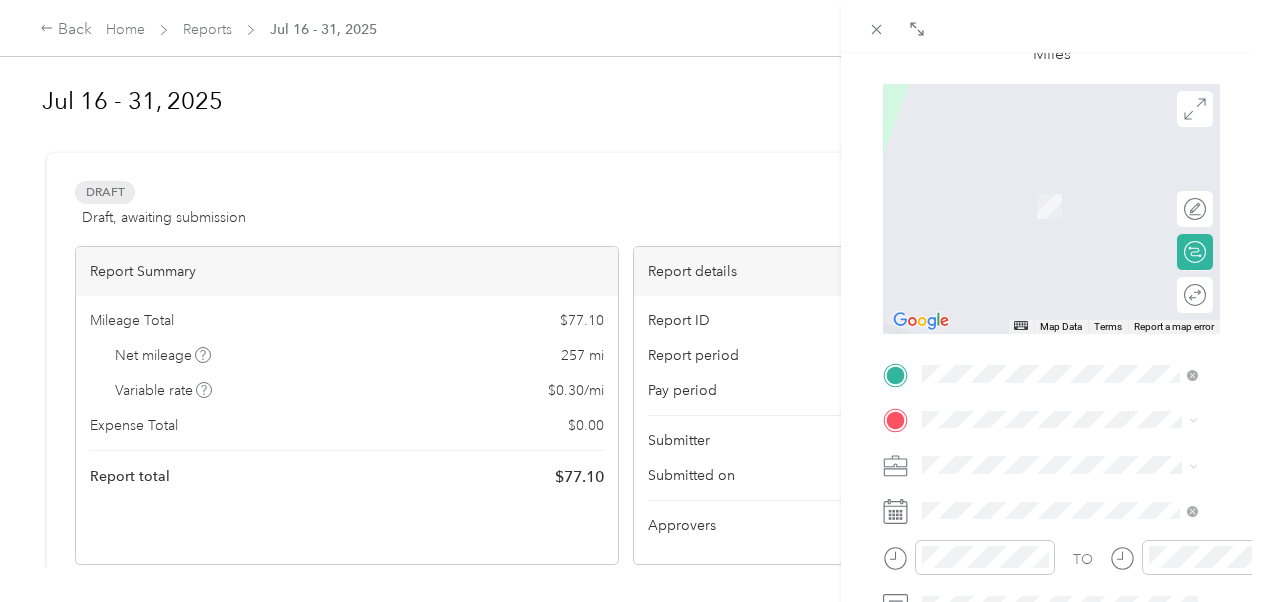 click on "[NUMBER] [STREET], [POSTAL_CODE], [CITY], [STATE], [COUNTRY]" at bounding box center (1067, 224) 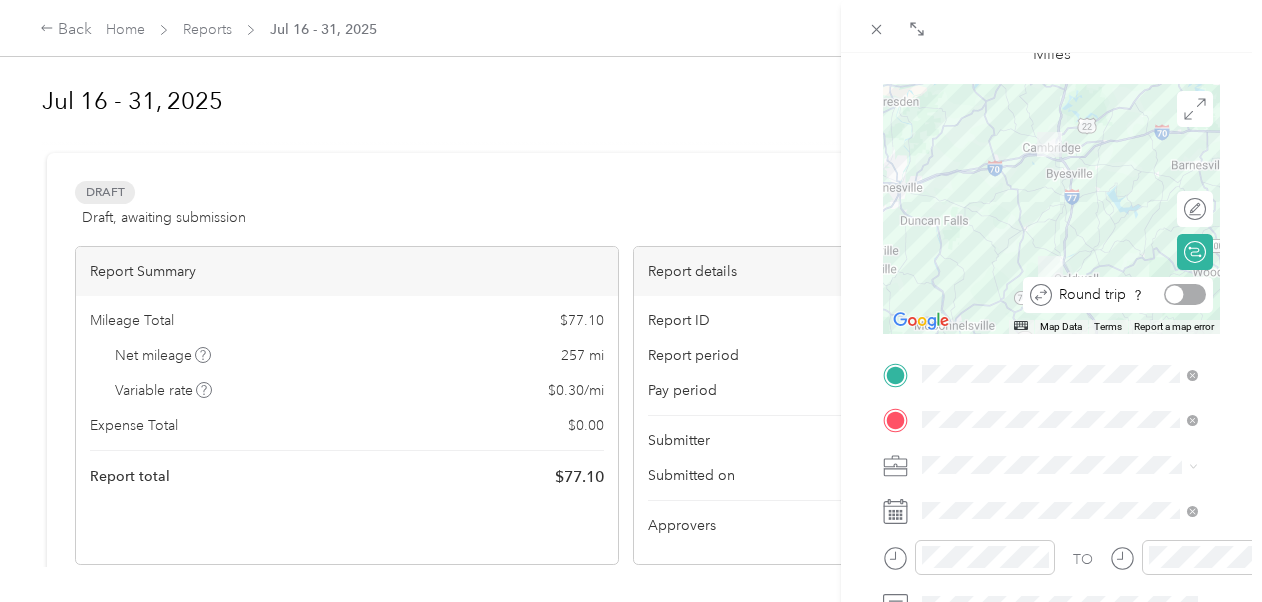 click at bounding box center [1185, 294] 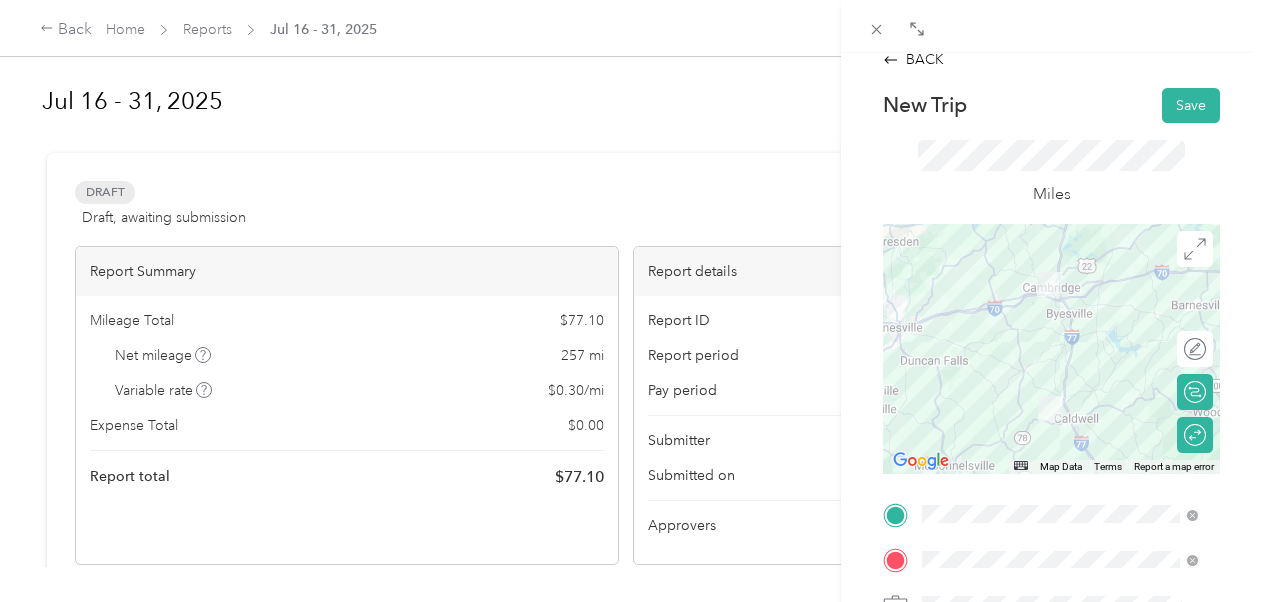 scroll, scrollTop: 16, scrollLeft: 0, axis: vertical 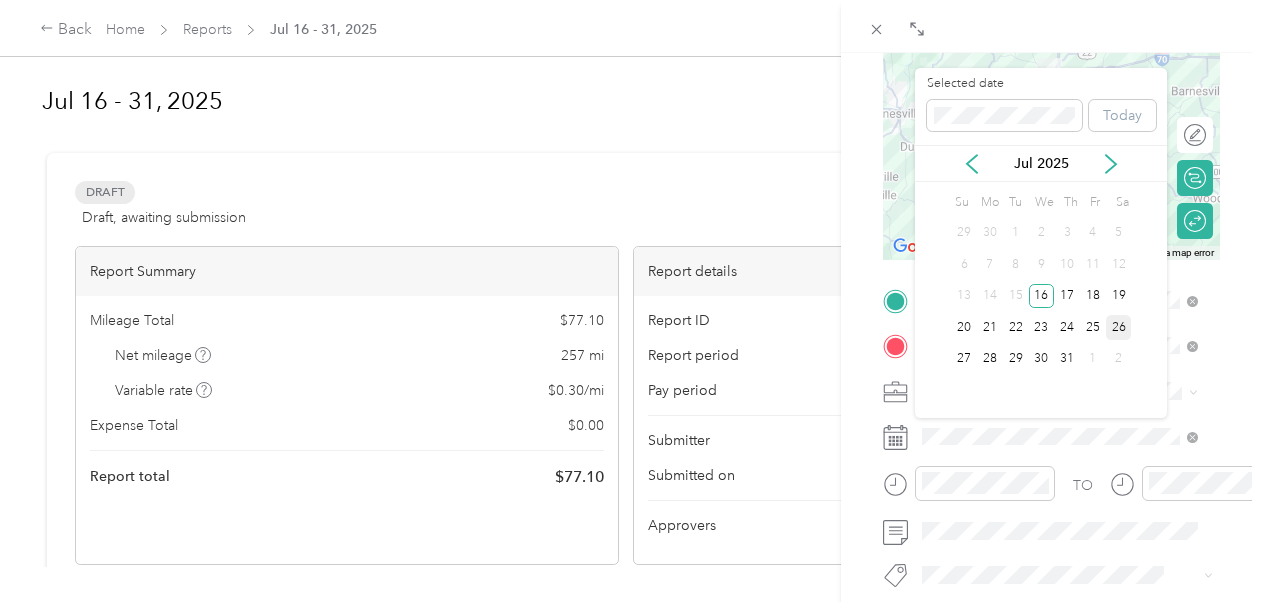 click on "26" at bounding box center (1119, 327) 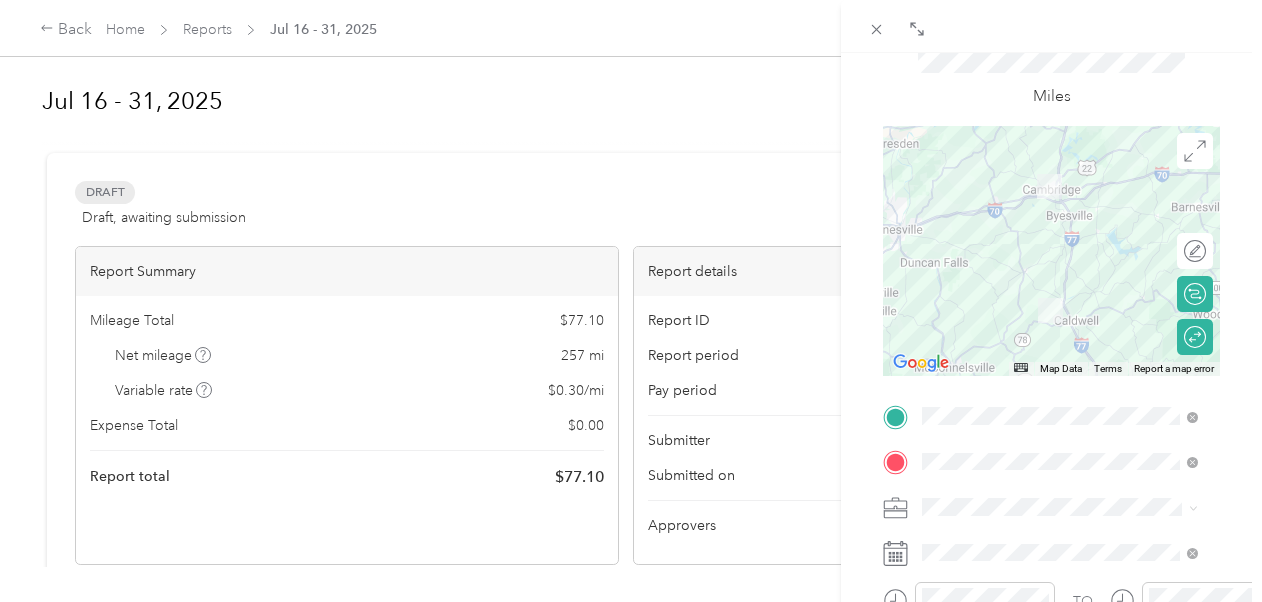 scroll, scrollTop: 112, scrollLeft: 0, axis: vertical 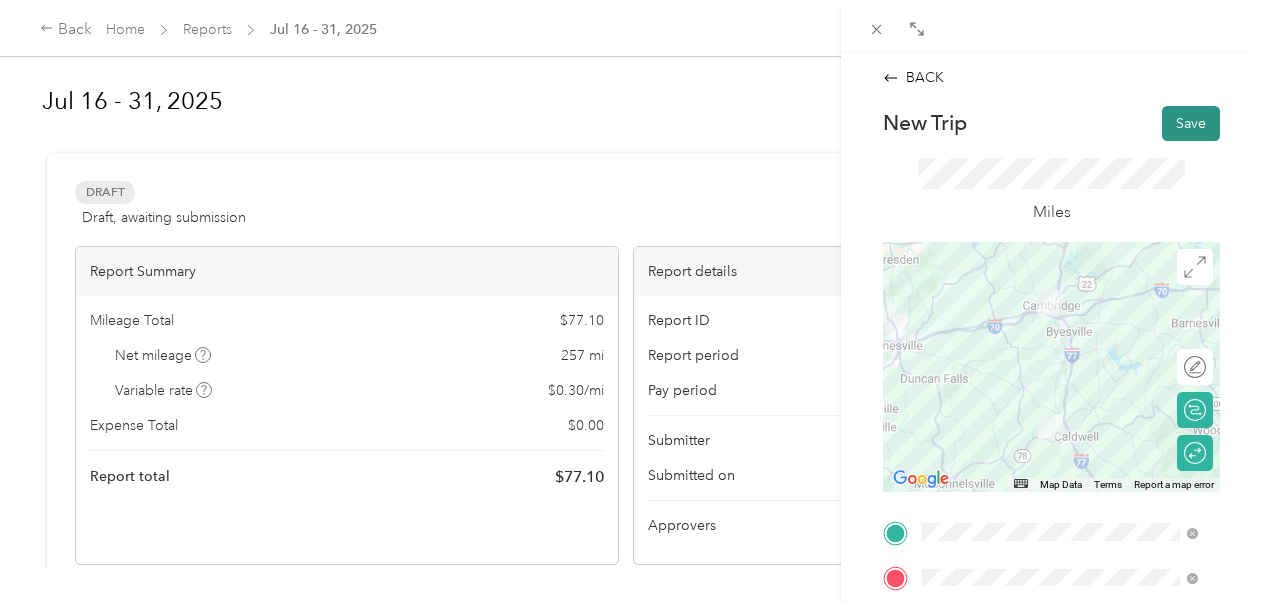 click on "Save" at bounding box center [1191, 123] 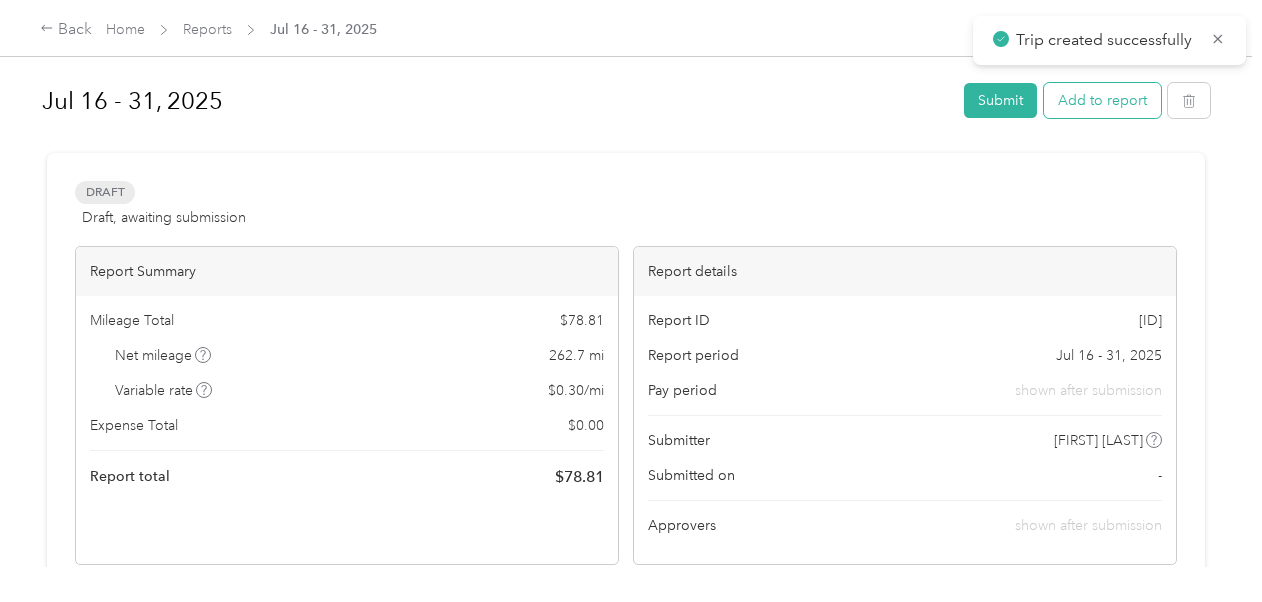 click on "Add to report" at bounding box center (1102, 100) 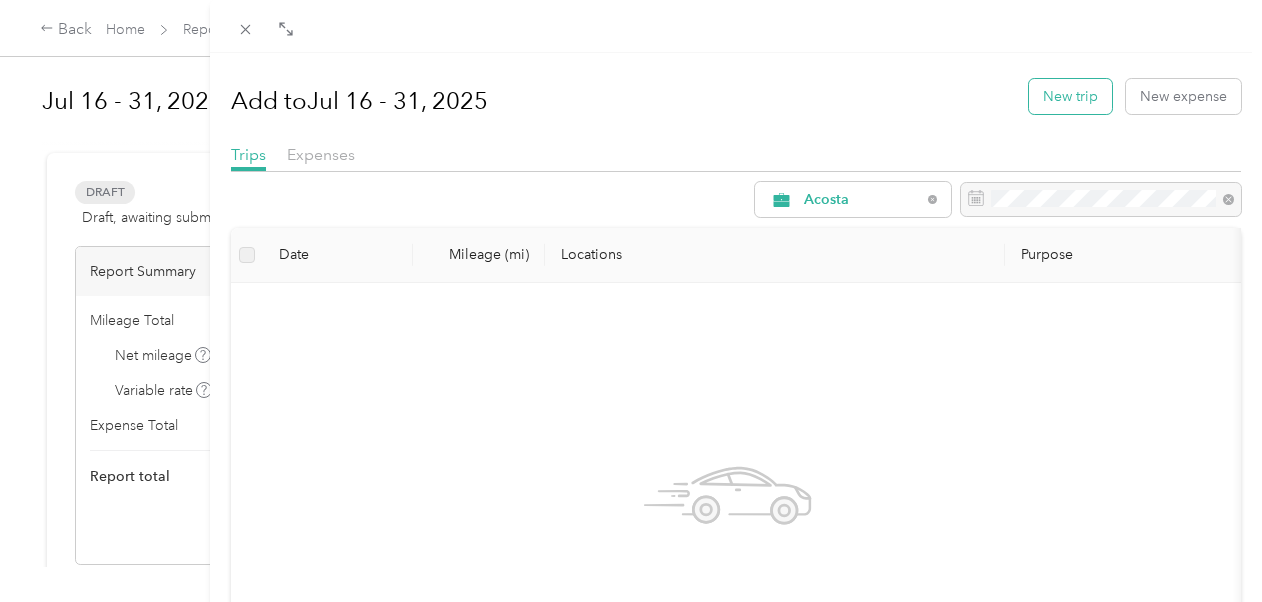 click on "New trip" at bounding box center [1070, 96] 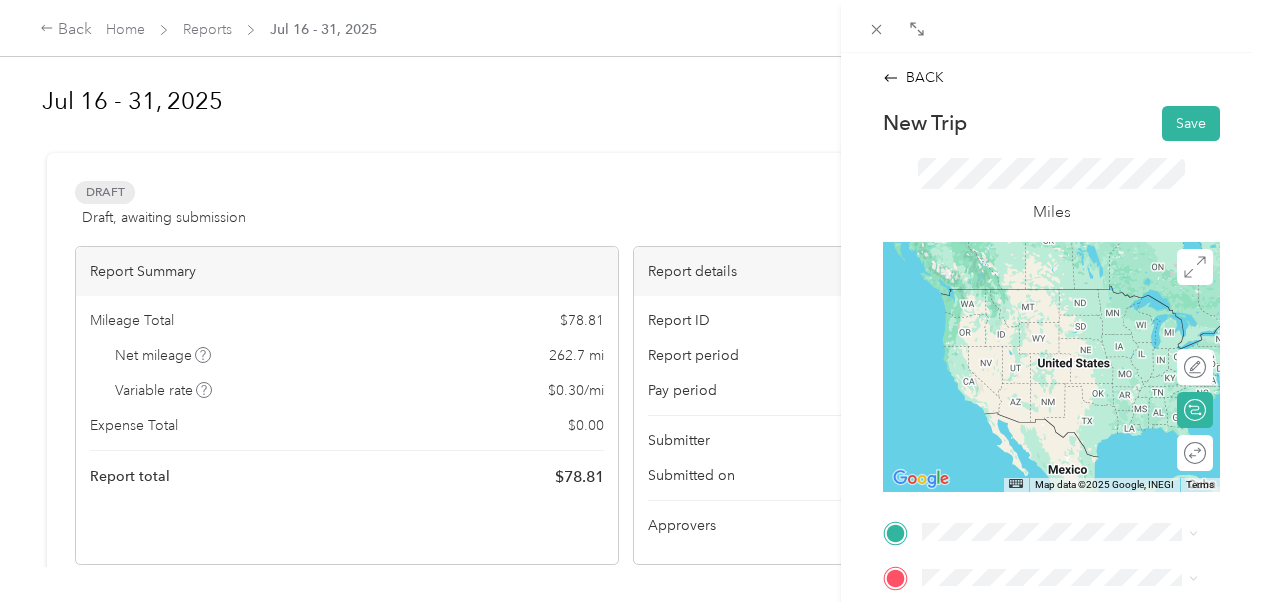 click on "Base [NUMBER] [STREET], [CITY], [STATE], [COUNTRY]" at bounding box center [1075, 312] 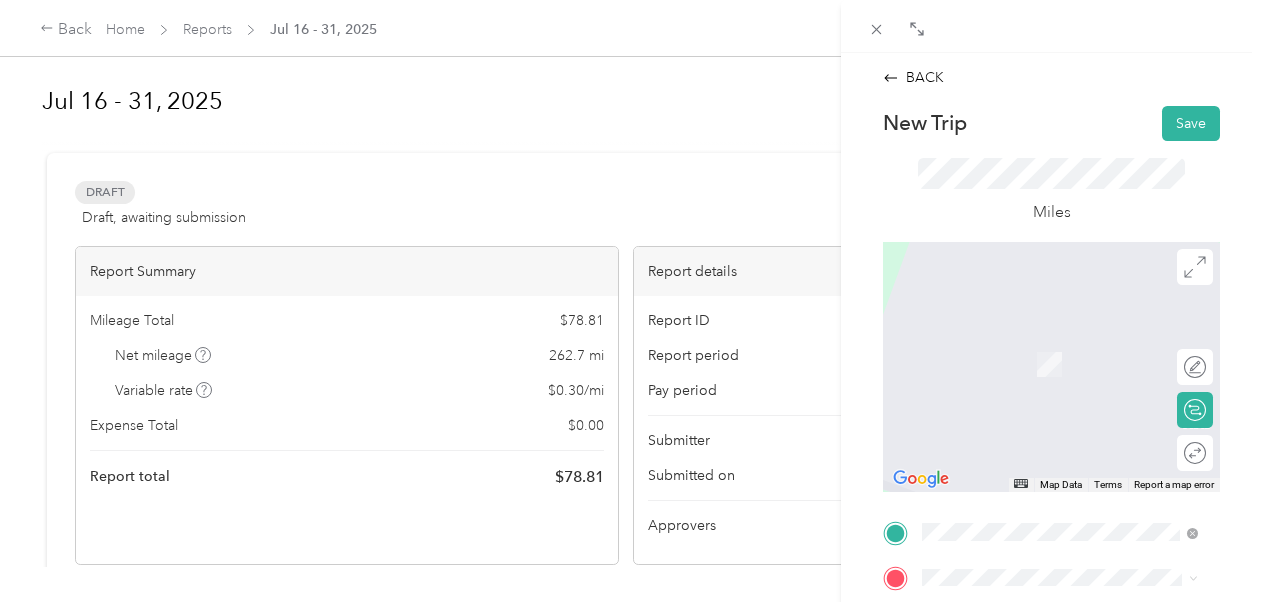 click on "[NUMBER] [STREET], [POSTAL_CODE], [CITY], [STATE], [COUNTRY]" at bounding box center [1067, 389] 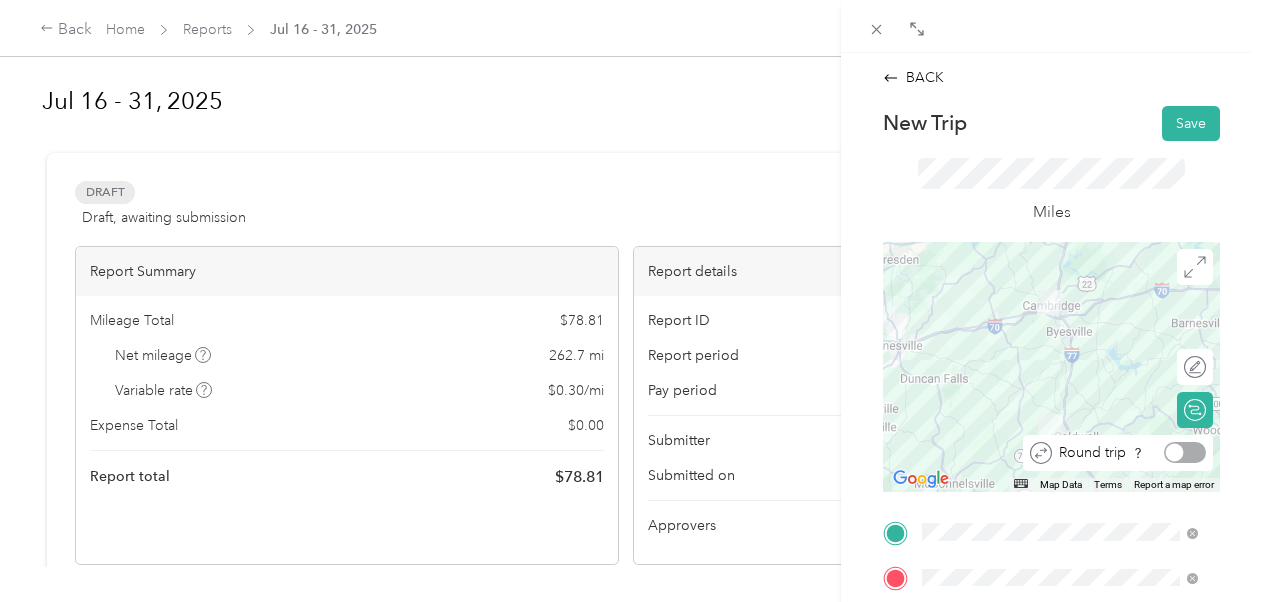 click at bounding box center (1185, 452) 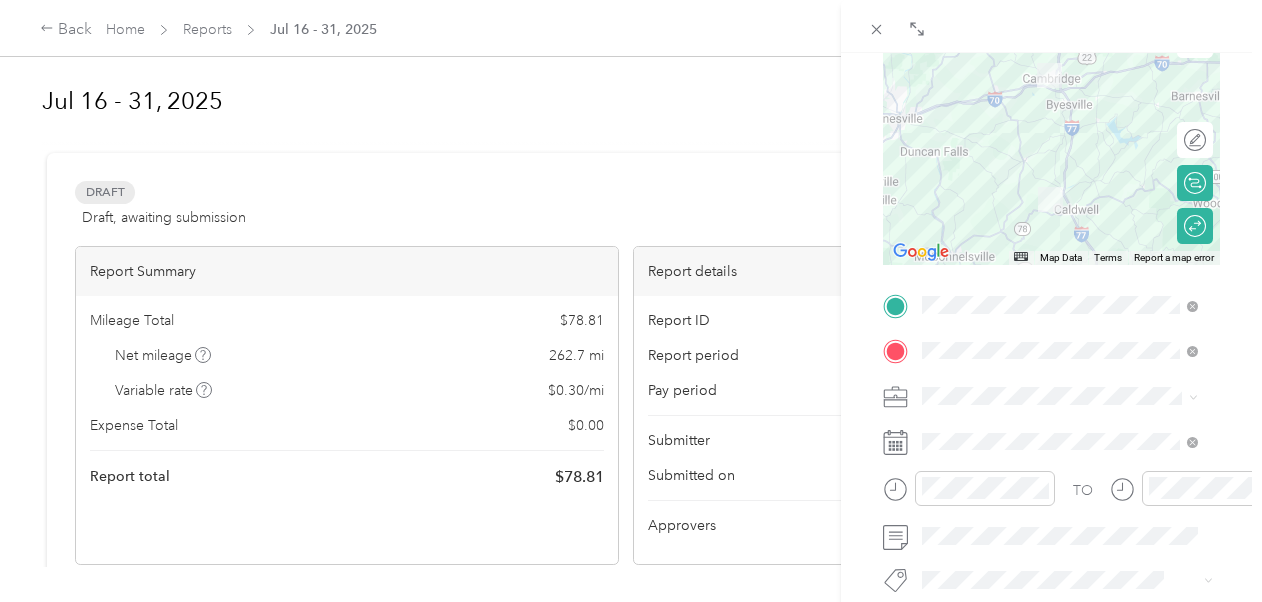 scroll, scrollTop: 241, scrollLeft: 0, axis: vertical 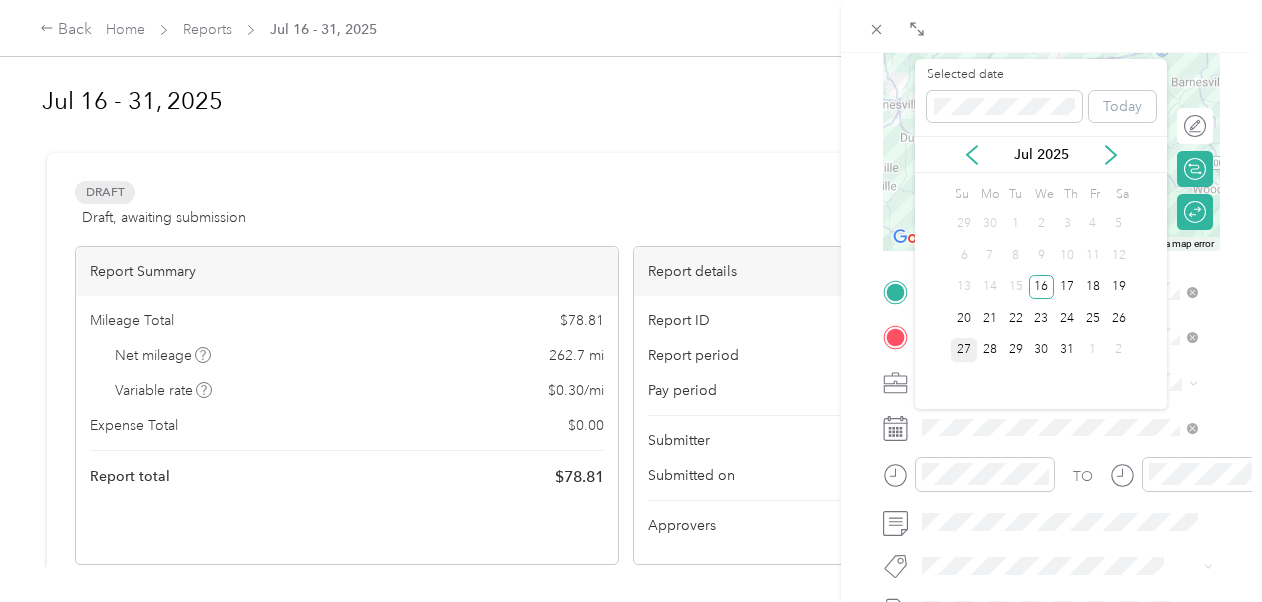 click on "27" at bounding box center [964, 350] 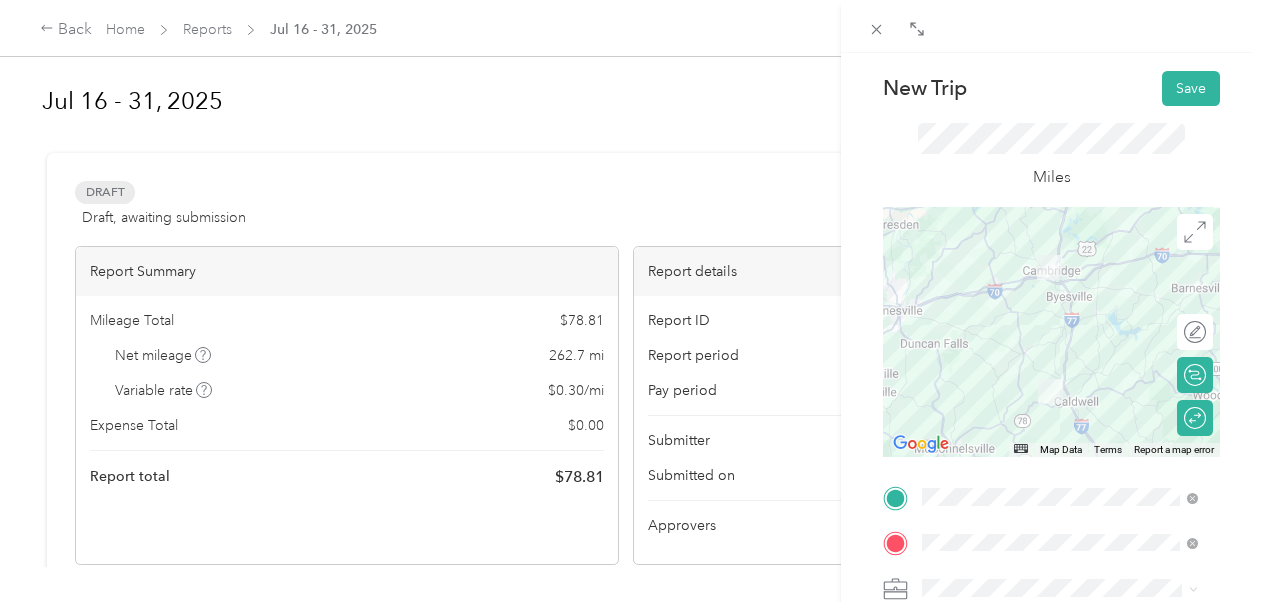 scroll, scrollTop: 0, scrollLeft: 0, axis: both 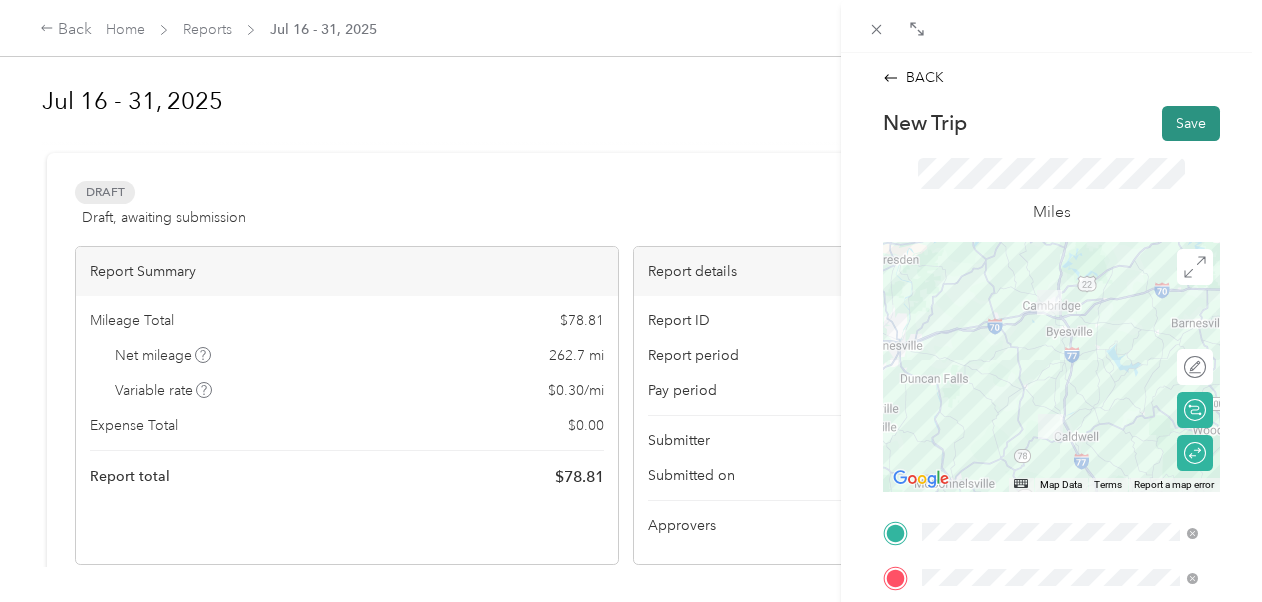 click on "Save" at bounding box center [1191, 123] 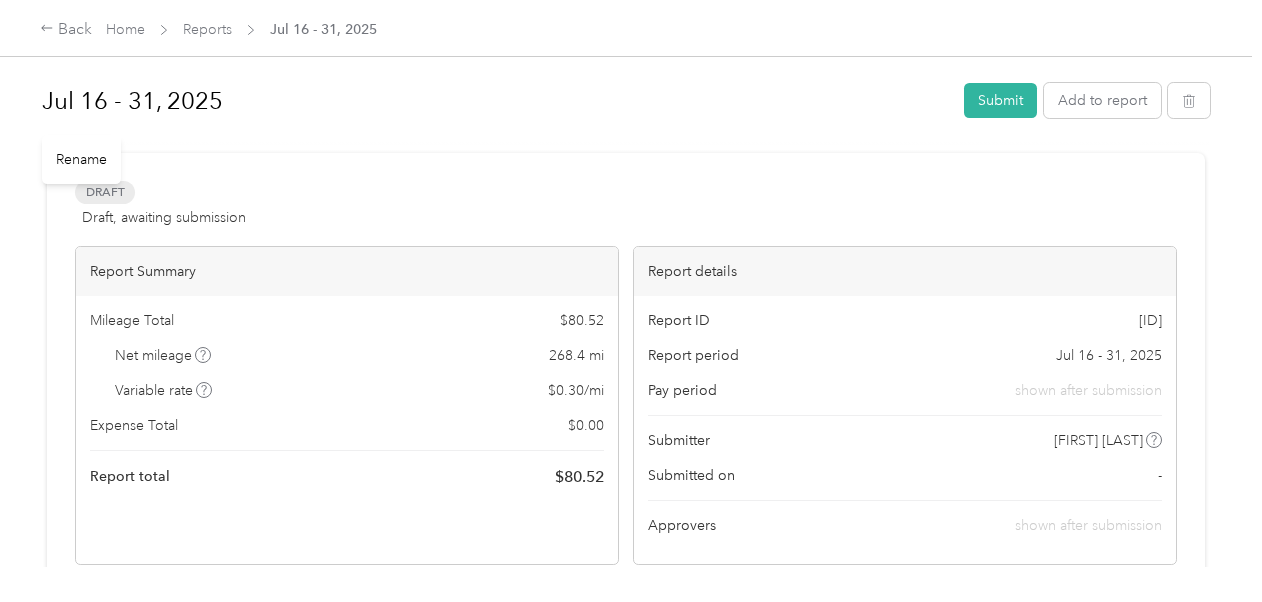 click on "Jul 16 - 31, 2025" at bounding box center (496, 101) 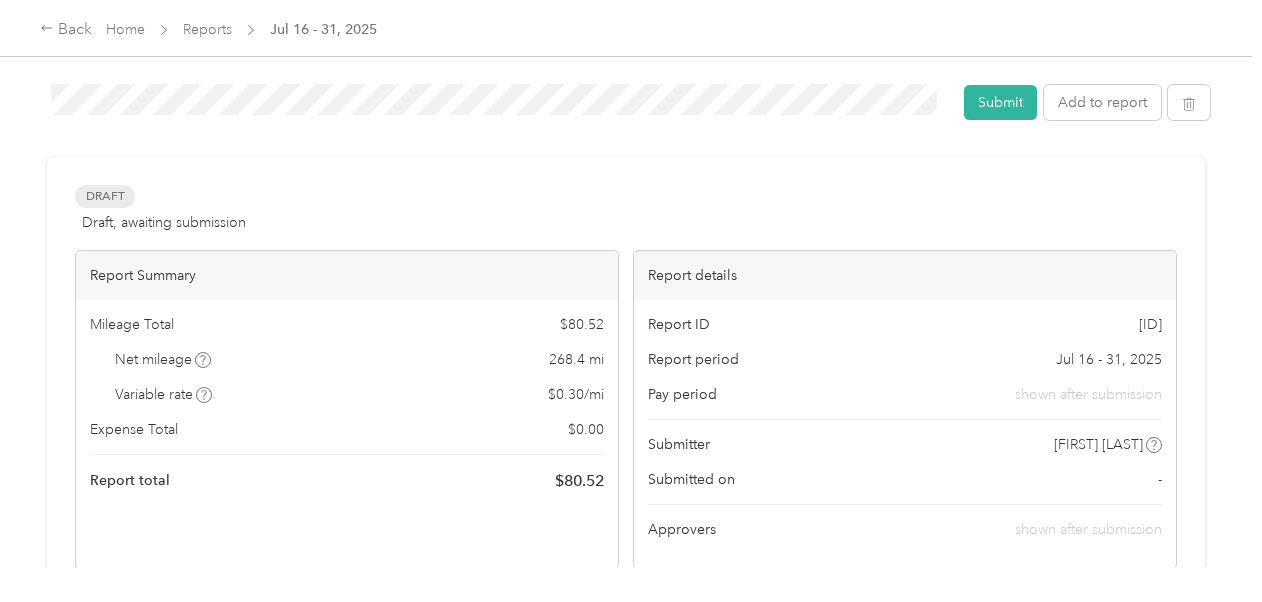 click on "Draft Draft, awaiting submission View  activity & comments" at bounding box center [626, 209] 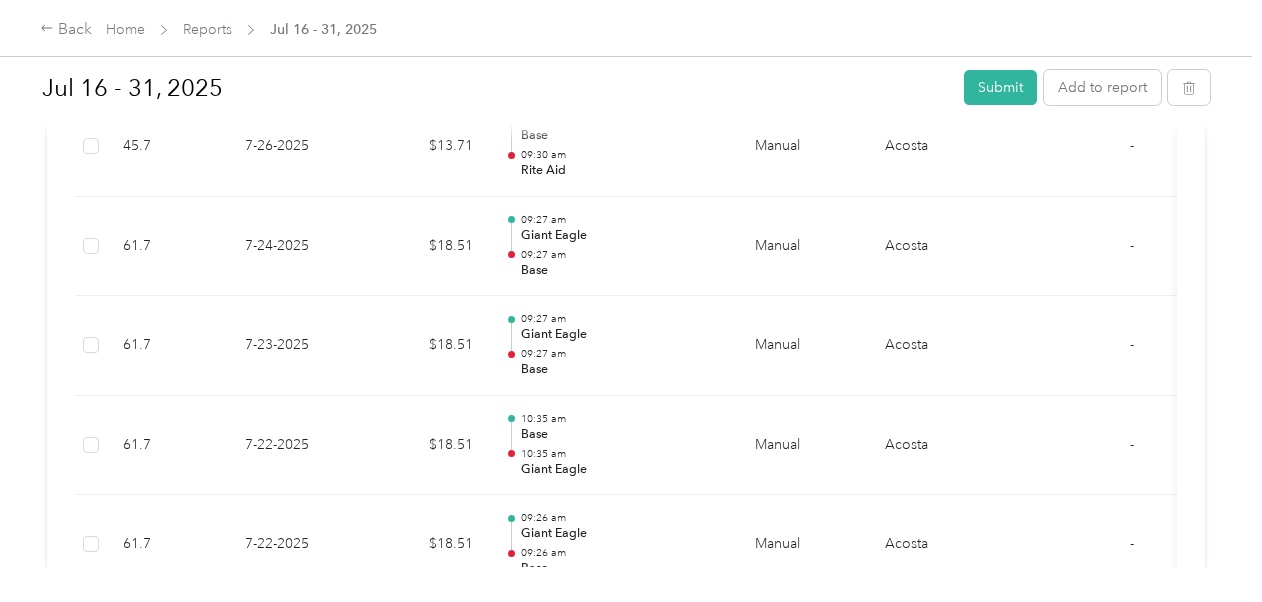 scroll, scrollTop: 1266, scrollLeft: 0, axis: vertical 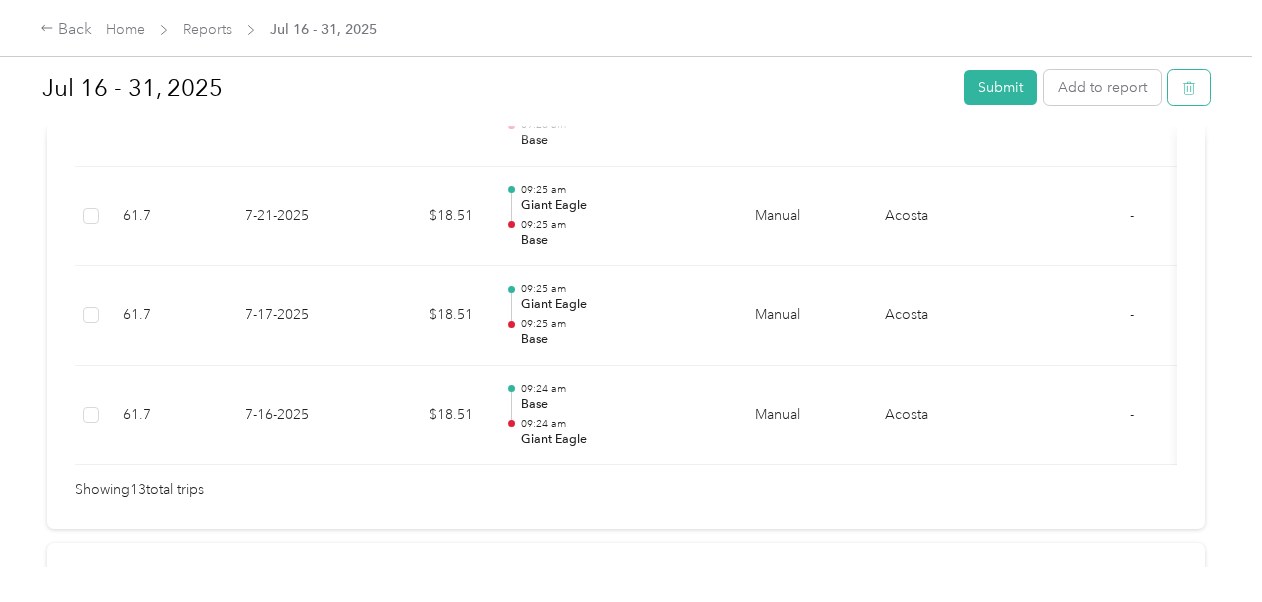click at bounding box center (1189, 87) 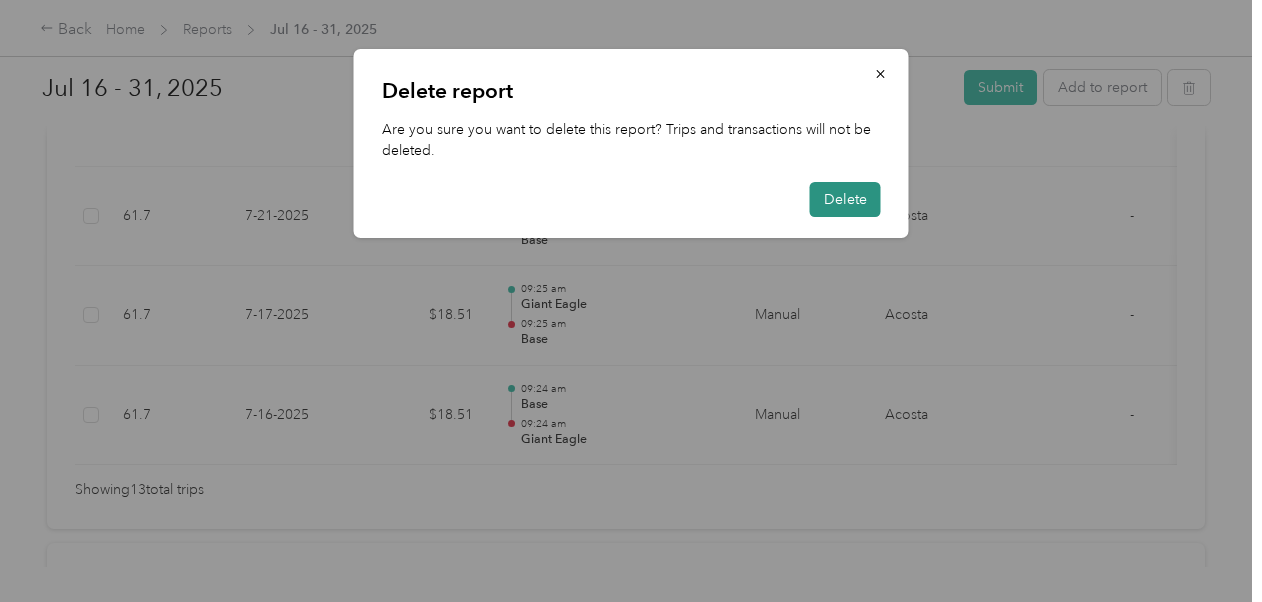 click on "Delete" at bounding box center (845, 199) 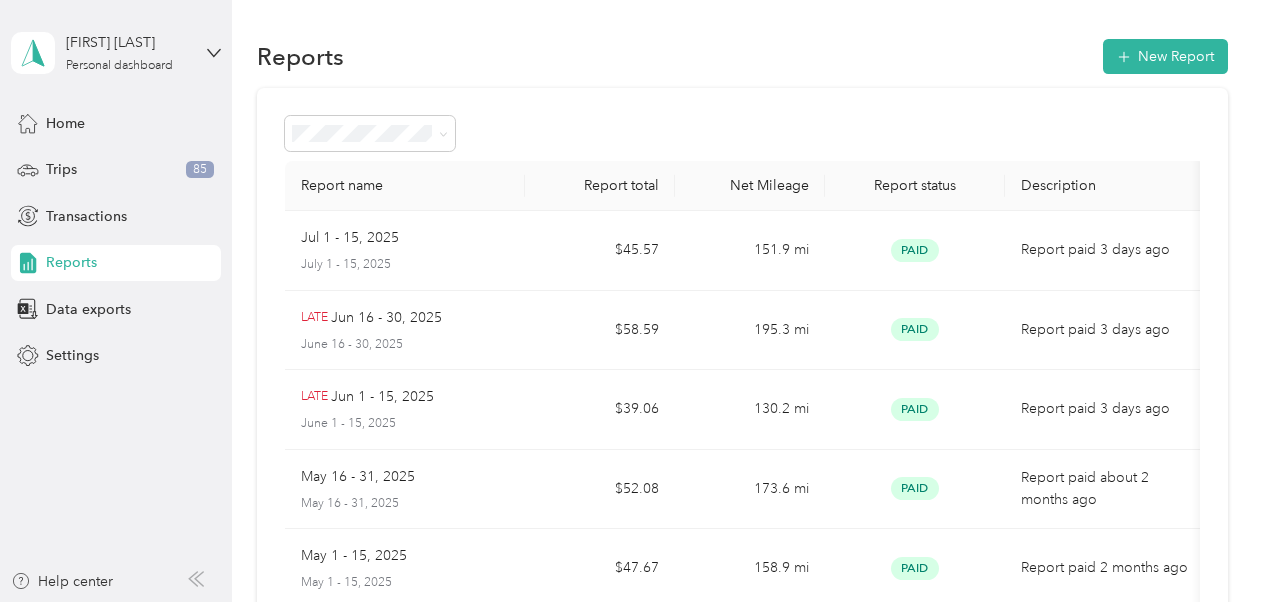 click on "Reports" at bounding box center (116, 263) 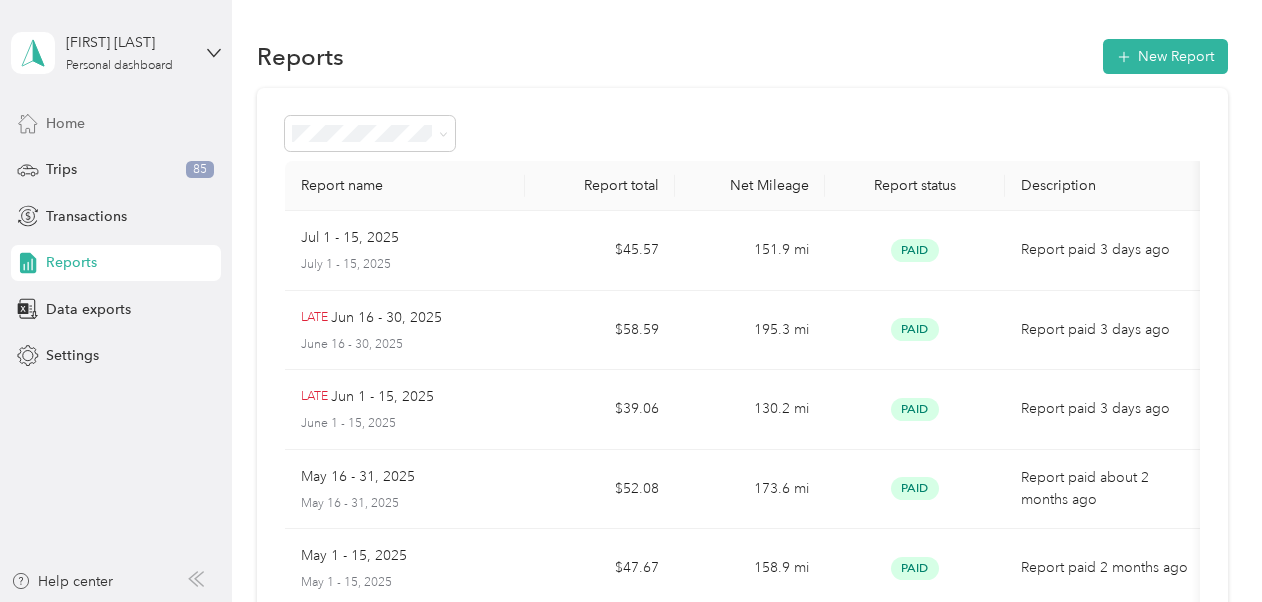 click on "Home" at bounding box center [116, 123] 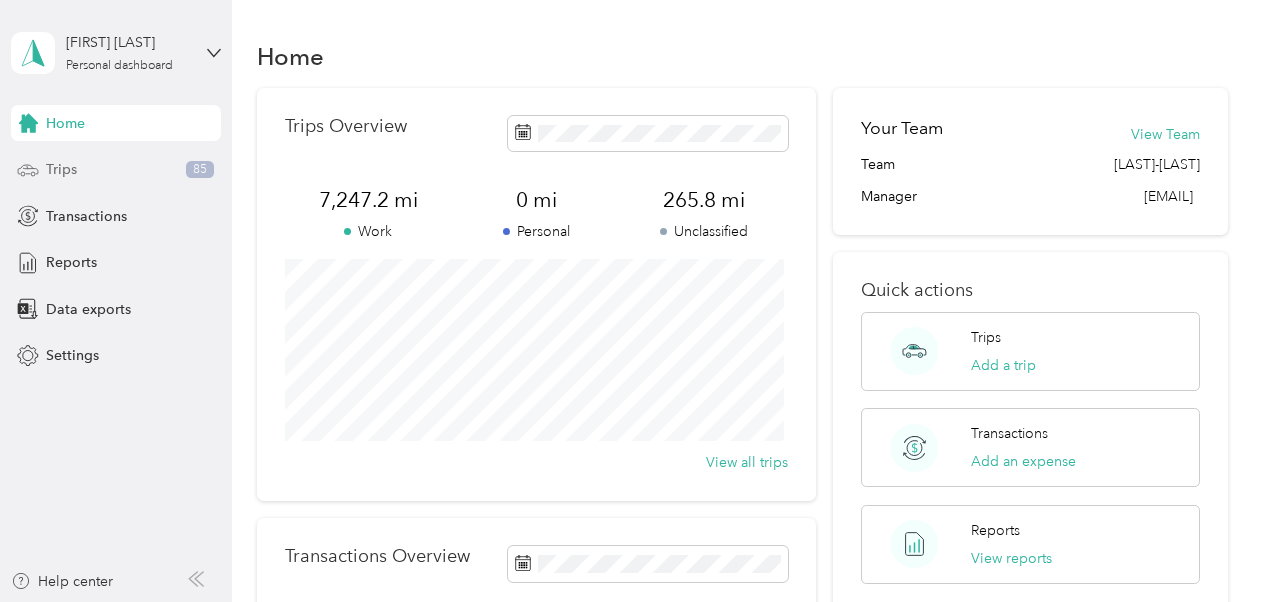 click on "Trips 85" at bounding box center [116, 170] 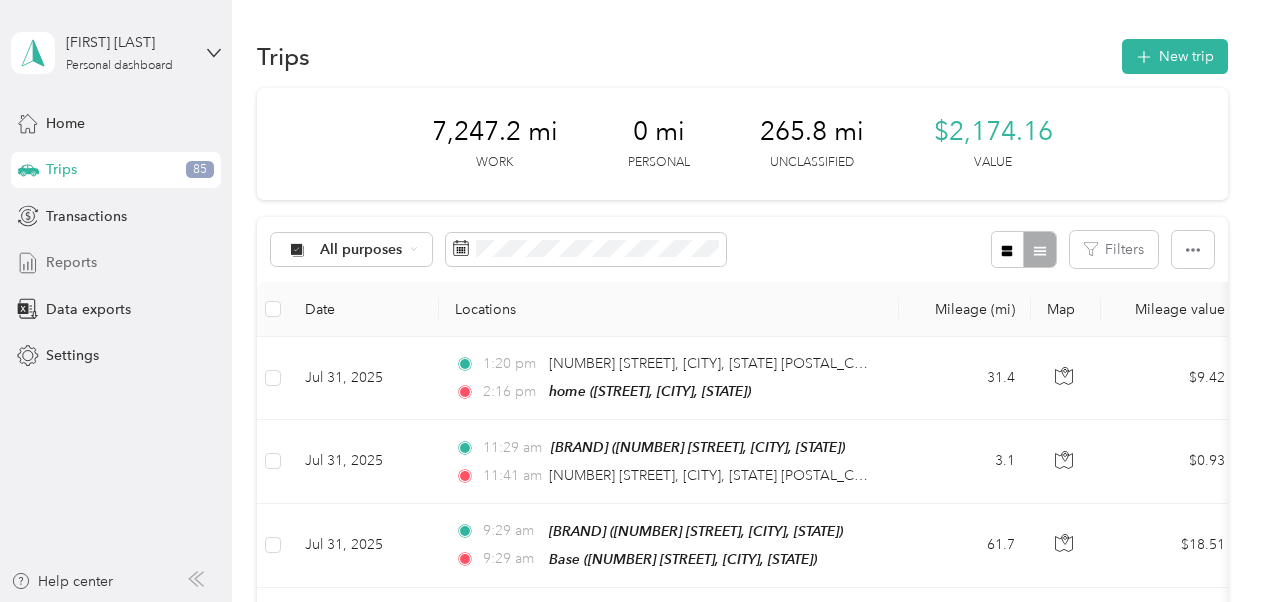 click on "Reports" at bounding box center (71, 262) 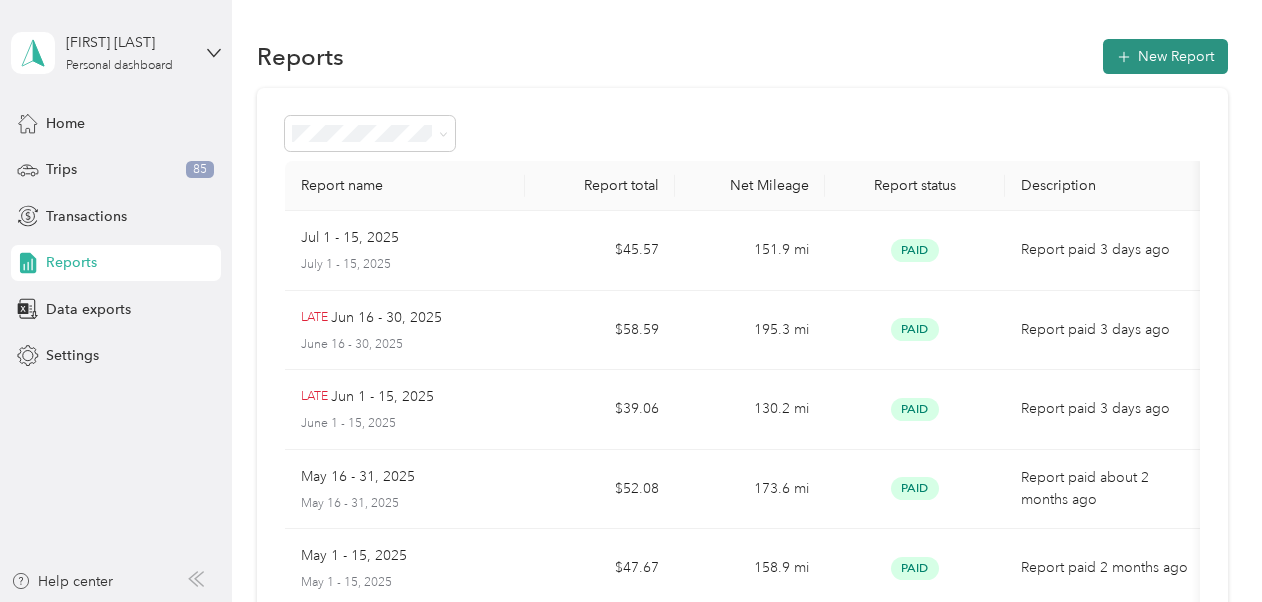 click on "New Report" at bounding box center [1165, 56] 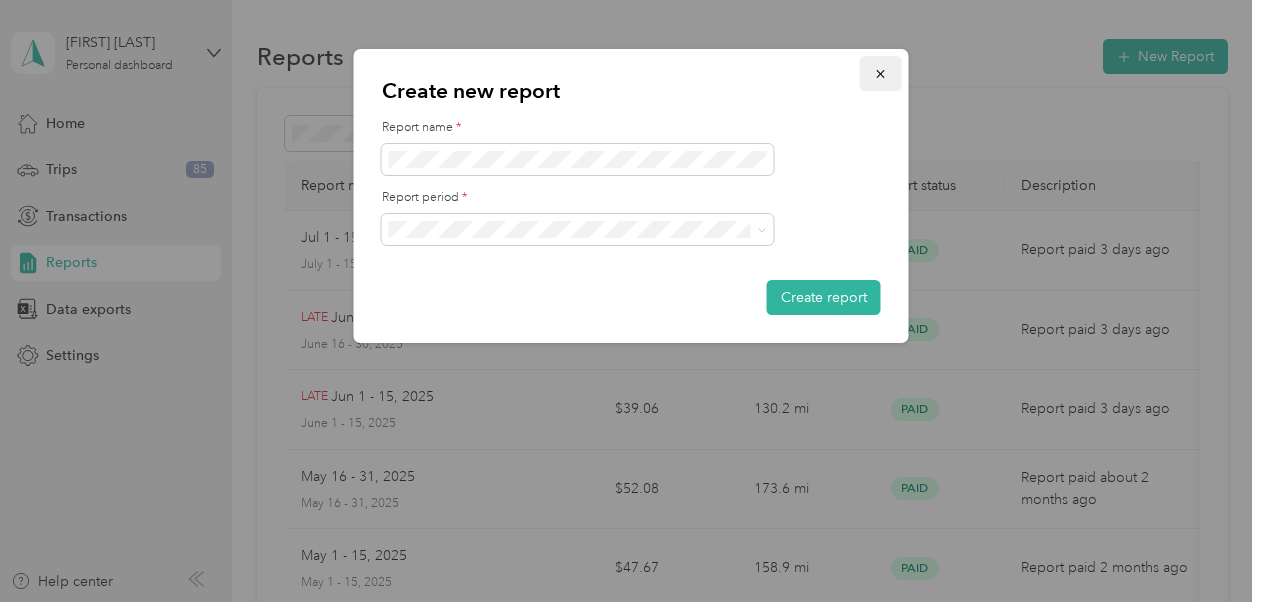 click 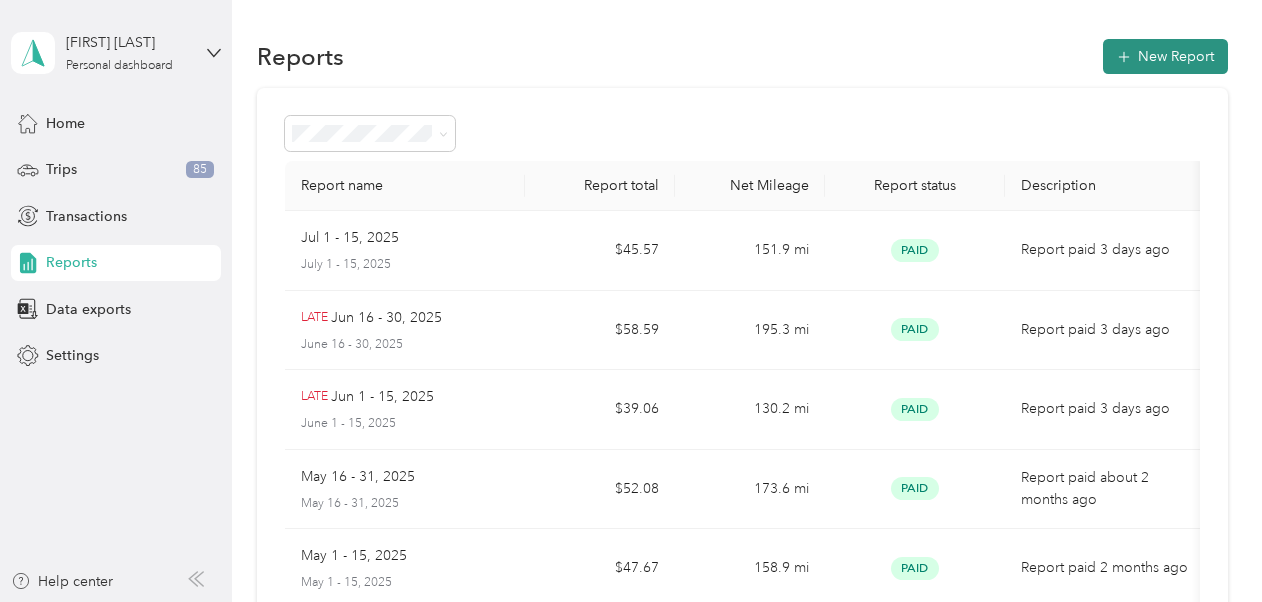 click on "New Report" at bounding box center [1165, 56] 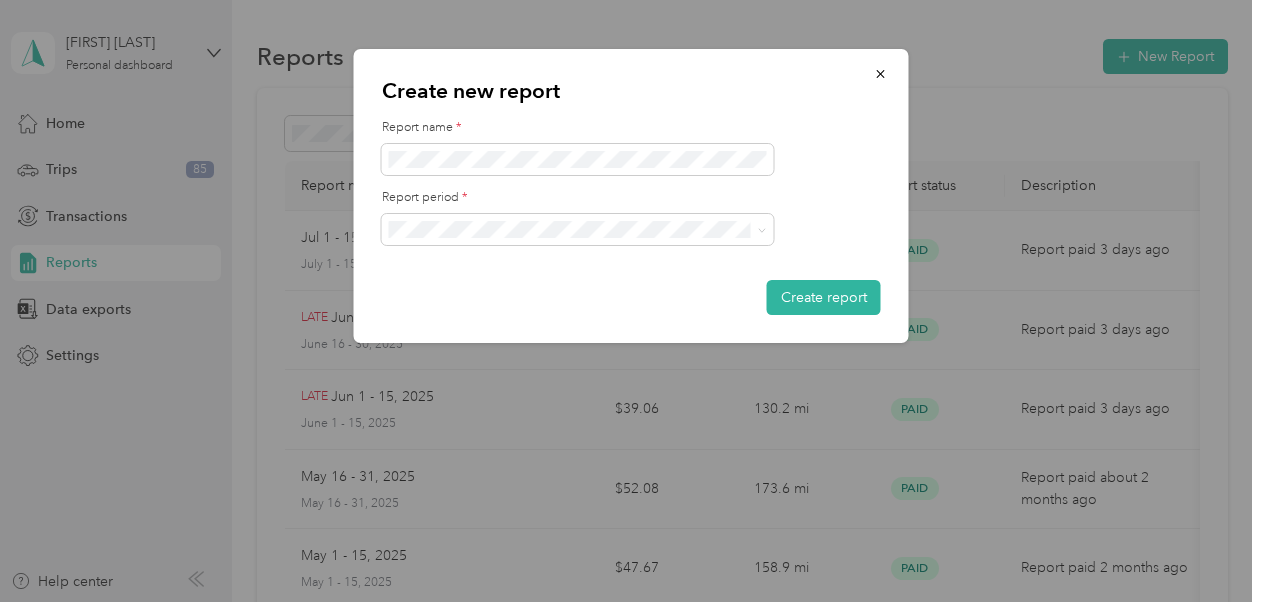 click on "Jul 16 - 31, 2025" at bounding box center (578, 288) 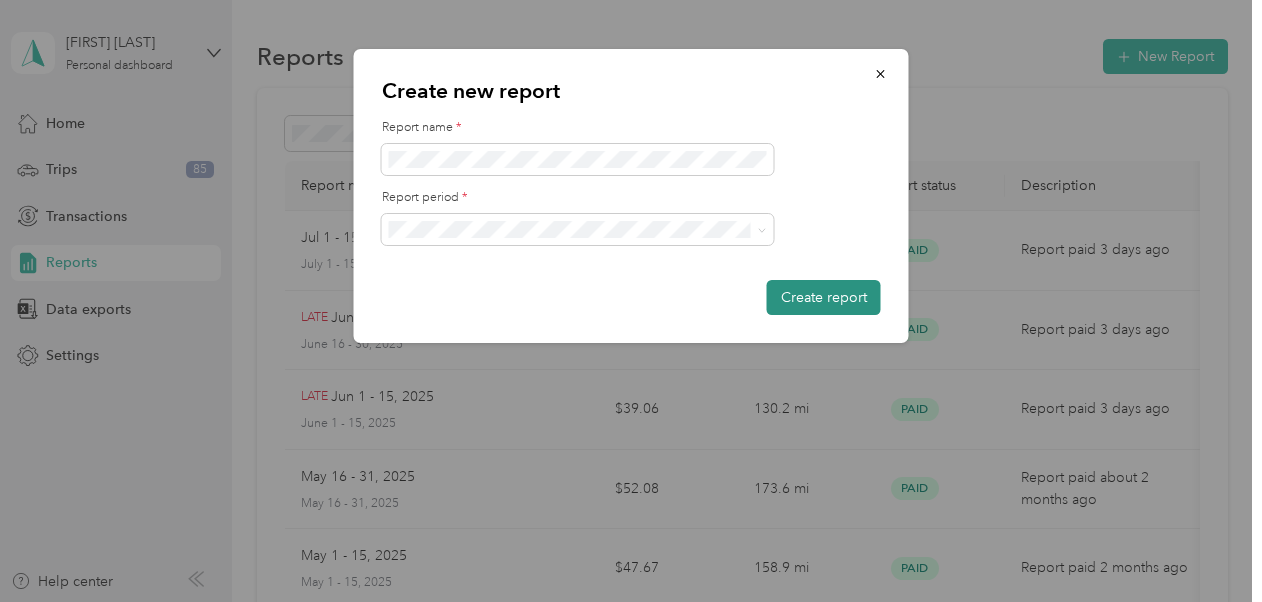click on "Create report" at bounding box center [824, 297] 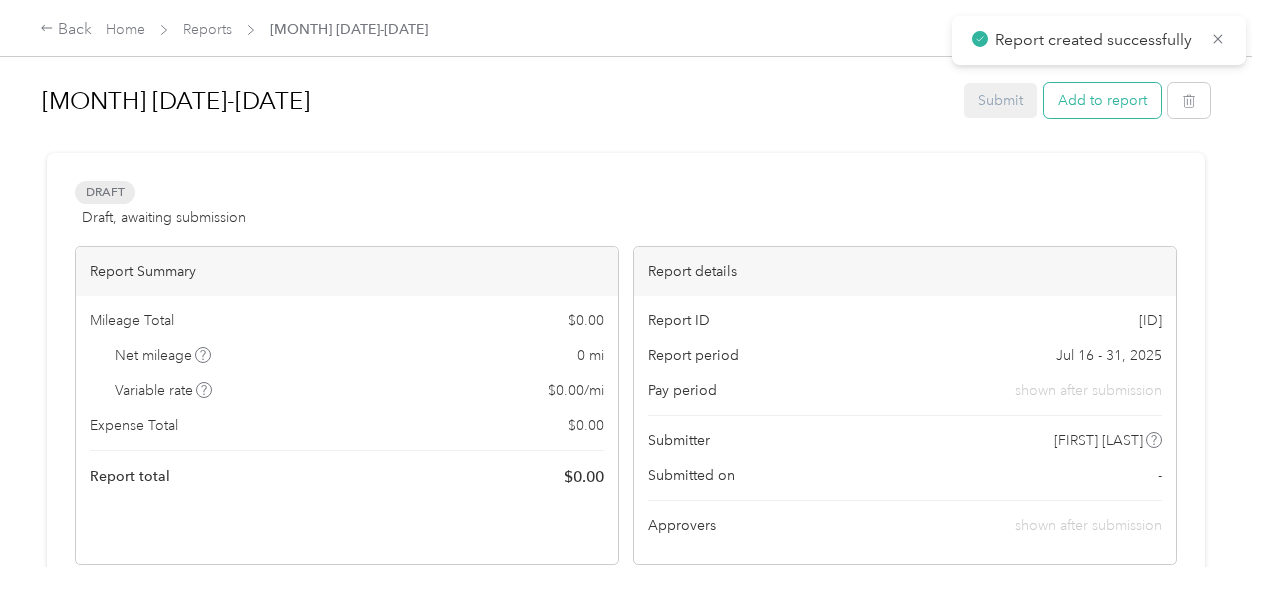 click on "Add to report" at bounding box center (1102, 100) 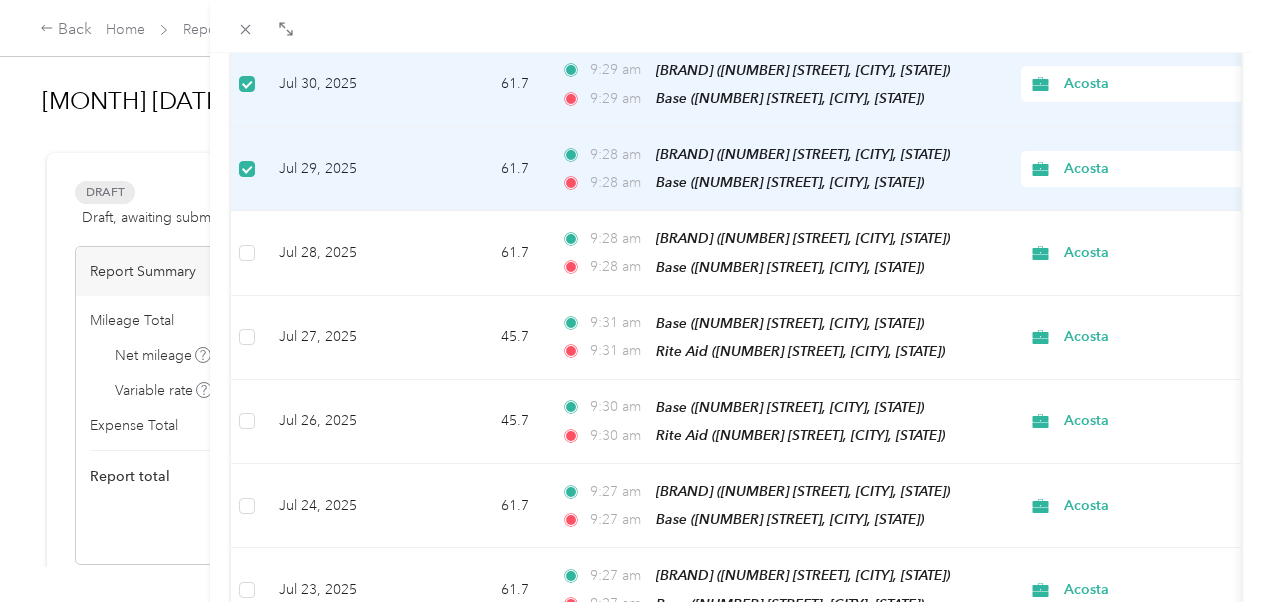 scroll, scrollTop: 321, scrollLeft: 0, axis: vertical 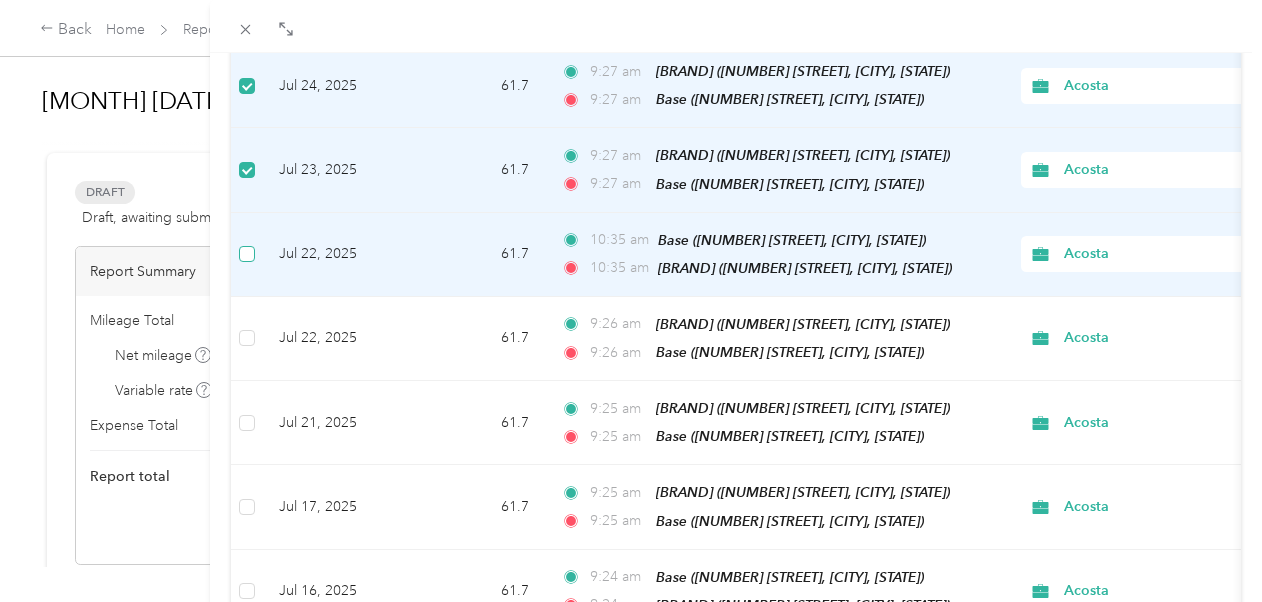 click at bounding box center [247, 254] 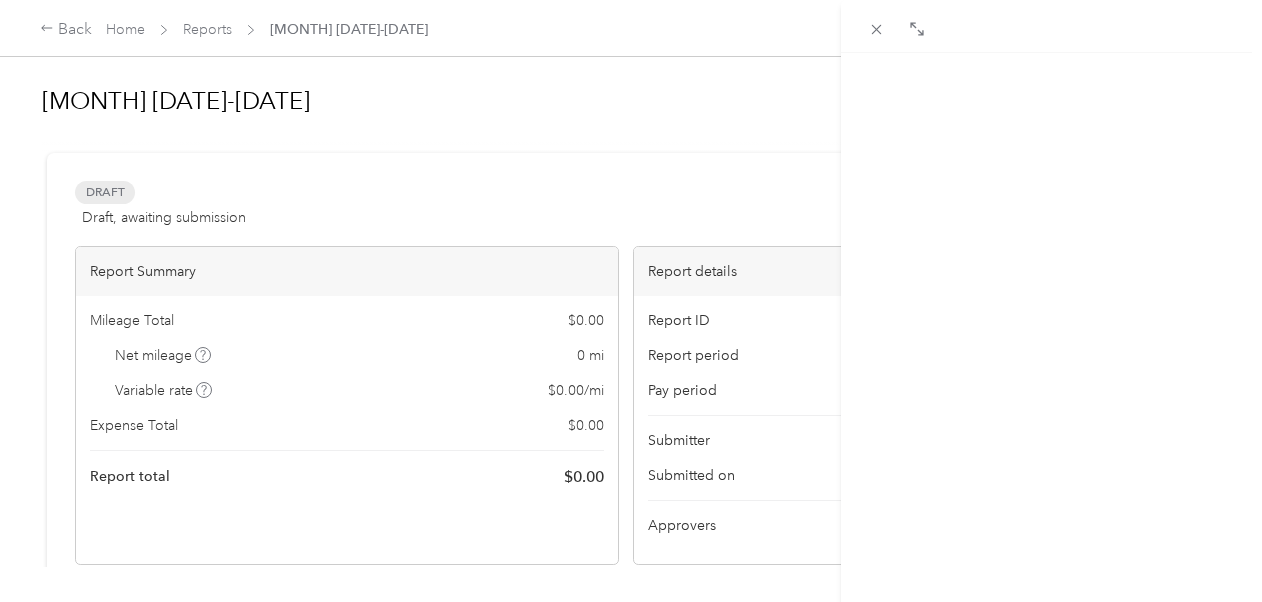 scroll, scrollTop: 531, scrollLeft: 0, axis: vertical 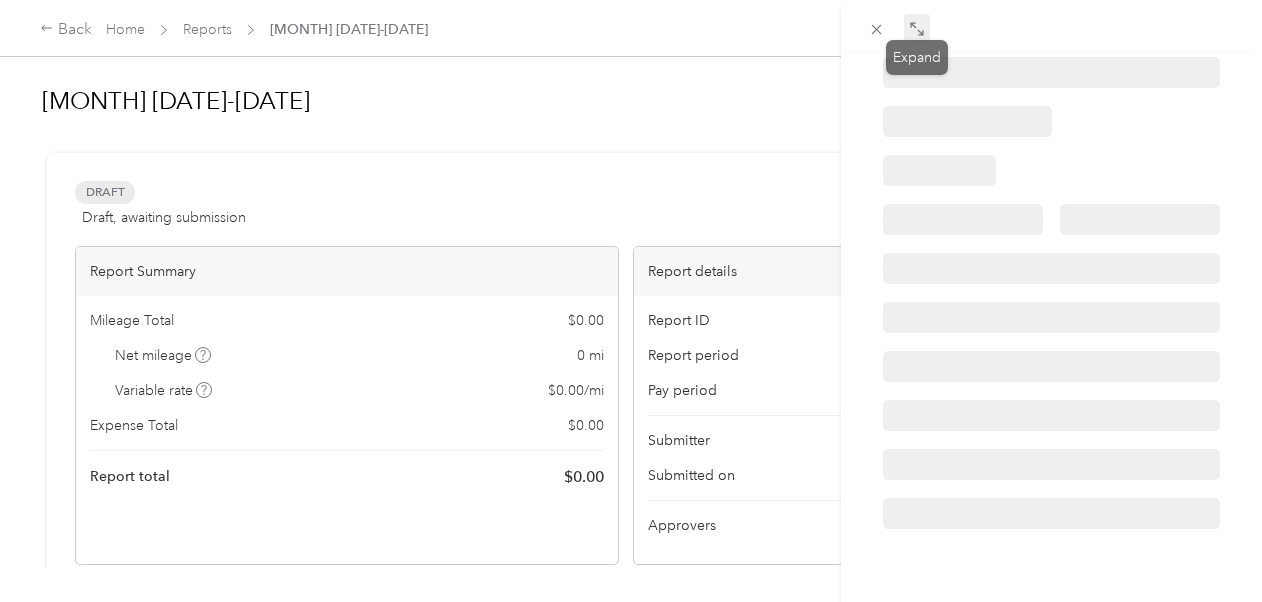 click 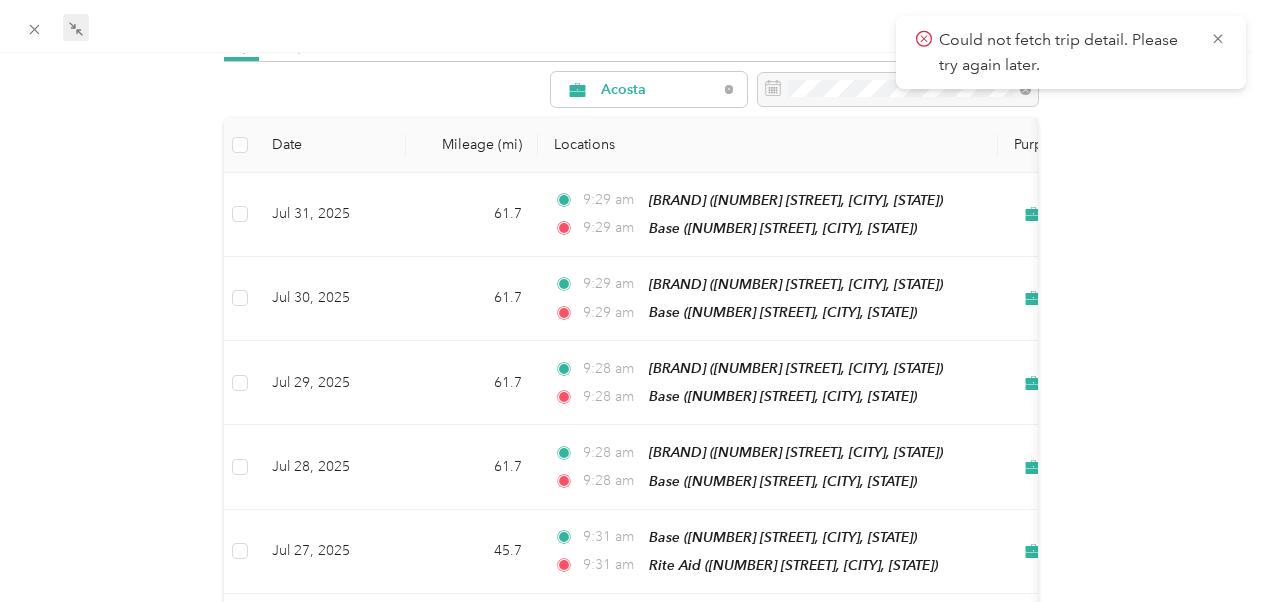 scroll, scrollTop: 39, scrollLeft: 0, axis: vertical 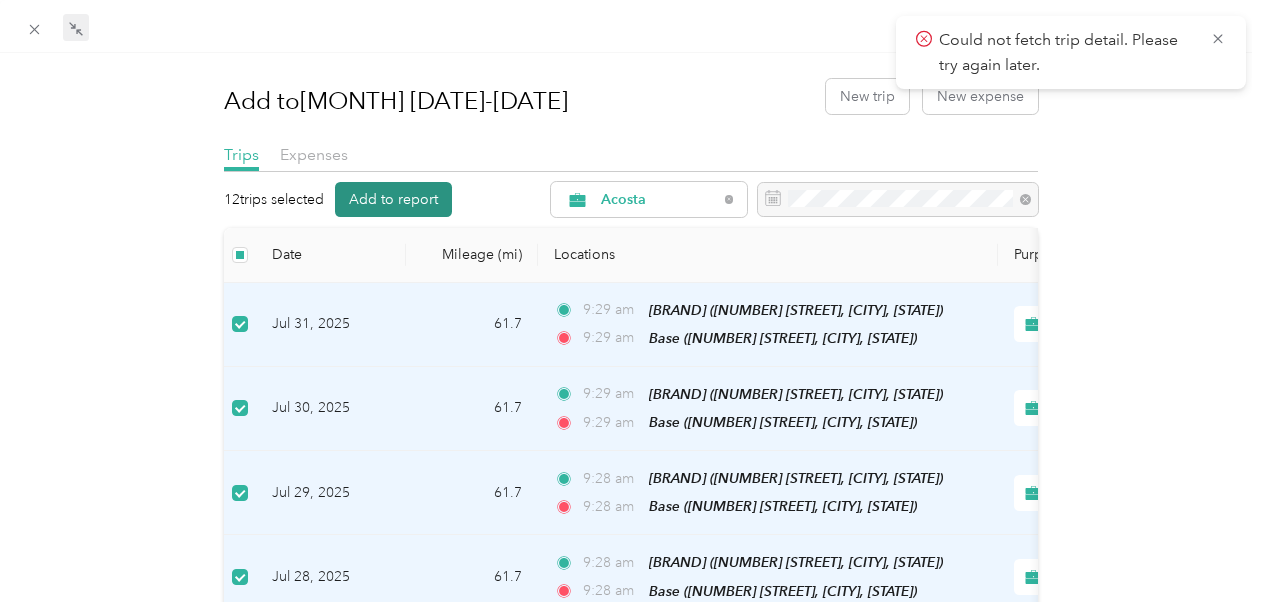 click on "Add to report" at bounding box center (393, 199) 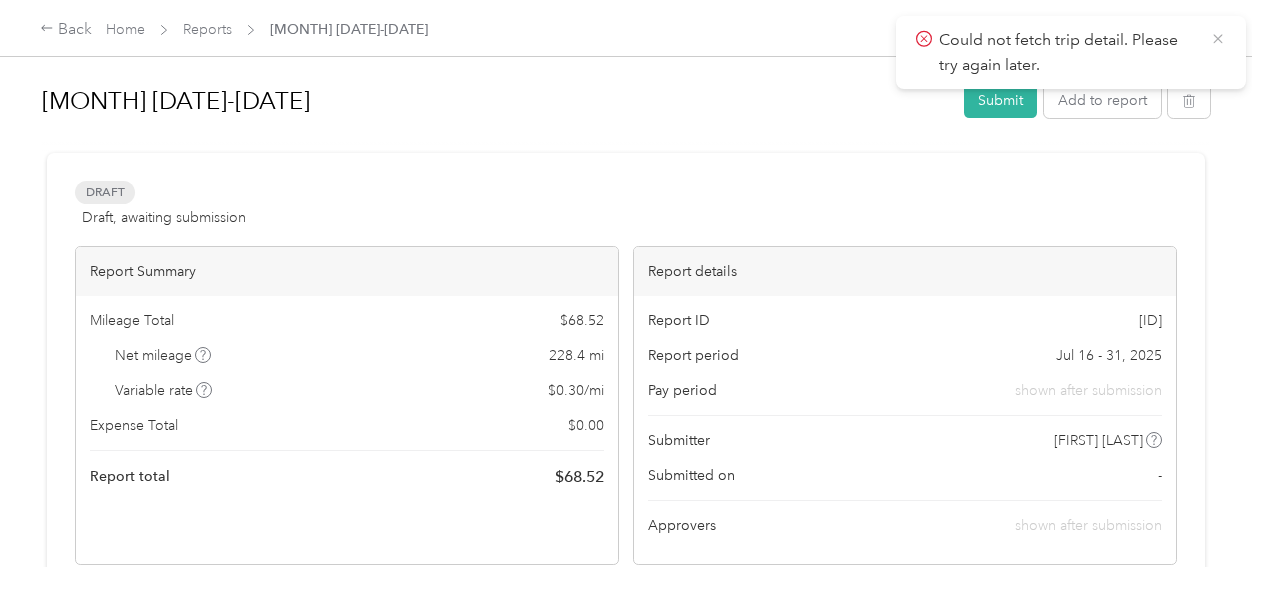 click 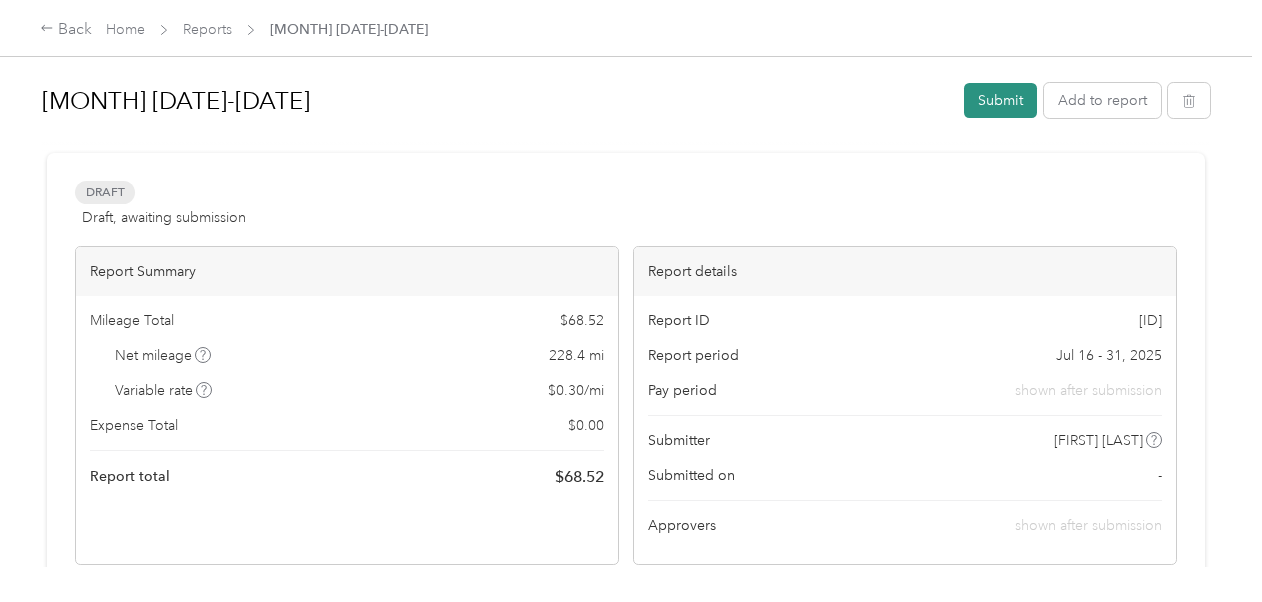 click on "Submit" at bounding box center (1000, 100) 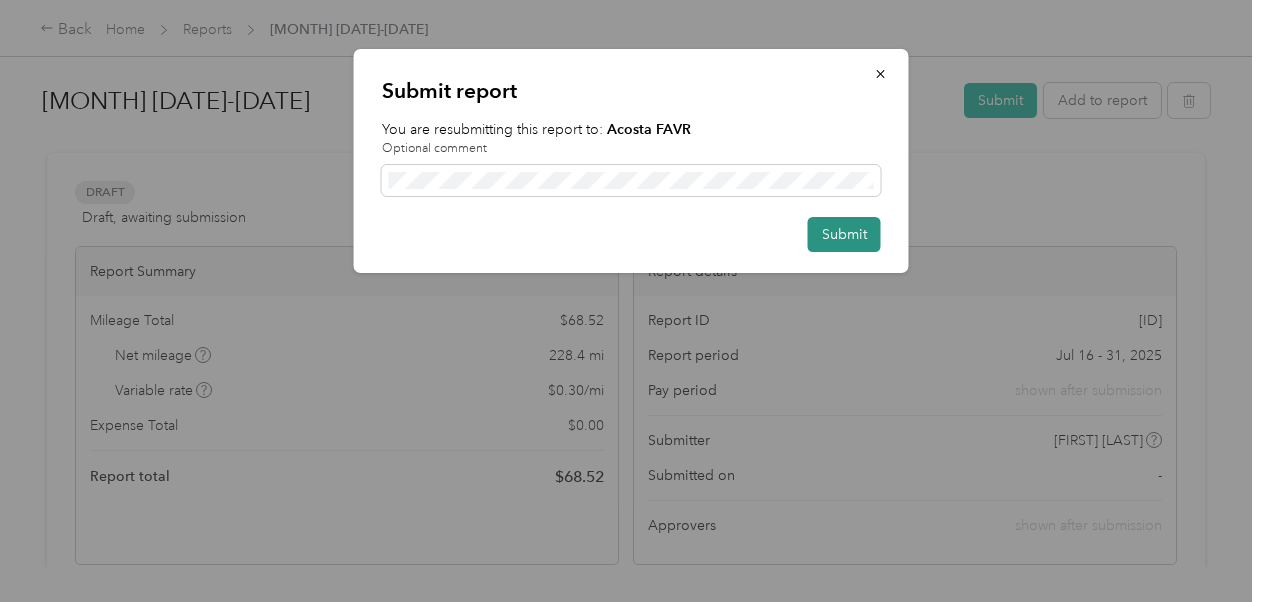 click on "Submit" at bounding box center (844, 234) 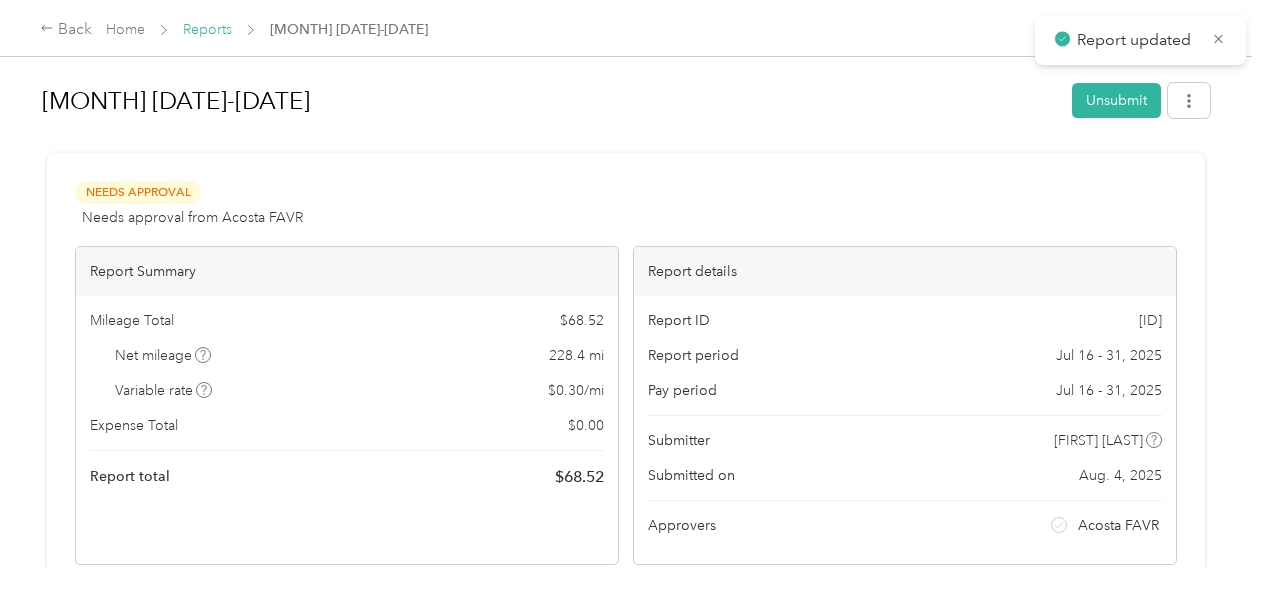 click on "Reports" at bounding box center [207, 29] 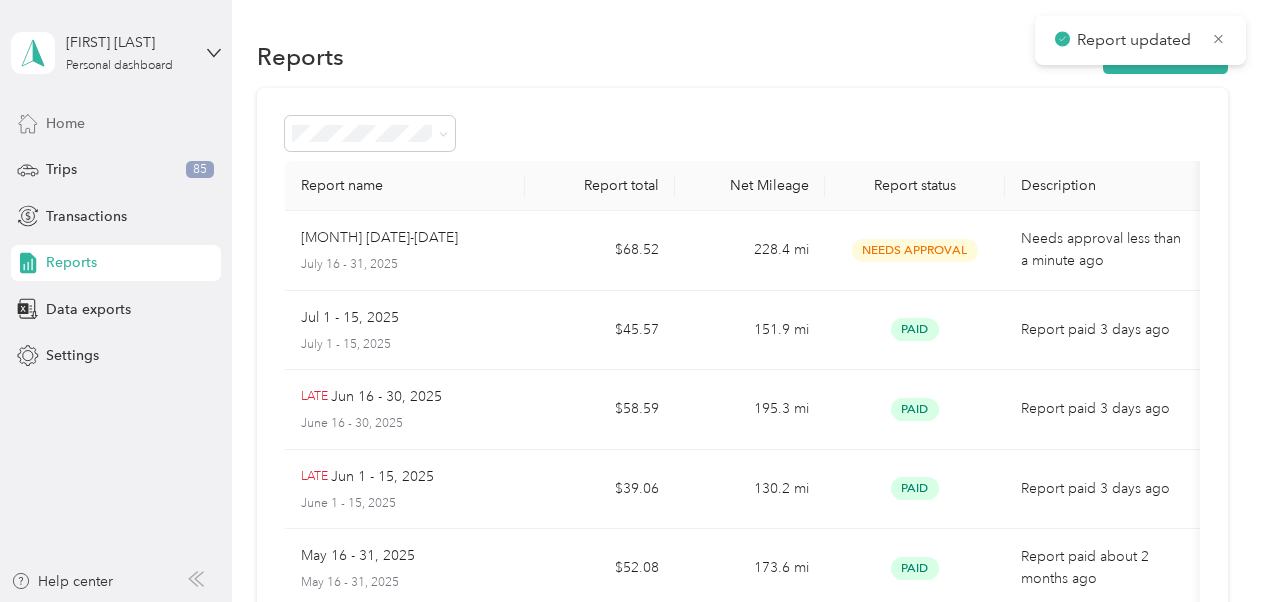 click on "Home" at bounding box center (116, 123) 